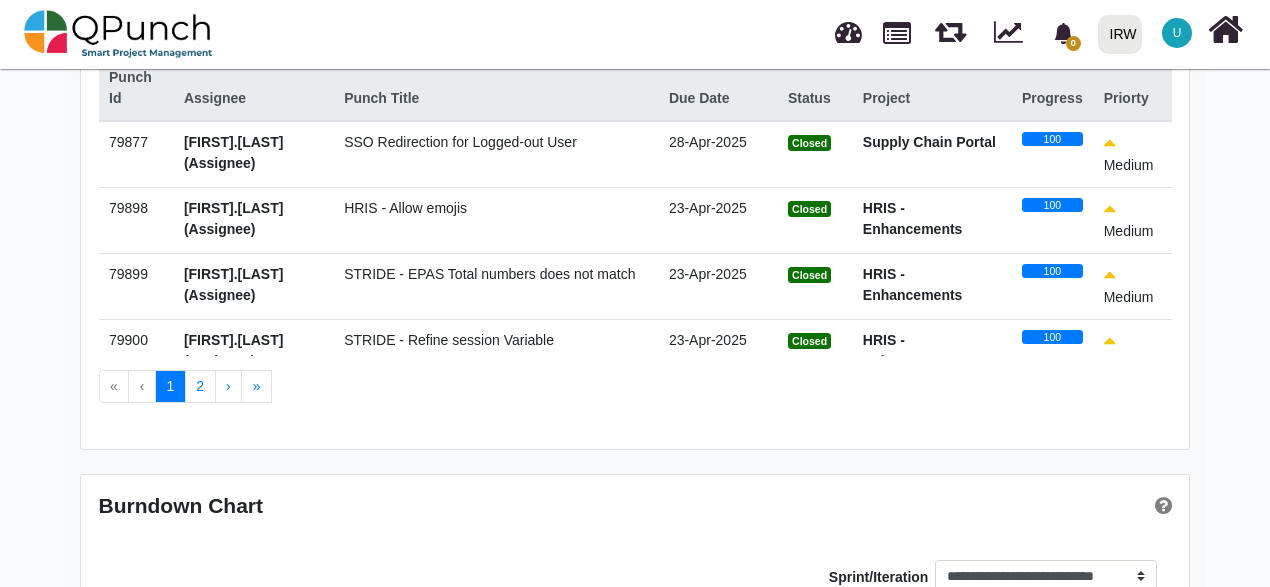 scroll, scrollTop: 484, scrollLeft: 0, axis: vertical 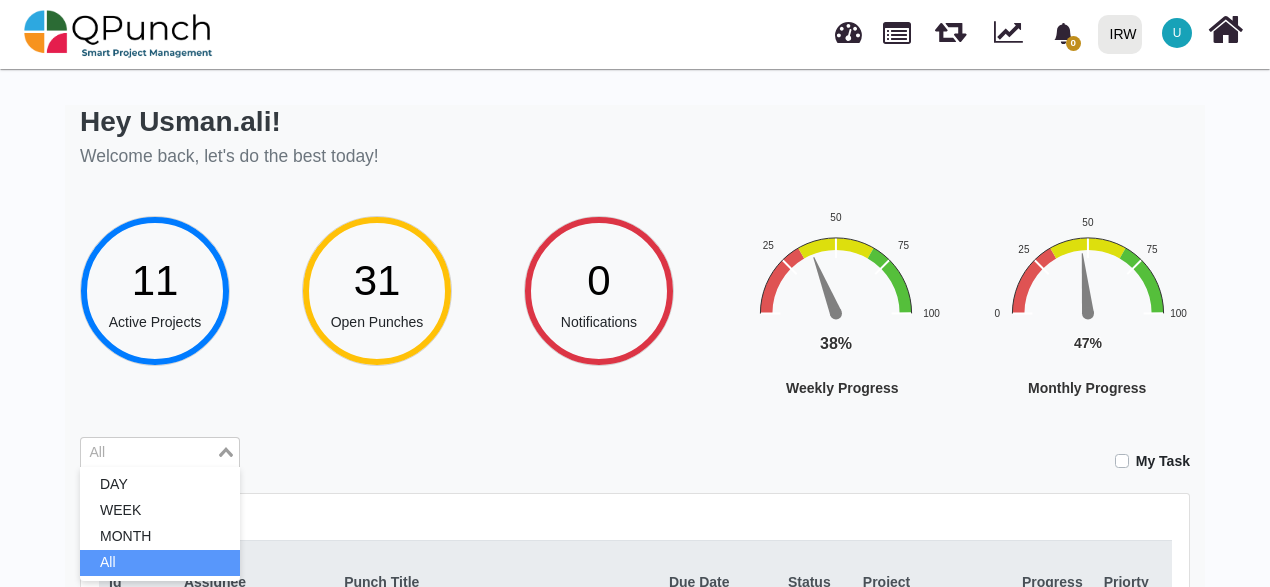 click on "All" at bounding box center (148, 451) 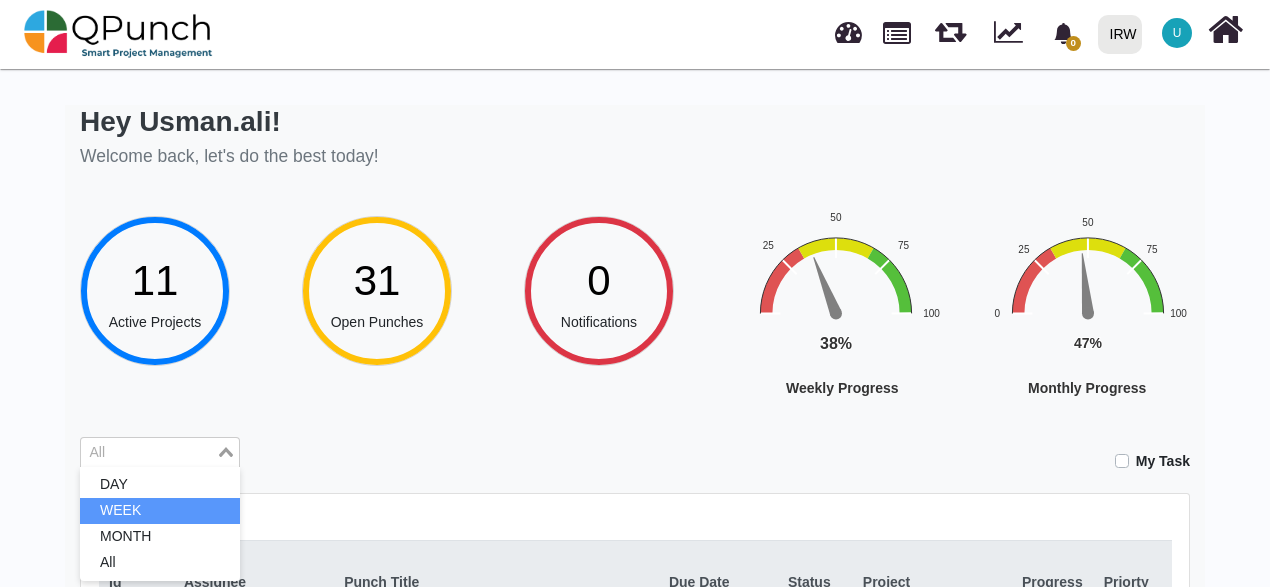 click on "WEEK" at bounding box center [160, 511] 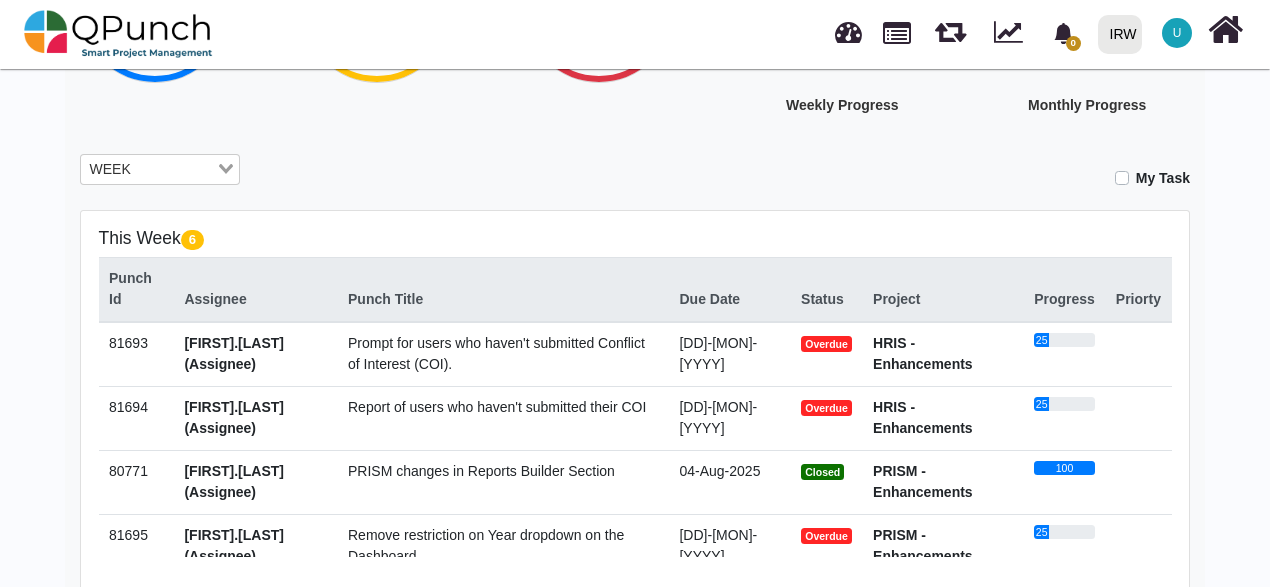 scroll, scrollTop: 300, scrollLeft: 0, axis: vertical 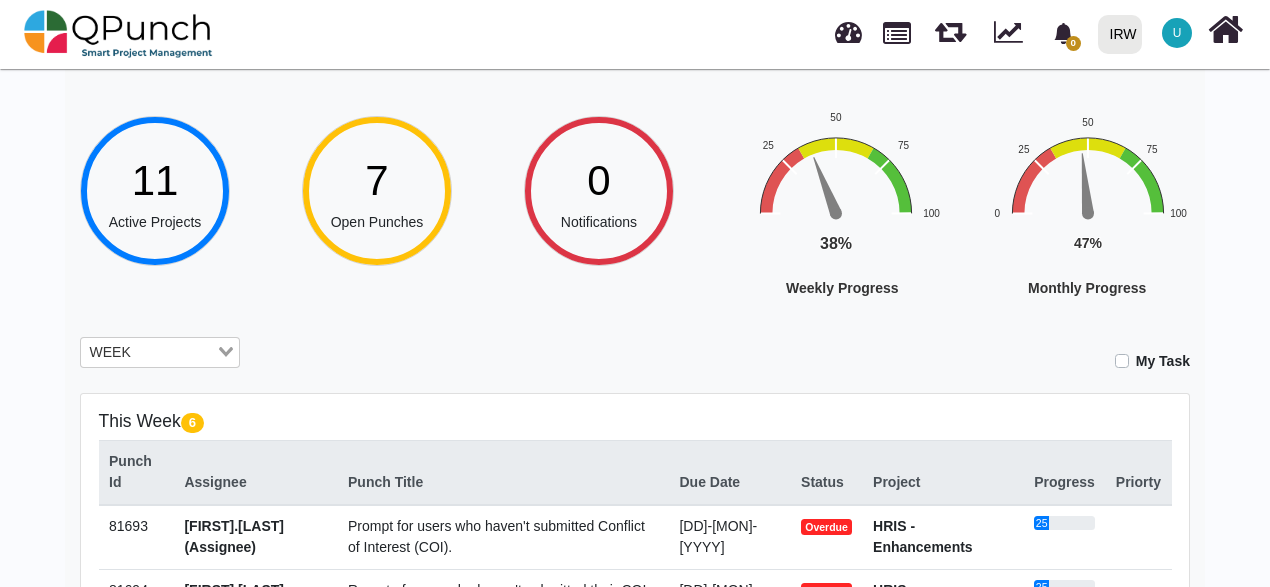 click on "Punch Id Assignee Punch Title Due Date Status Project Progress Priorty
[ID]
Usman.ali(Assignee)
Prompt for users who haven't submitted Conflict of Interest (COI).
07-Aug-2025 Overdue HRIS  - Enhancements 25
[ID]
Usman.ali(Assignee)
Report of users who haven't submitted their COI
07-Aug-2025 Overdue HRIS  - Enhancements 25
[ID]
Usman.ali(Assignee)
PRISM changes in Reports Builder Section
04-Aug-2025 Closed PRISM - Enhancements 100
[ID]
Usman.ali(Assignee)
07-Aug-2025 Overdue PRISM - Enhancements 25 07-Aug-2025 Overdue 25 25" at bounding box center [635, 589] 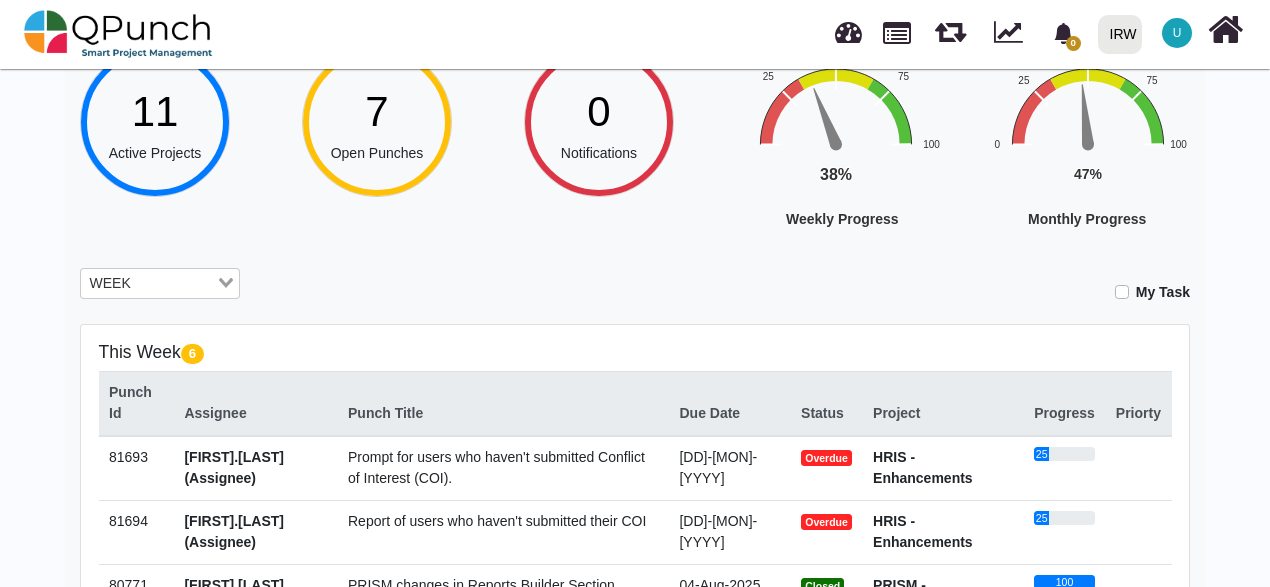 scroll, scrollTop: 200, scrollLeft: 0, axis: vertical 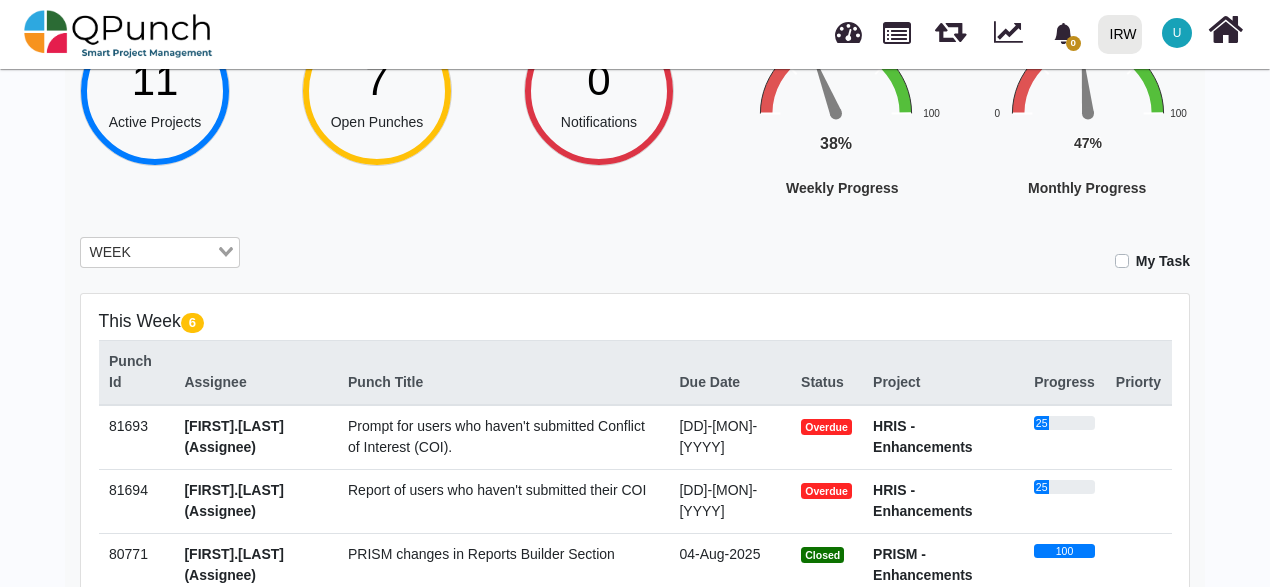 click on "Hey Usman.ali!
Welcome back, let's do the best today!
11 Active Projects   7 Open Punches   0 Notifications   Weekly Progress Chart with 1 data point. The chart has 1 Y axis displaying values. Data ranges from 0 to 100. Created with Highcharts 12.0.2 38% ​ 38% Weekly Progress 0 25 50 75 100 End of interactive chart.   Monthly Progress Chart with 1 data point. The chart has 1 Y axis displaying values. Data ranges from 0 to 100. Created with Highcharts 12.0.2 47% ​ 47% Monthly Progress 0 25 50 75 100 End of interactive chart.
WEEK
Loading...       My Task
This Week
6   Punch Id Assignee Punch Title Due Date Status Project Progress Priorty
81693
Usman.ali(Assignee)
Prompt for users who haven't submitted Conflict of Interest (COI).
07-Aug-2025 Overdue HRIS  - Enhancements 25 07-Aug-2025 Overdue 25" at bounding box center [635, 478] 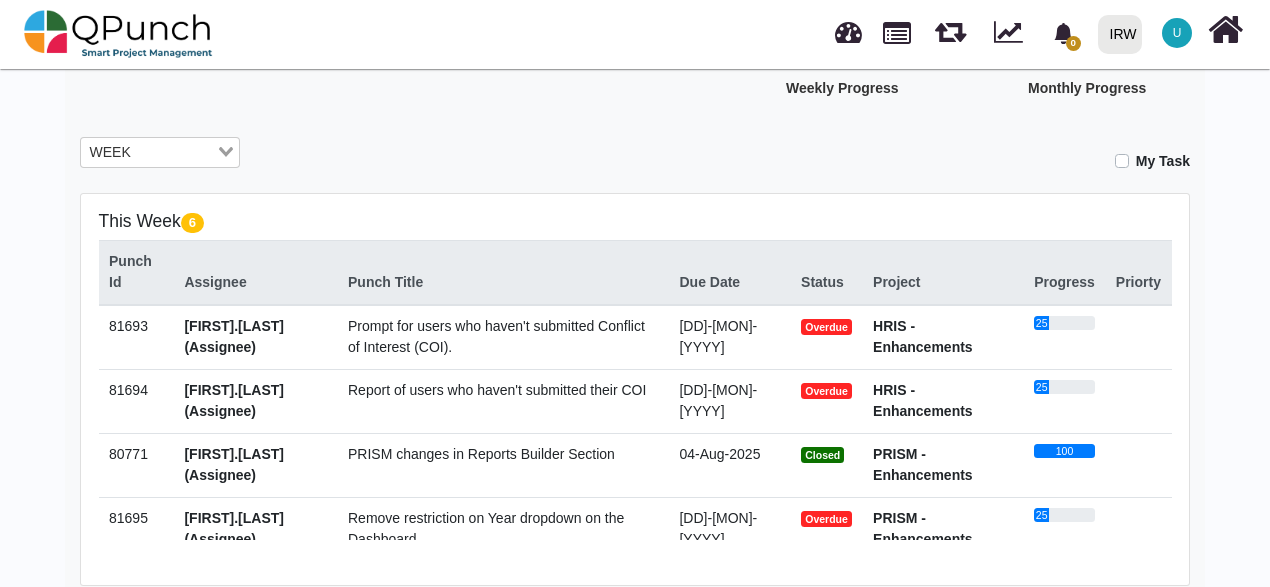 click on "Prompt for users who haven't submitted Conflict of Interest (COI)." at bounding box center (496, 336) 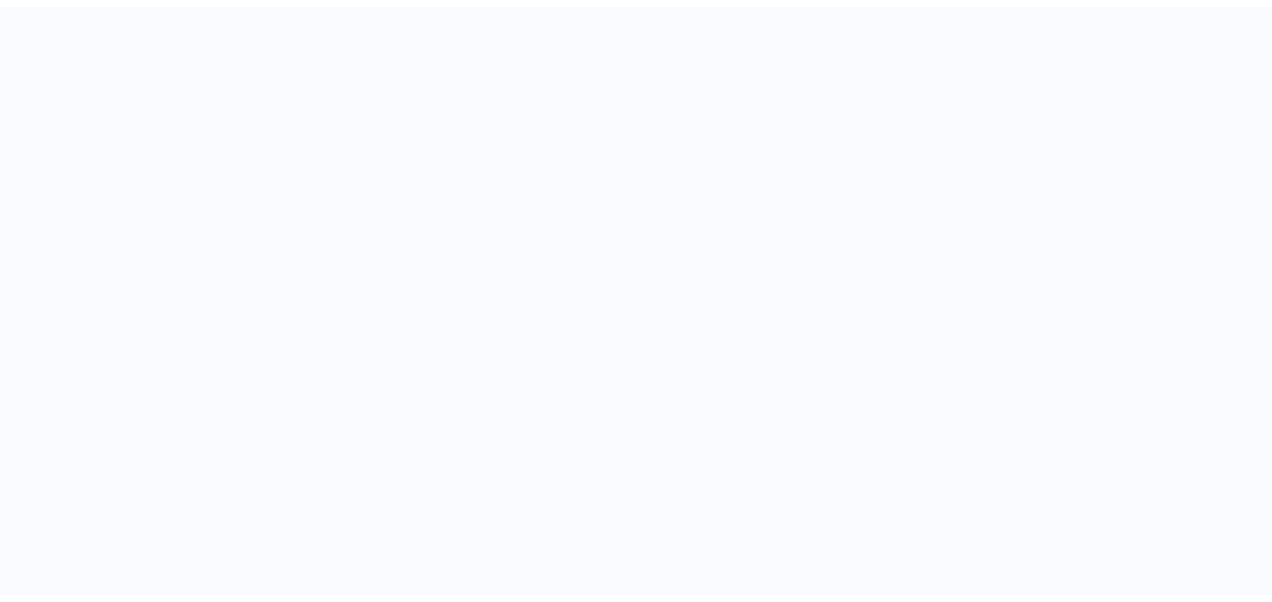 scroll, scrollTop: 0, scrollLeft: 0, axis: both 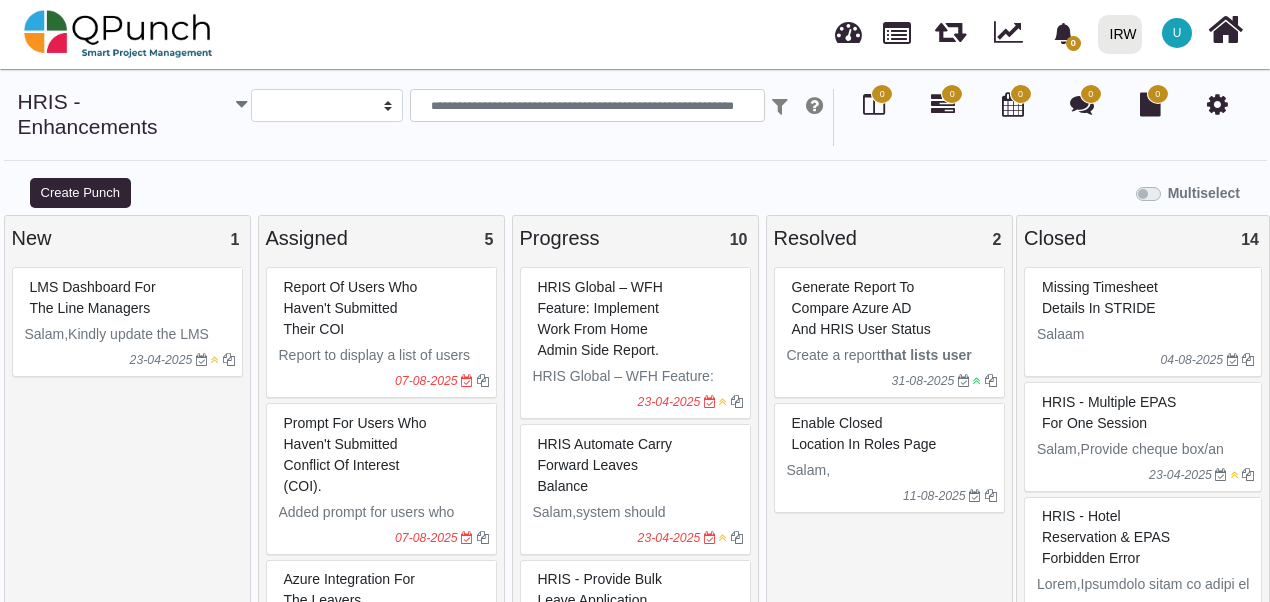 select 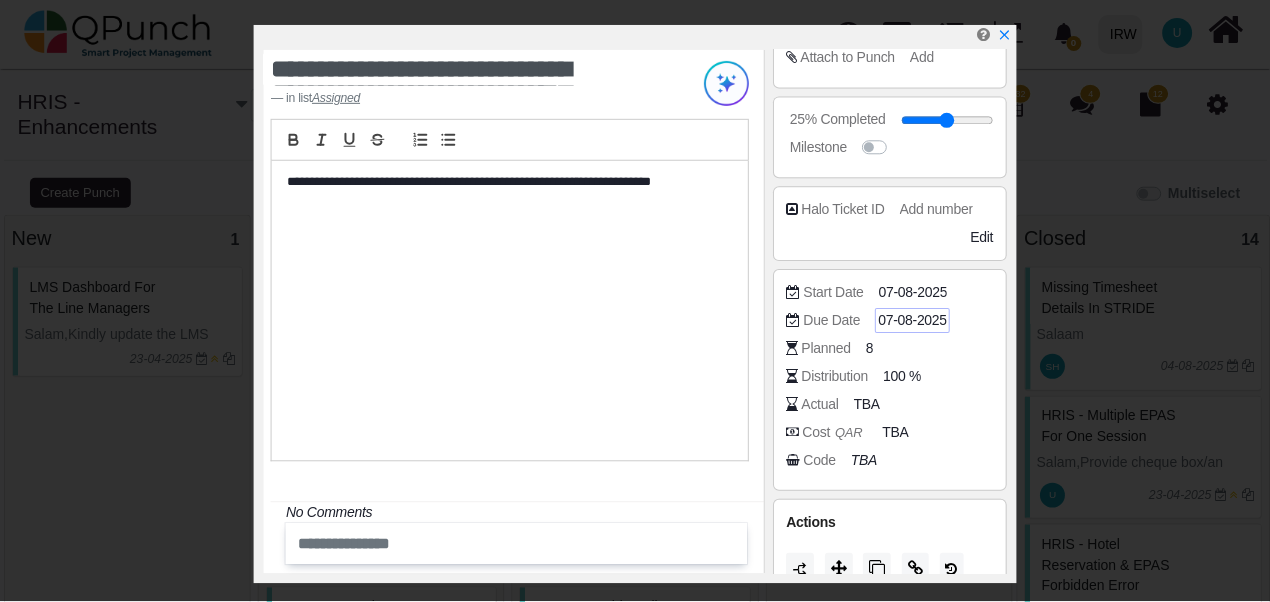 scroll, scrollTop: 373, scrollLeft: 0, axis: vertical 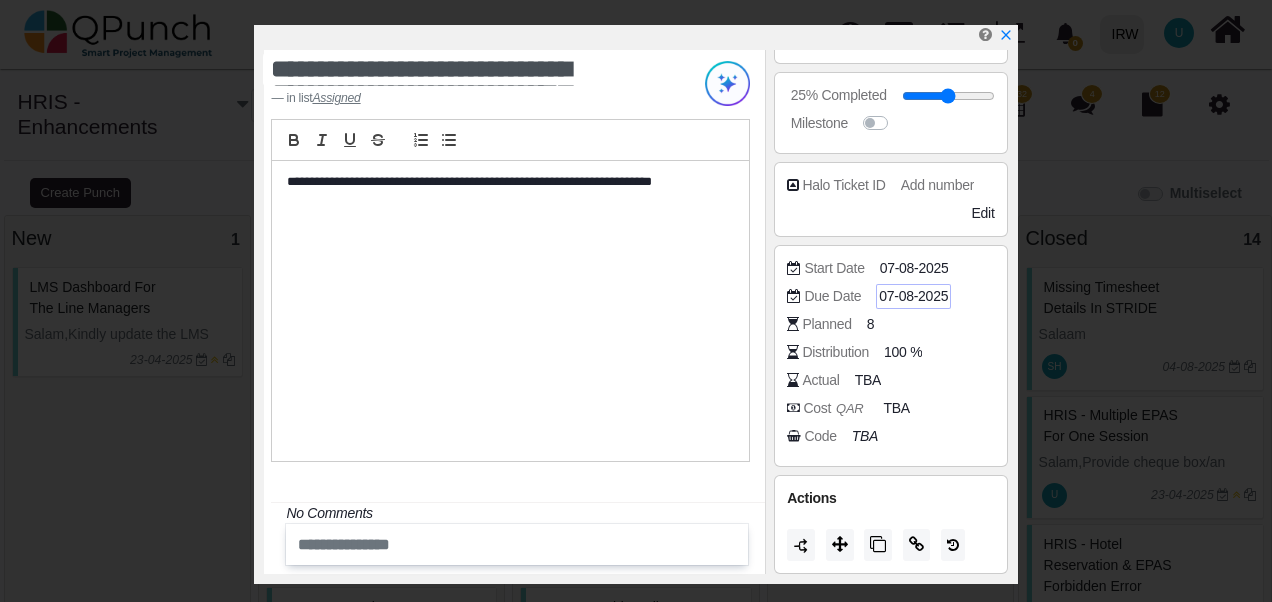 click on "07-08-2025" at bounding box center (913, 296) 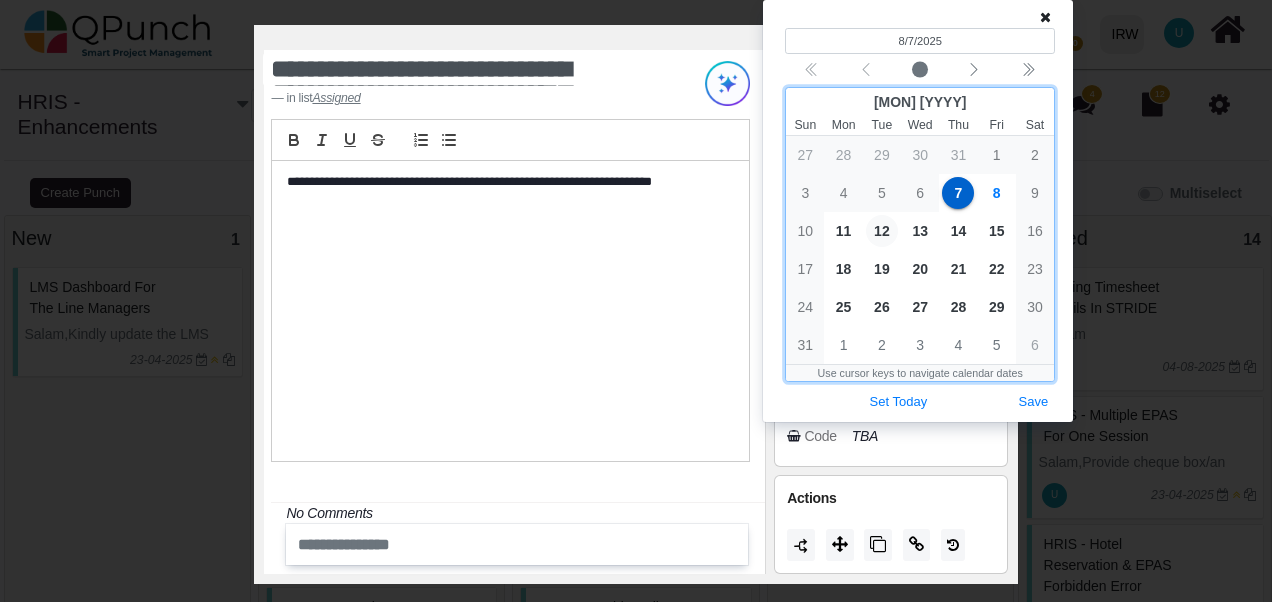 click on "12" at bounding box center (882, 231) 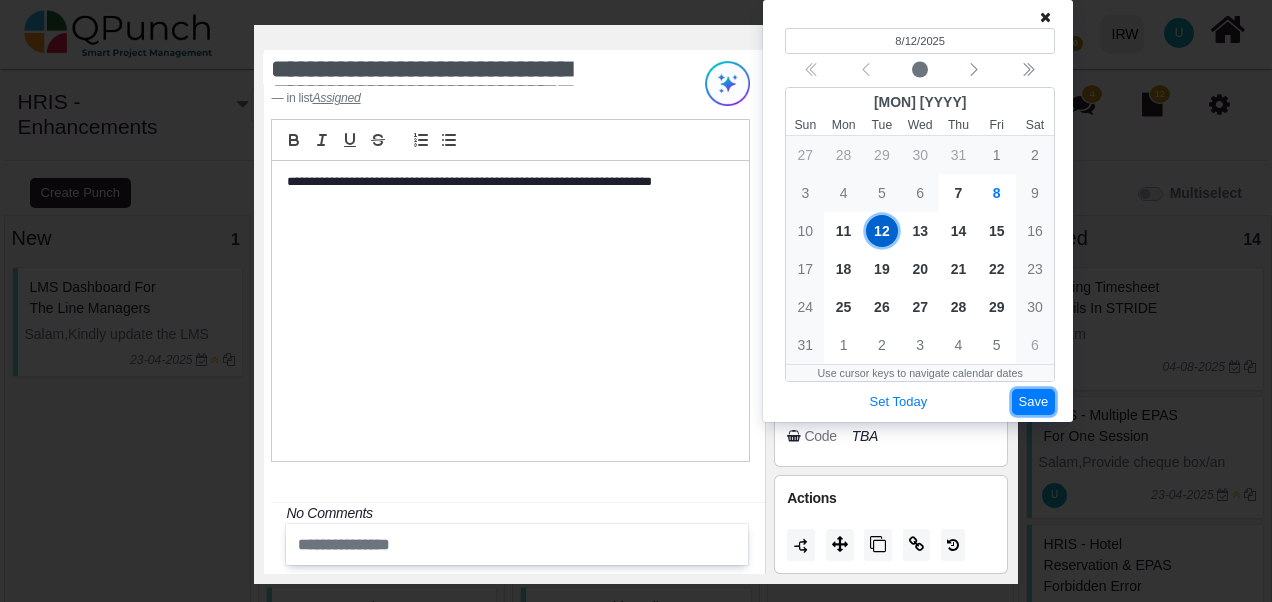 click on "Save" at bounding box center (1034, 402) 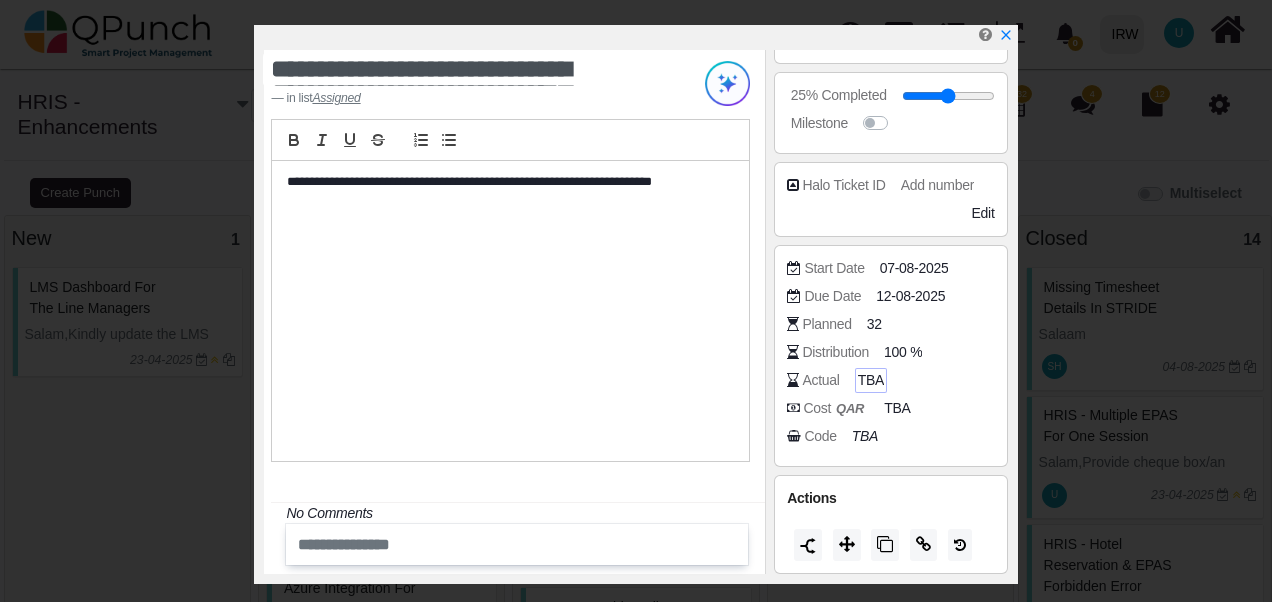 click on "TBA" at bounding box center (871, 380) 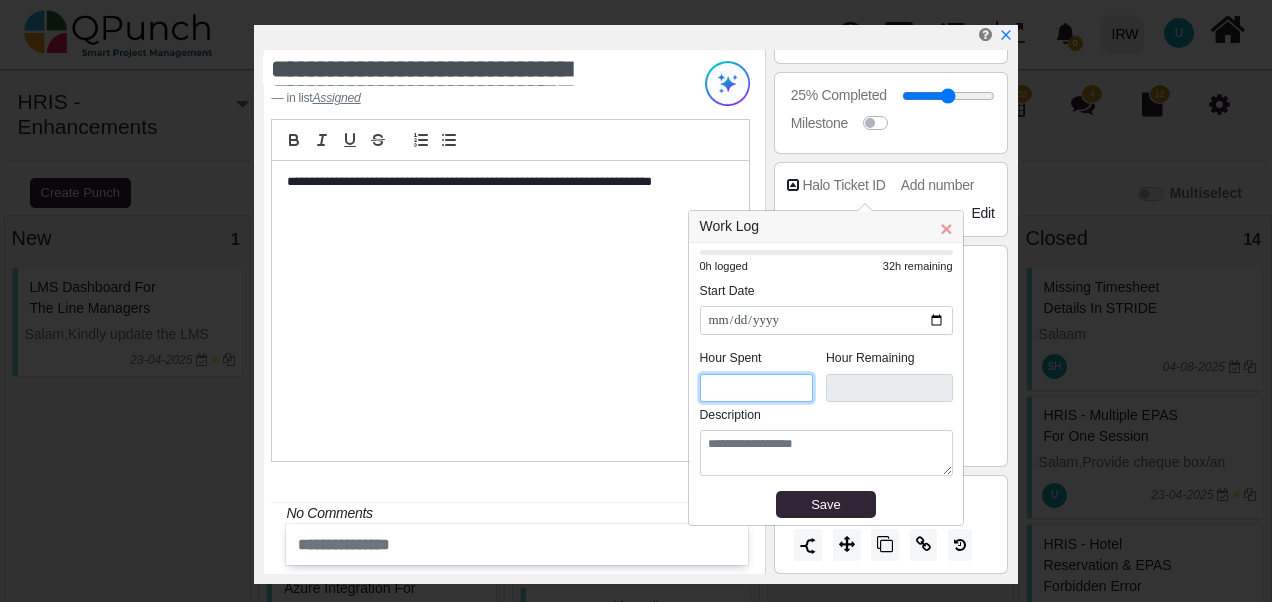 drag, startPoint x: 728, startPoint y: 387, endPoint x: 704, endPoint y: 390, distance: 24.186773 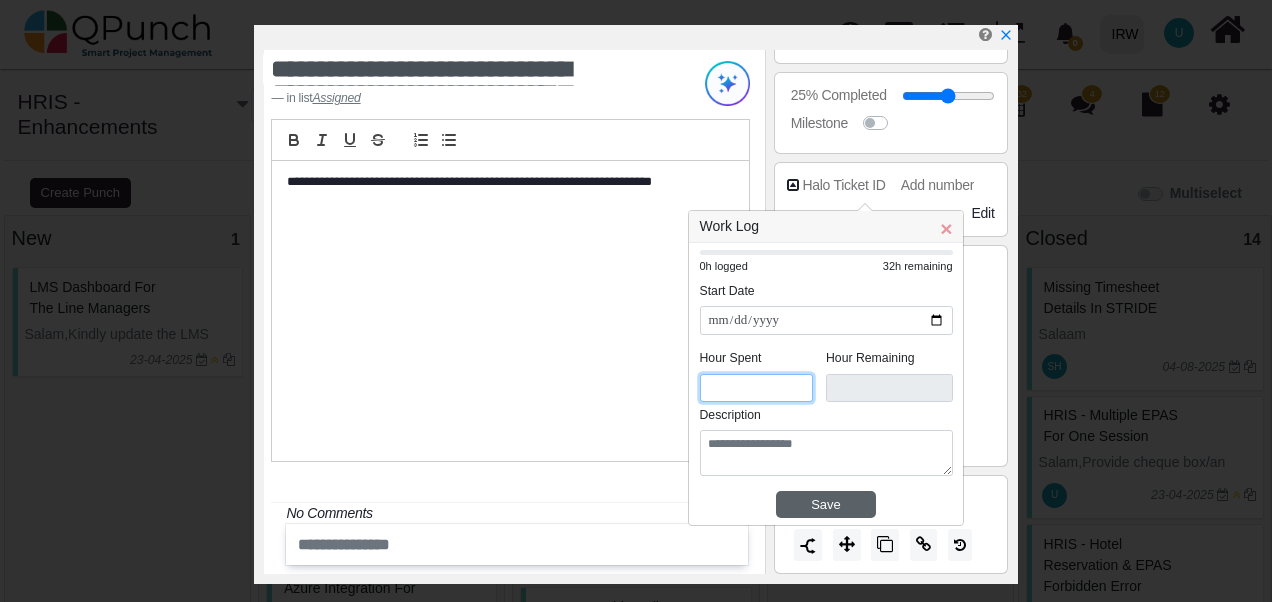 type on "*" 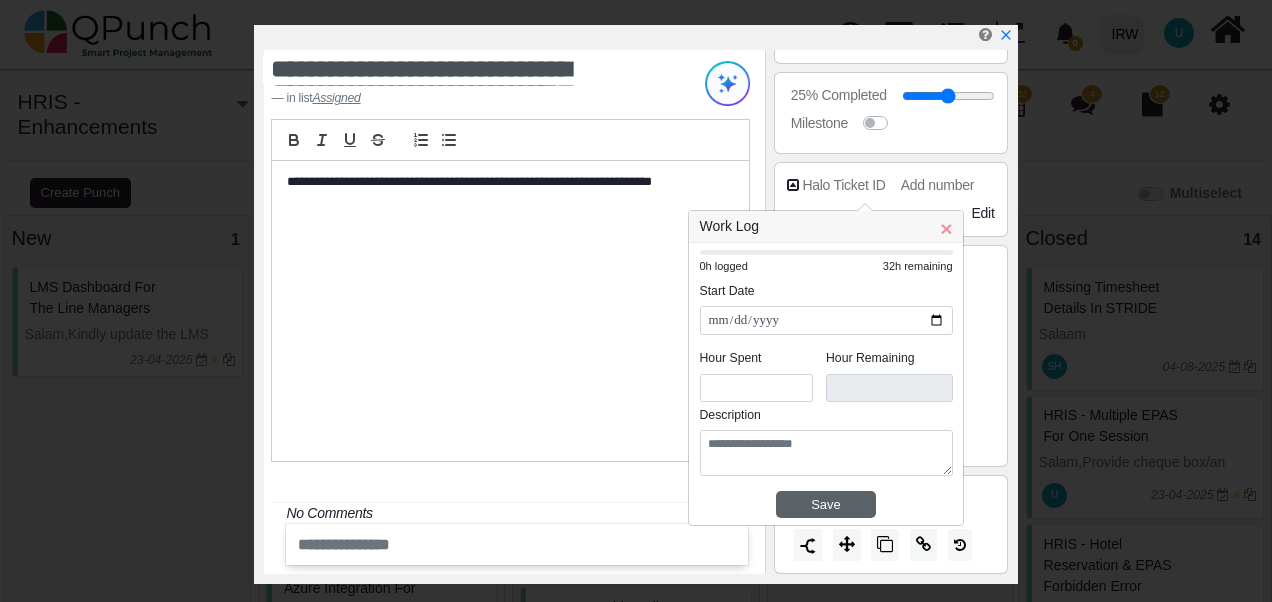 click on "Save" at bounding box center (826, 505) 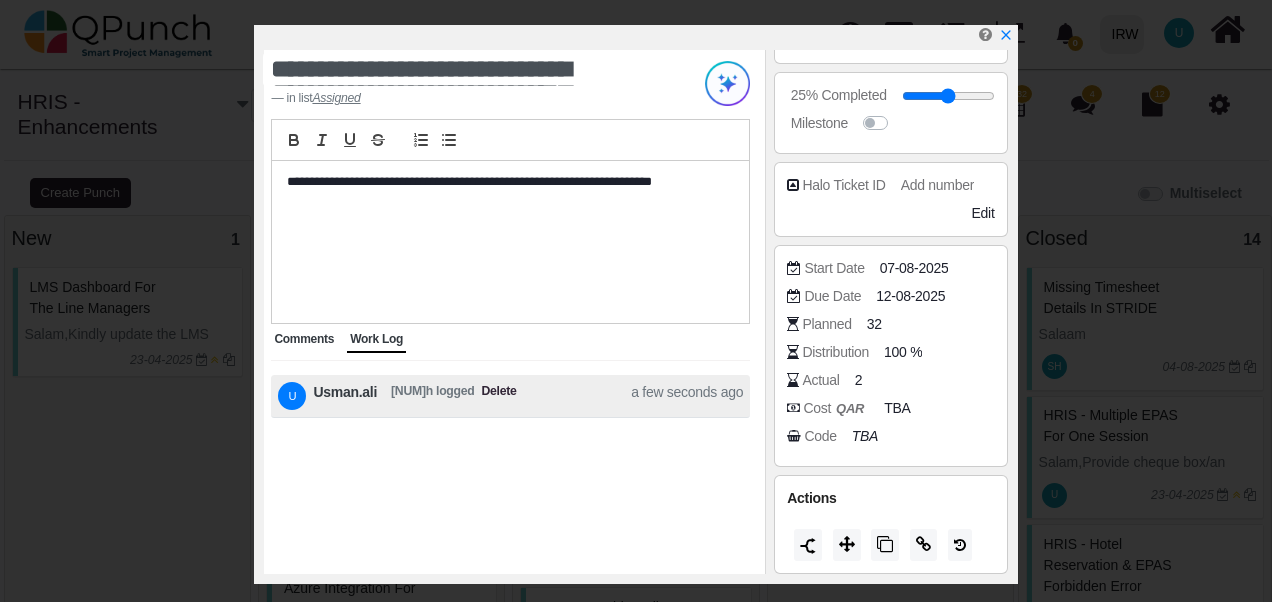 click on "Comments" at bounding box center (304, 339) 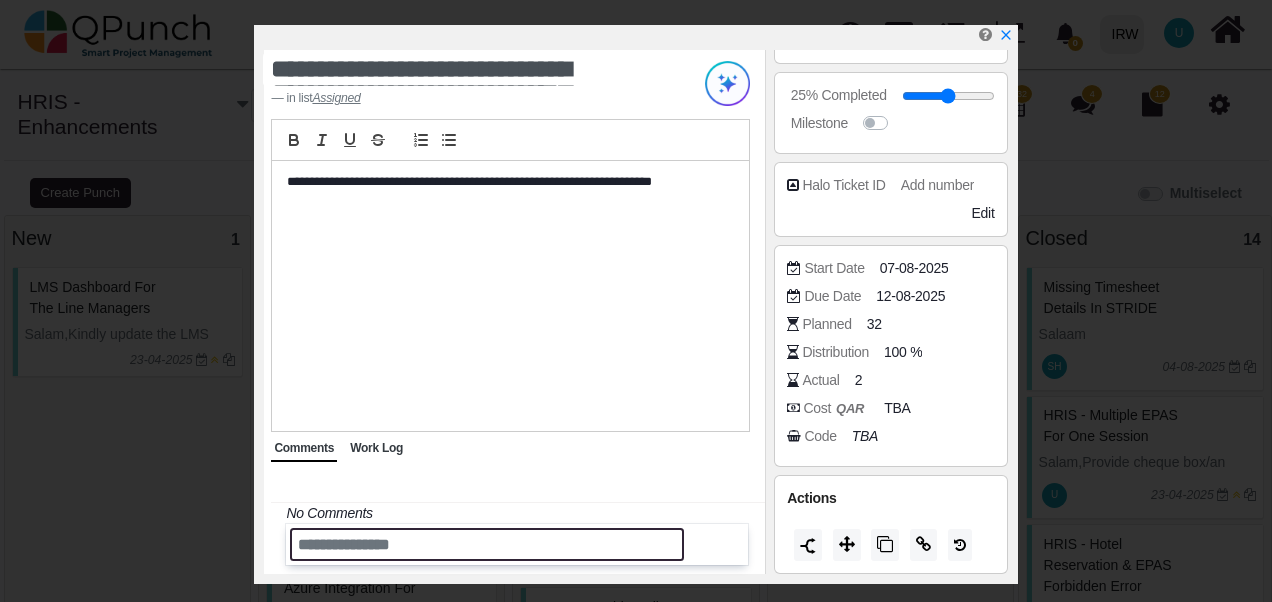 click at bounding box center (487, 544) 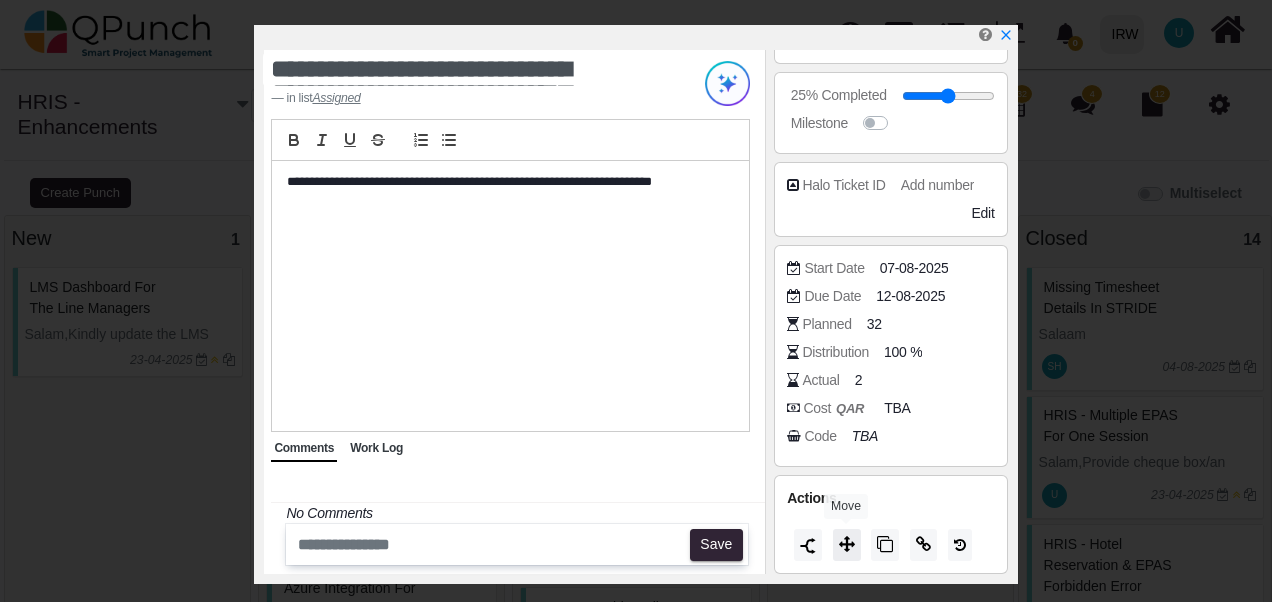 click at bounding box center [847, 544] 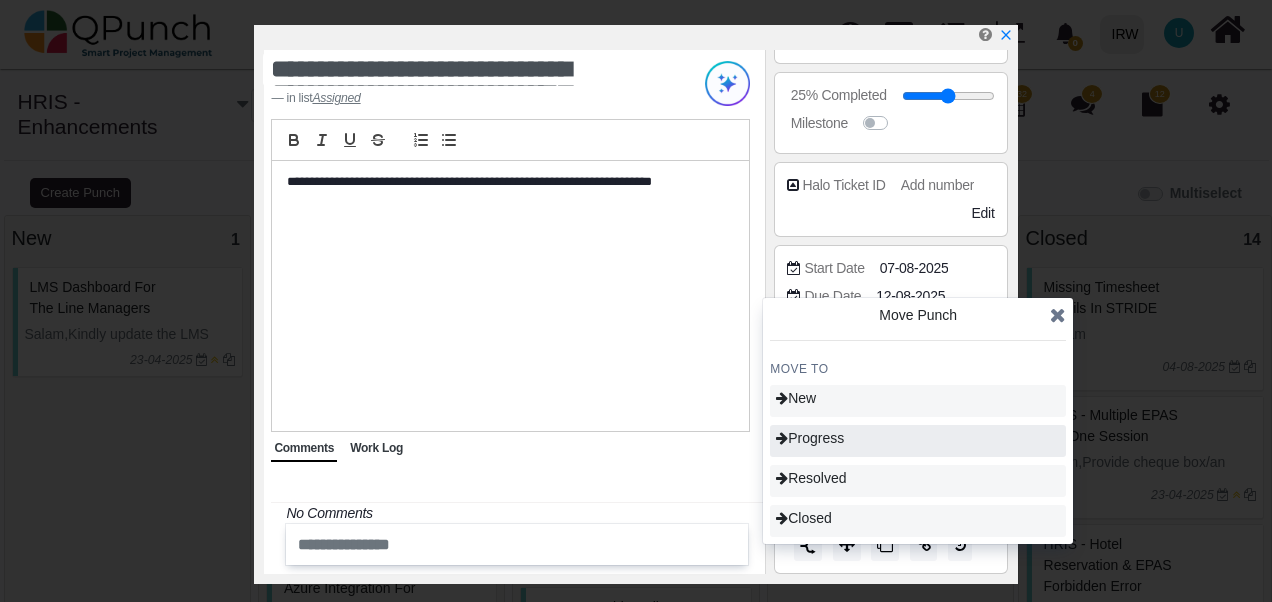 click on "Progress" at bounding box center (918, 441) 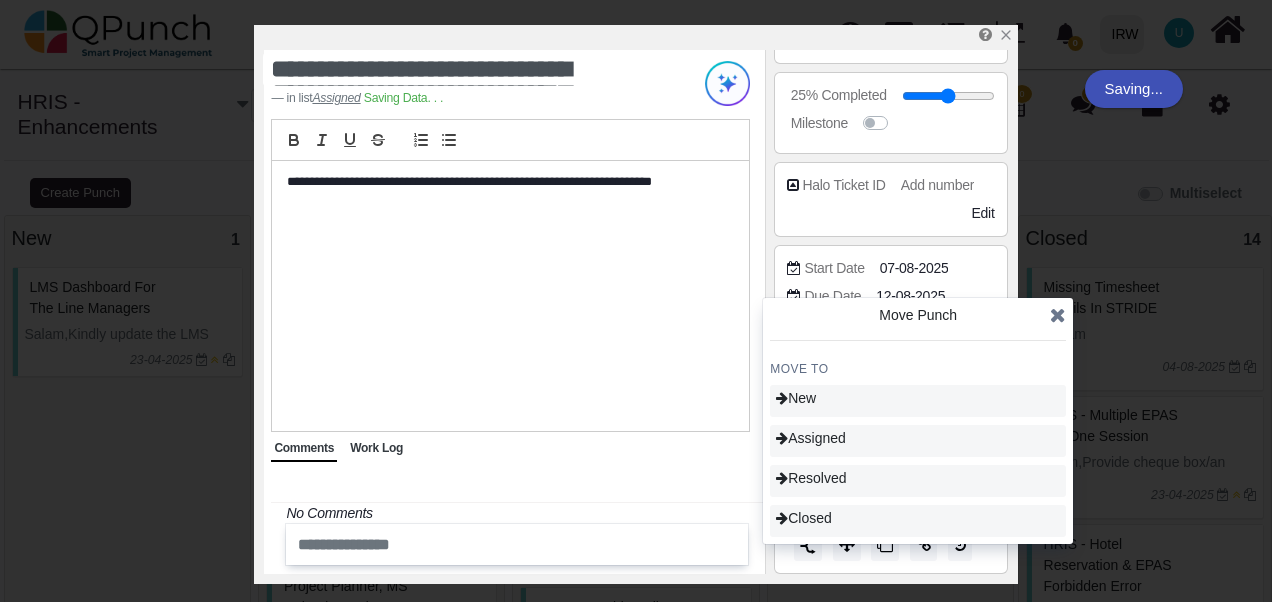 type on "**" 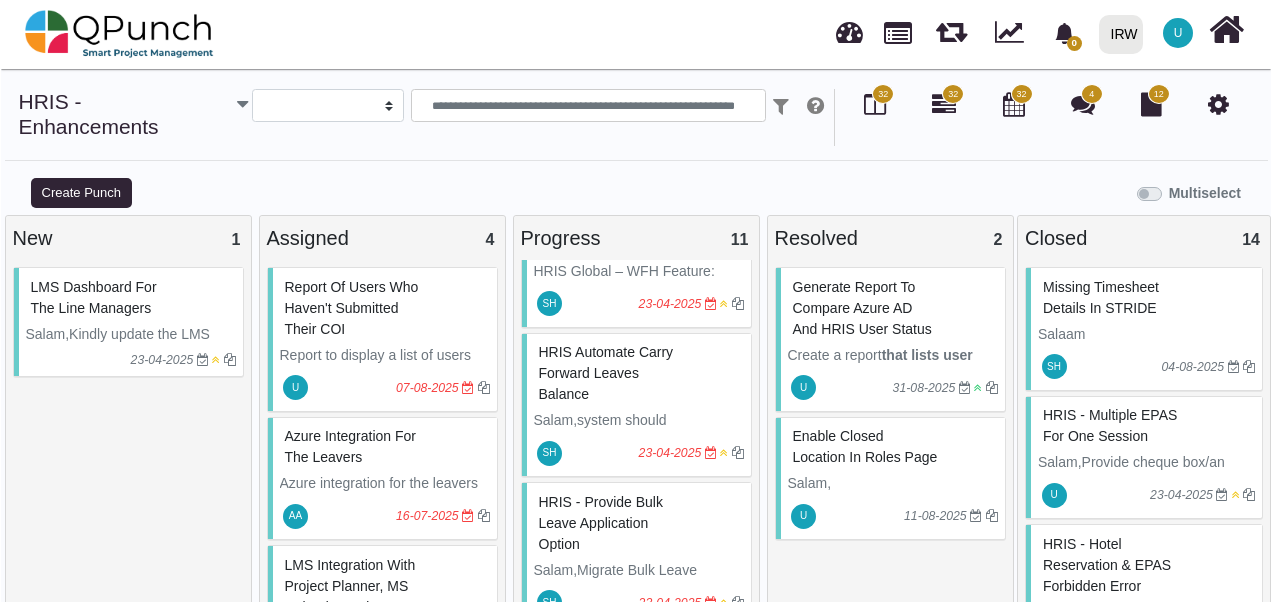 scroll, scrollTop: 0, scrollLeft: 0, axis: both 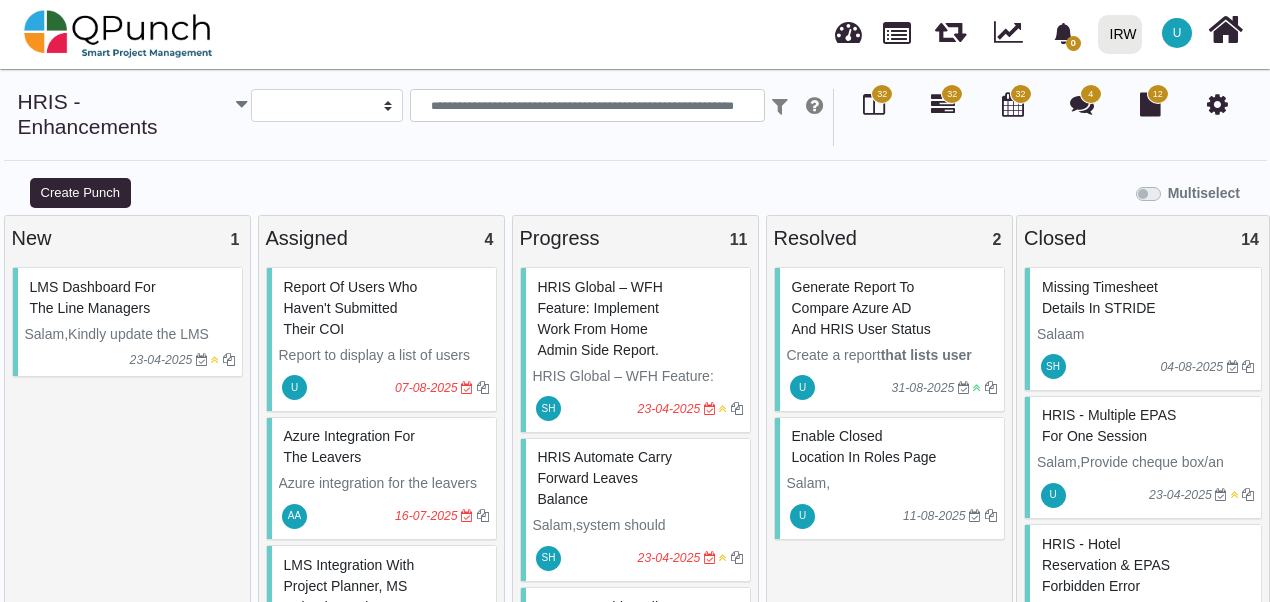 click on "Report of users who haven't submitted their COI" at bounding box center [351, 308] 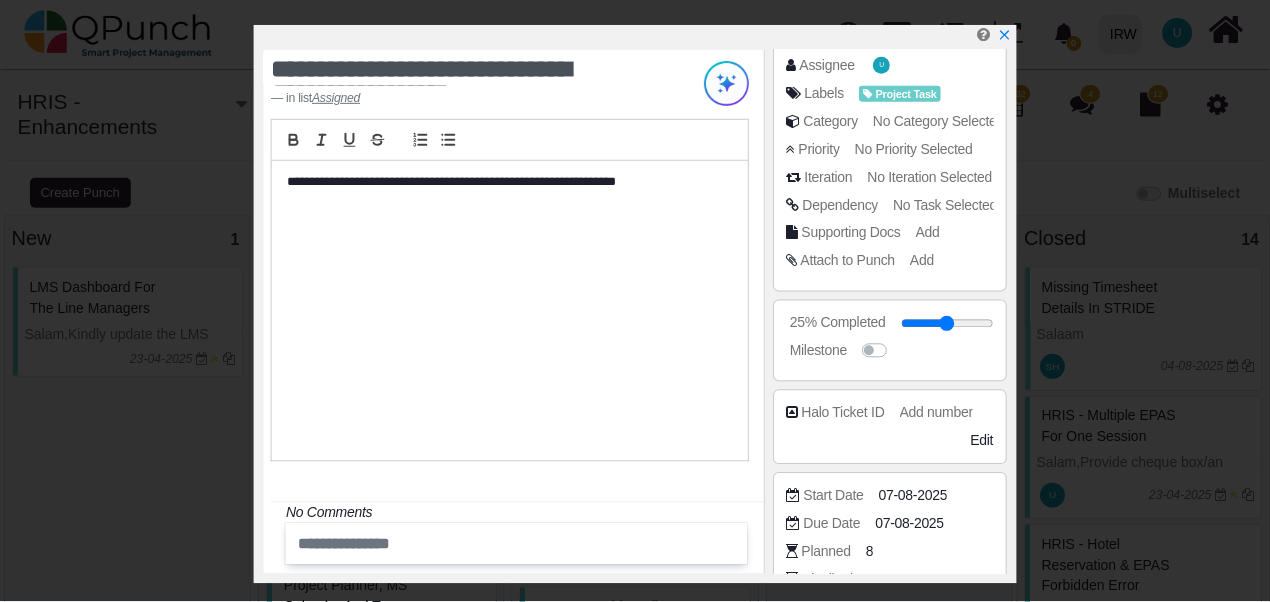 scroll, scrollTop: 373, scrollLeft: 0, axis: vertical 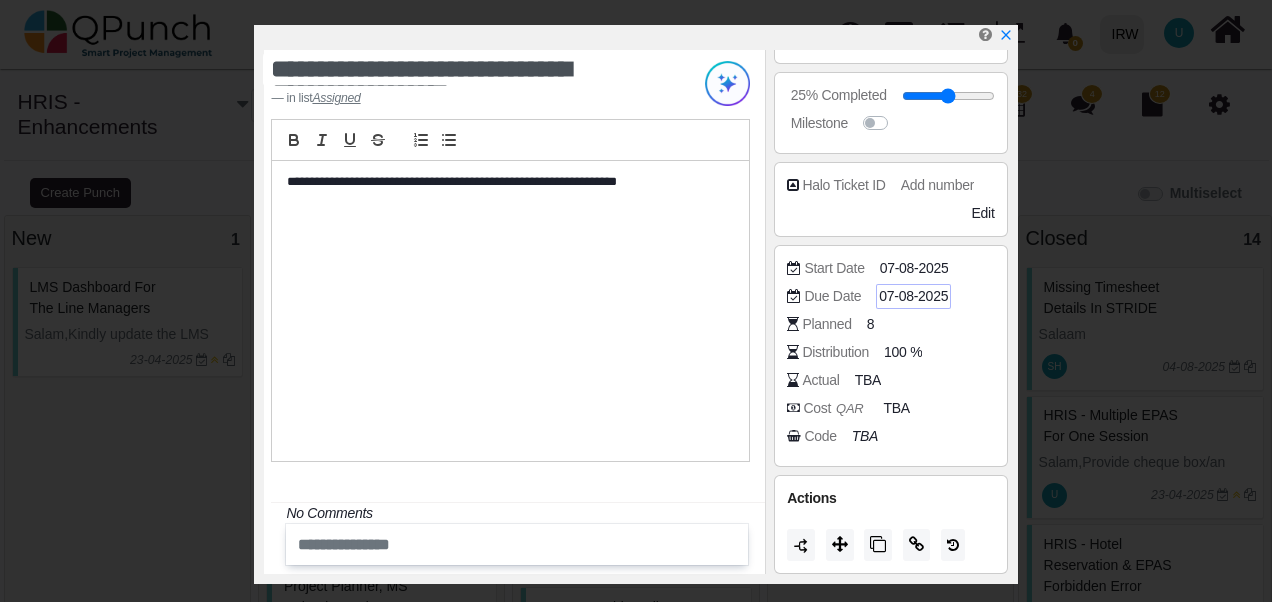 click on "07-08-2025" at bounding box center (913, 296) 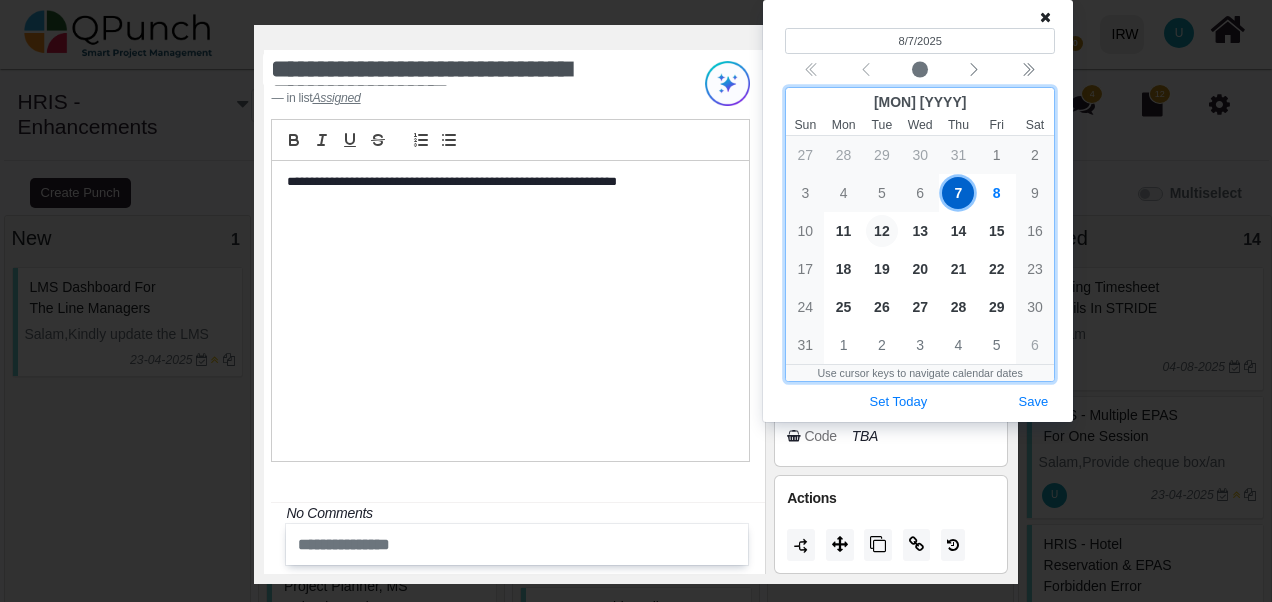 click on "12" at bounding box center [882, 231] 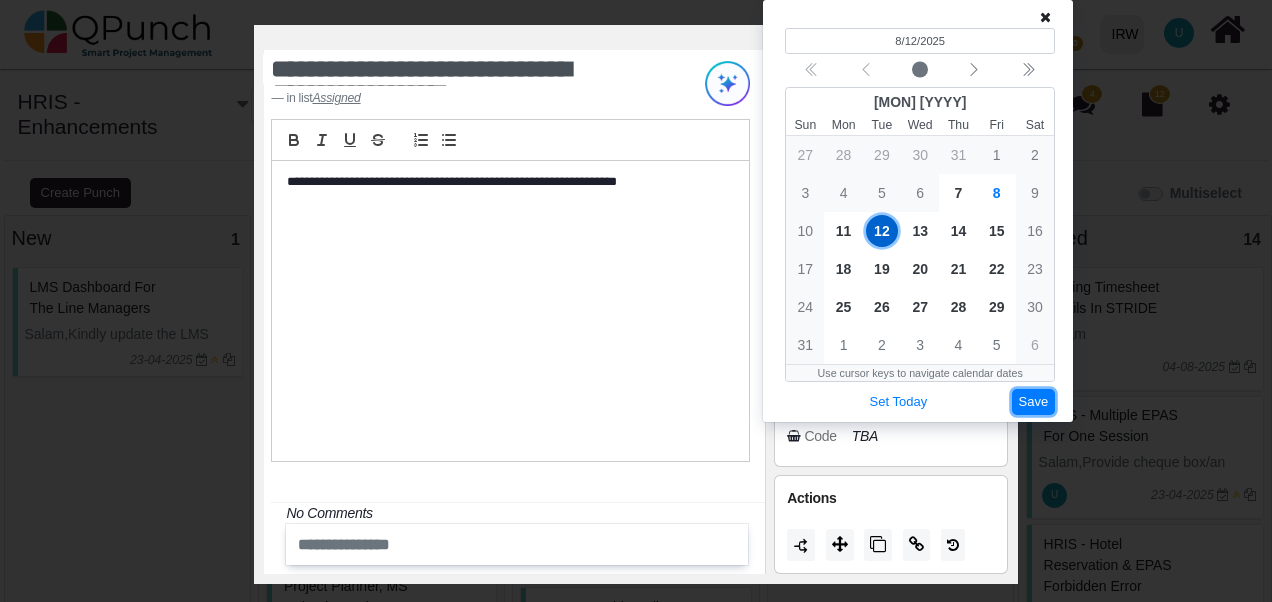 click on "Save" at bounding box center (1034, 402) 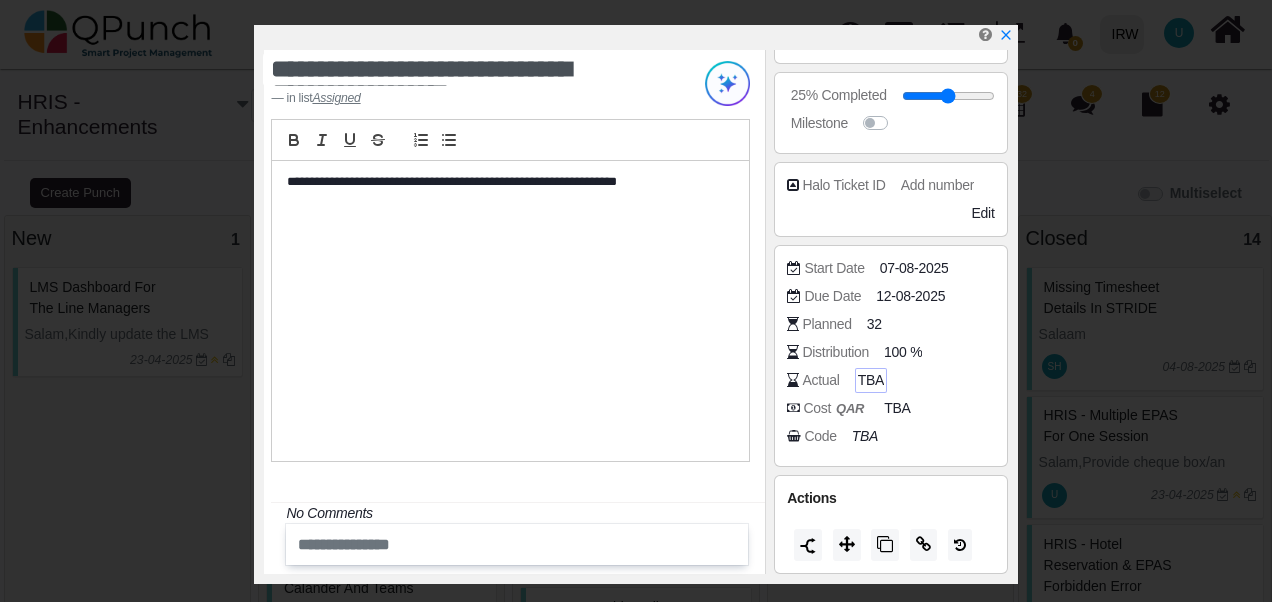 click on "TBA" at bounding box center (871, 380) 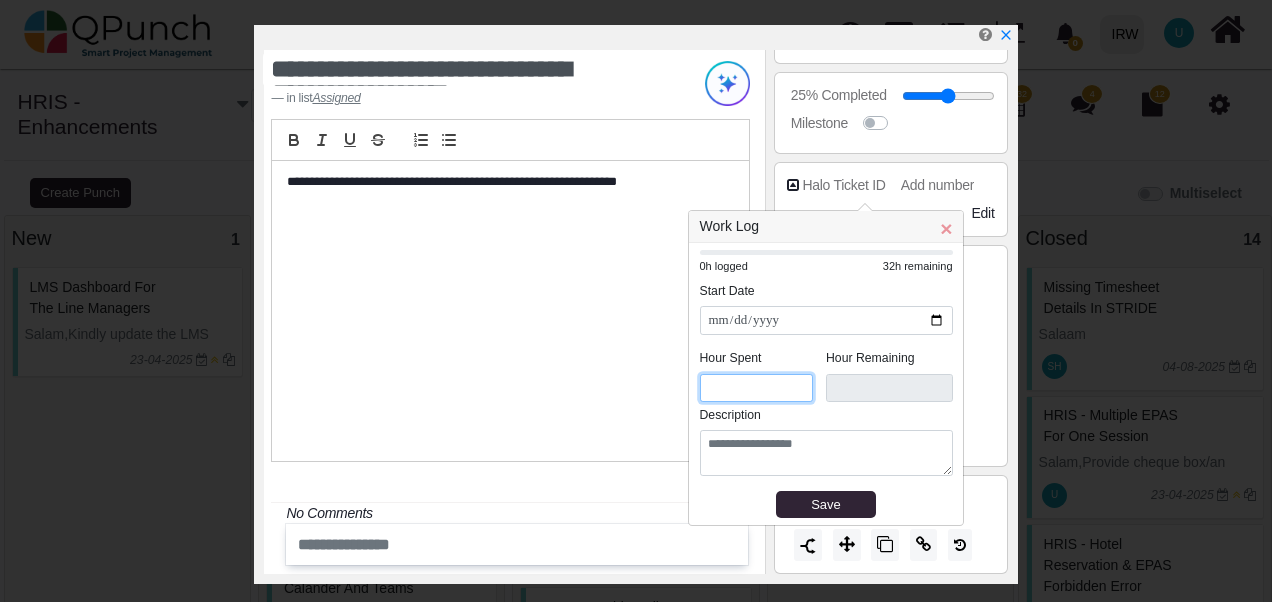 drag, startPoint x: 726, startPoint y: 390, endPoint x: 660, endPoint y: 380, distance: 66.75328 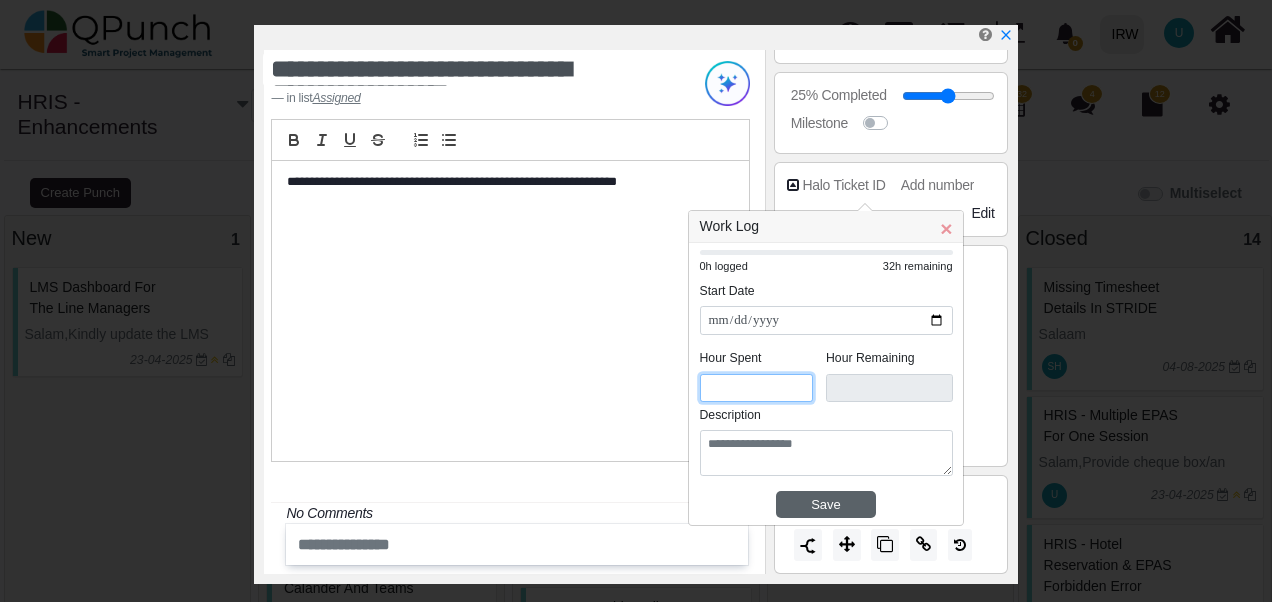 type on "*" 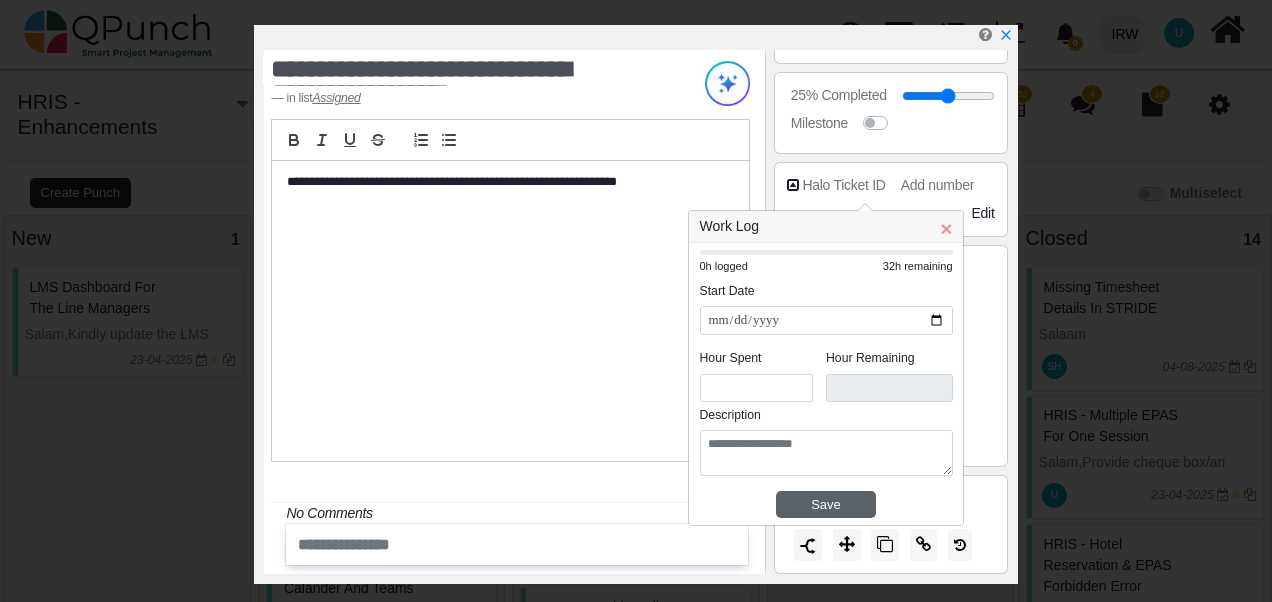 click on "Save" at bounding box center [826, 505] 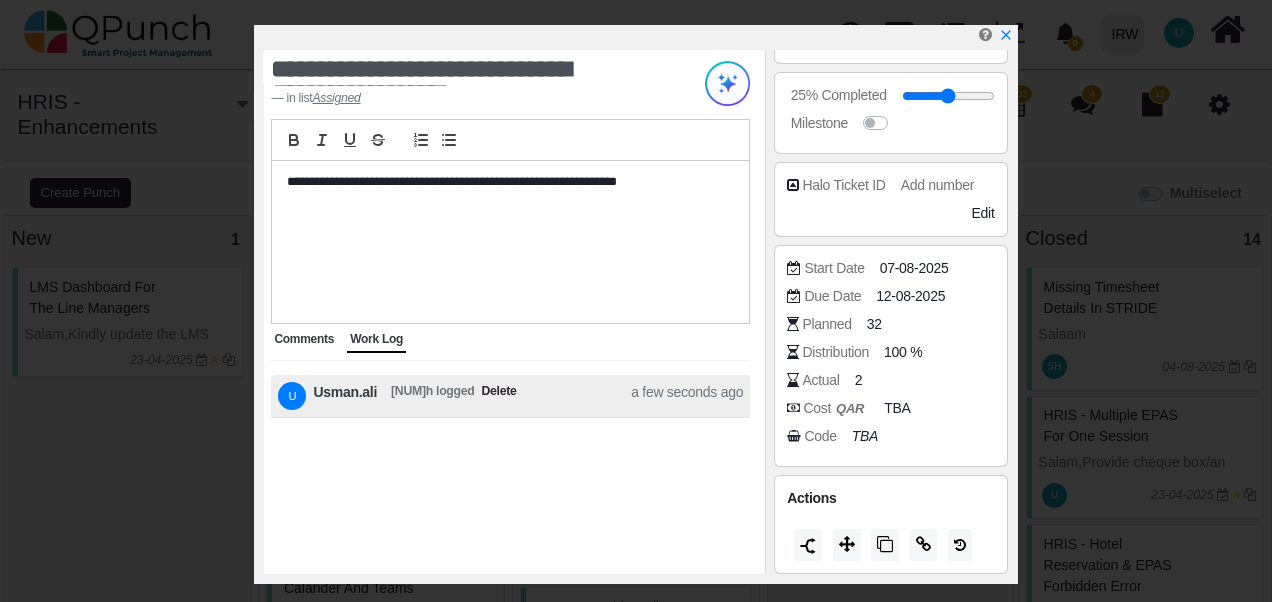 click on "Comments" at bounding box center [304, 339] 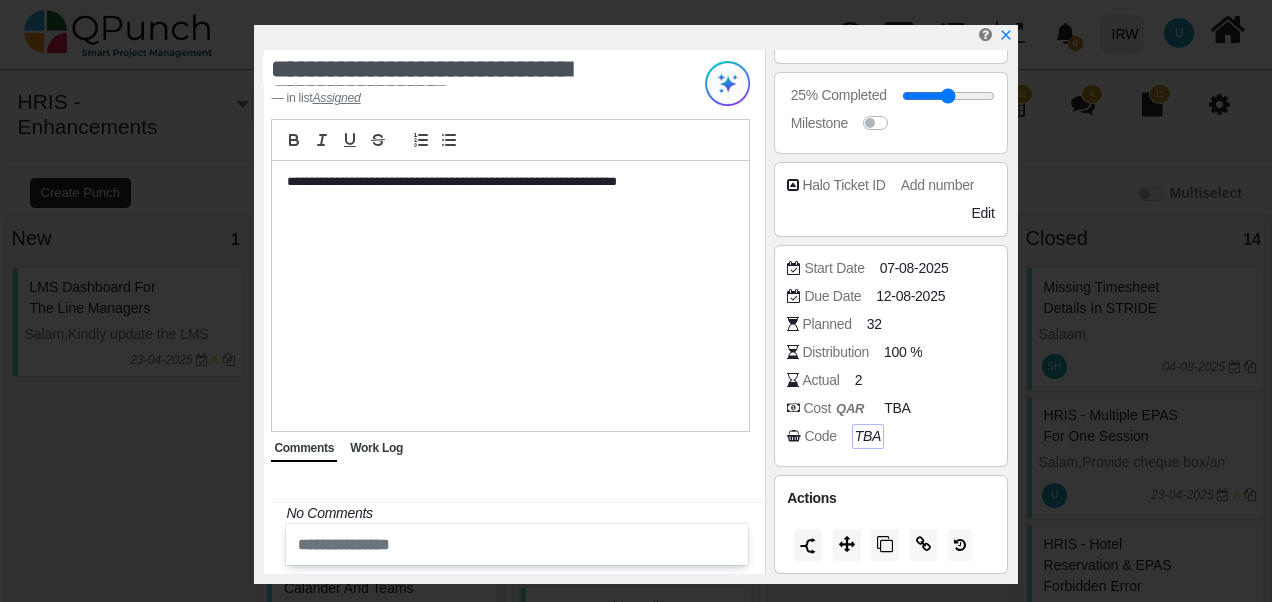click on "TBA" at bounding box center [868, 436] 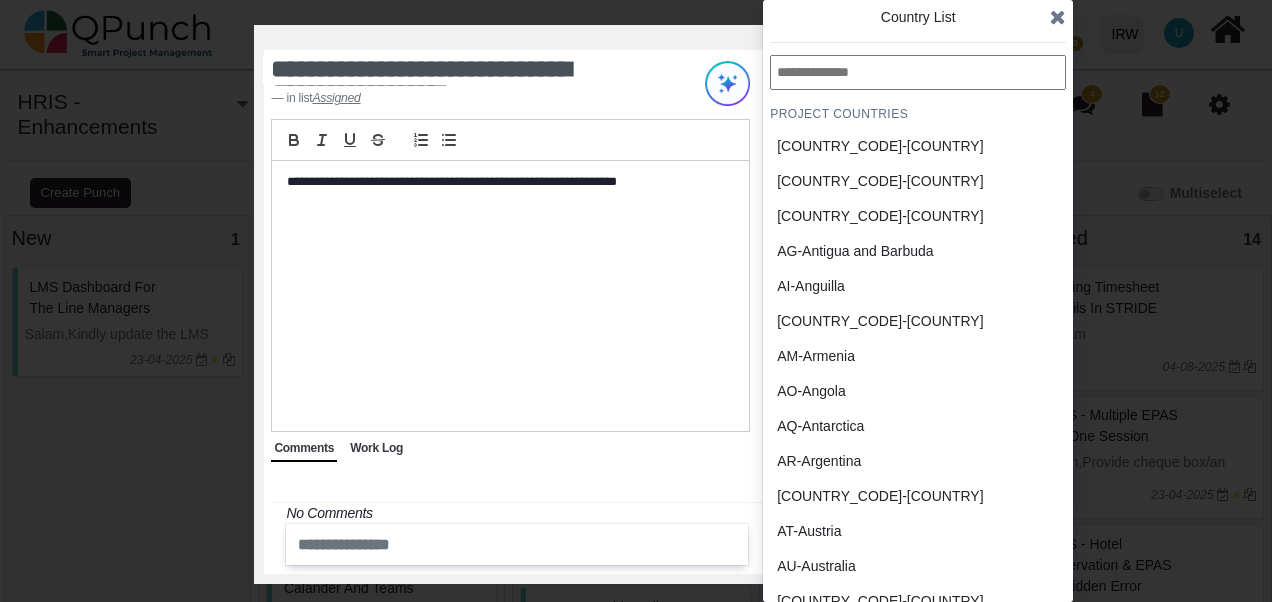 click at bounding box center (1058, 17) 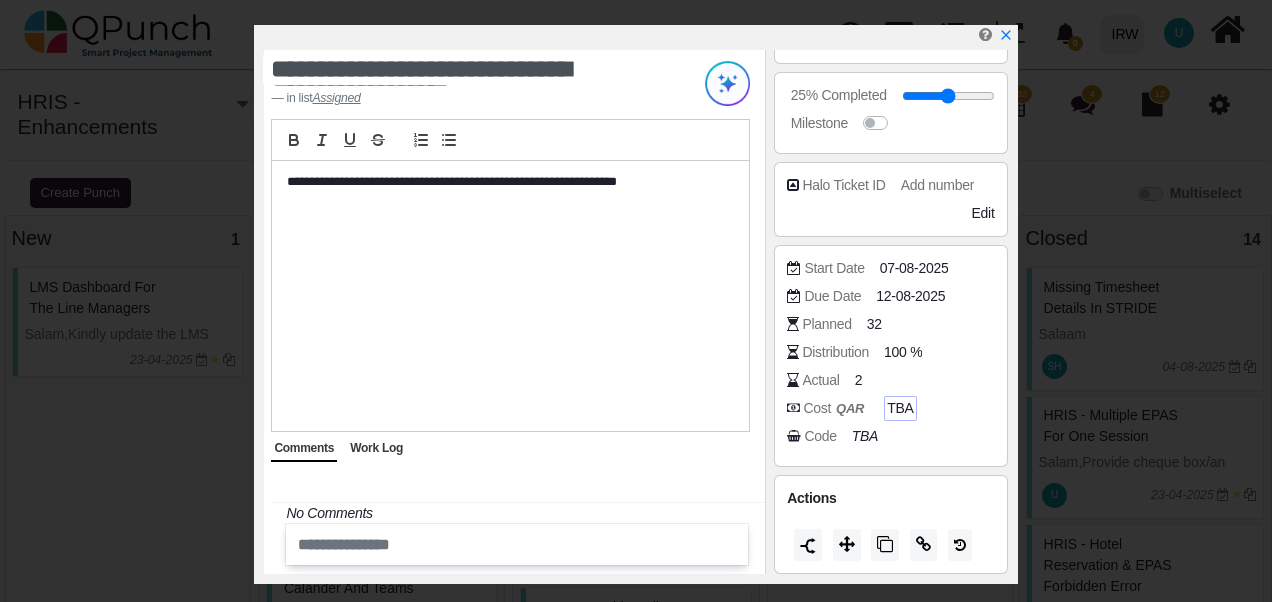 click on "TBA" at bounding box center (900, 408) 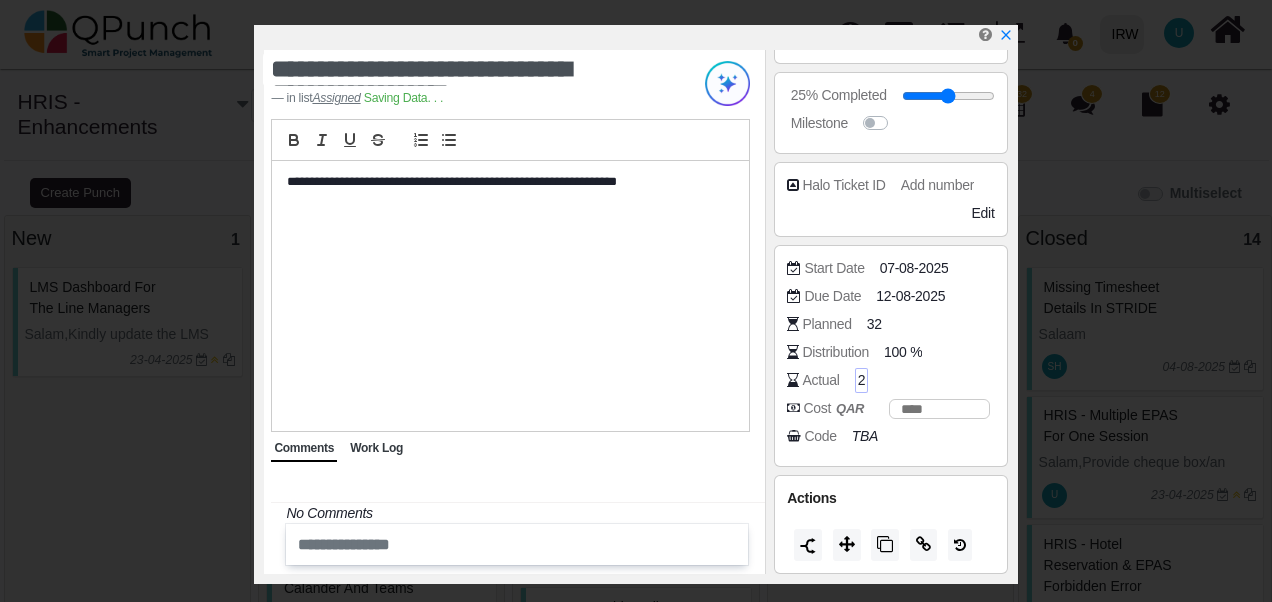 click on "2" at bounding box center [862, 380] 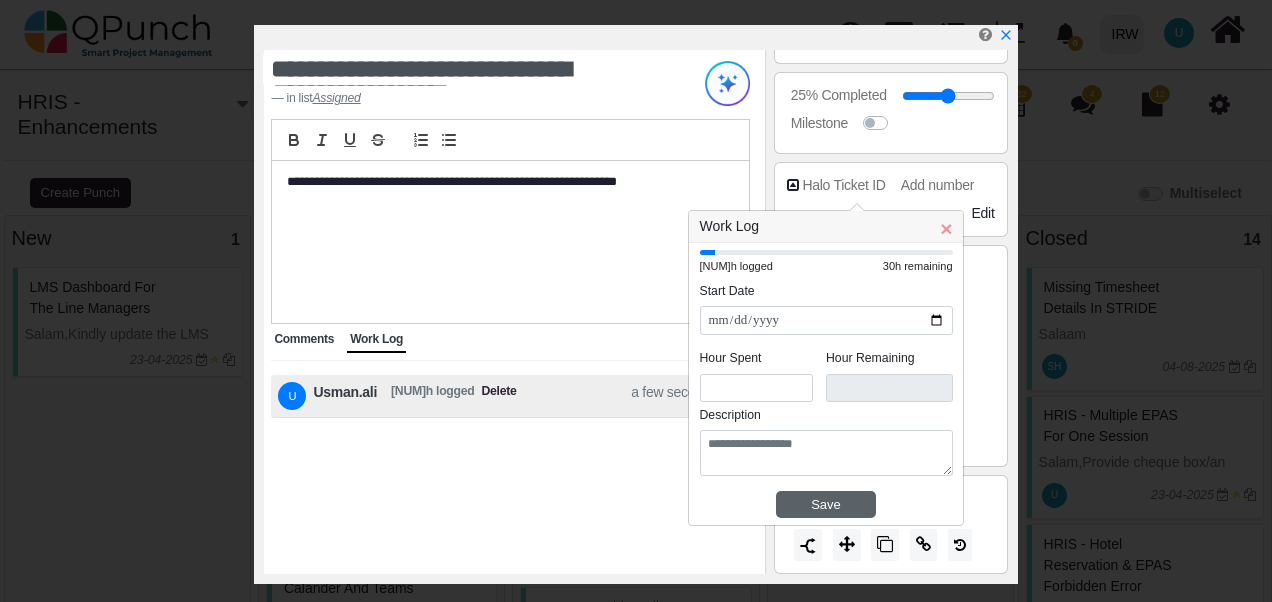 click on "Save" at bounding box center [826, 505] 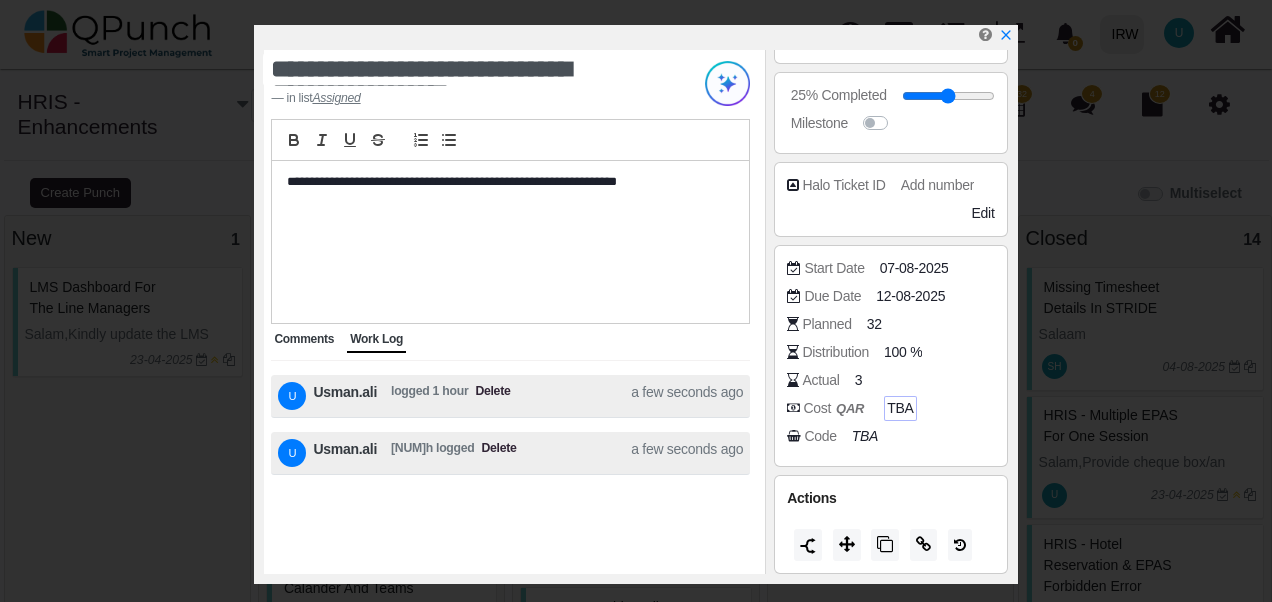 click on "Delete" at bounding box center [498, 453] 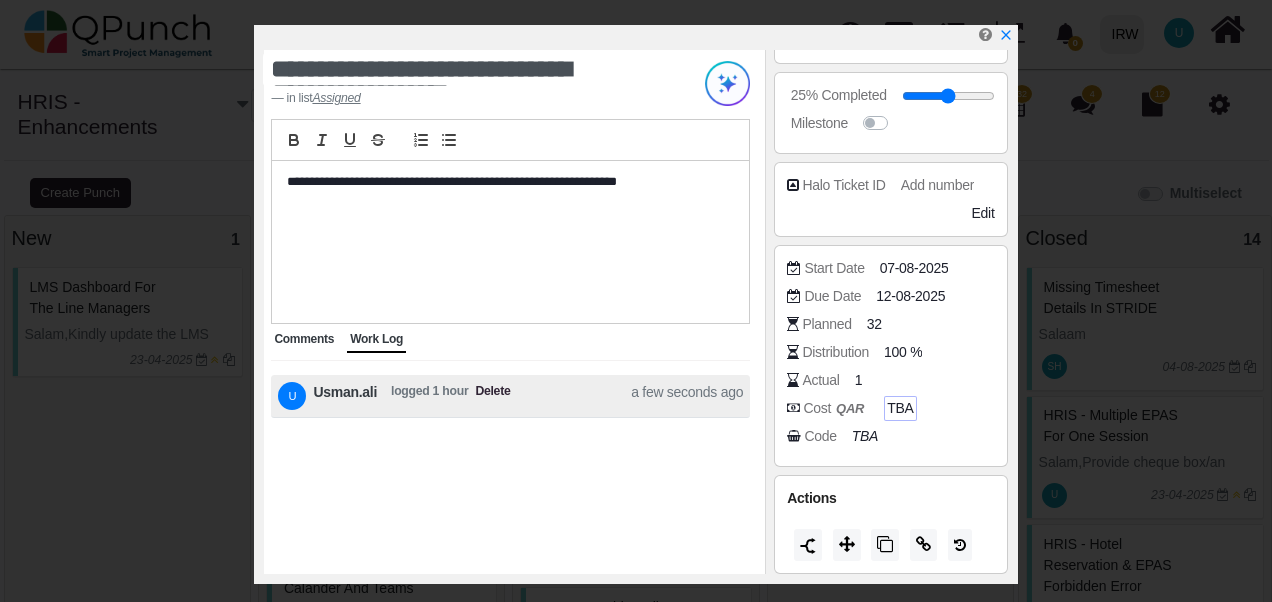 click on "Delete" at bounding box center [492, 396] 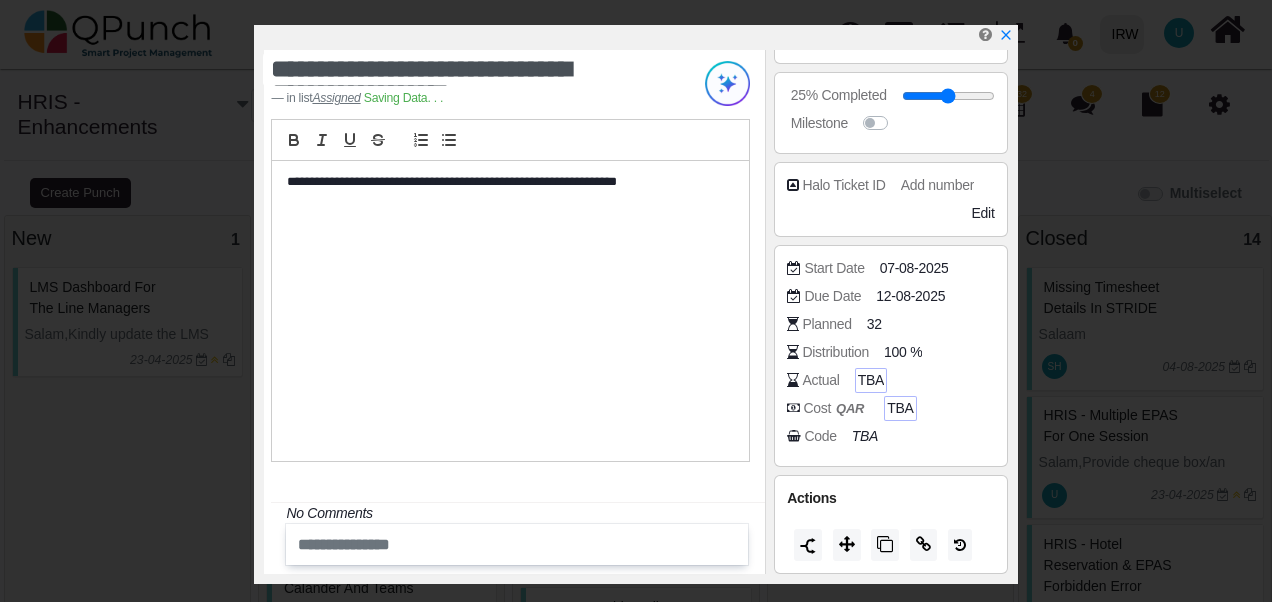 click on "TBA" at bounding box center (871, 380) 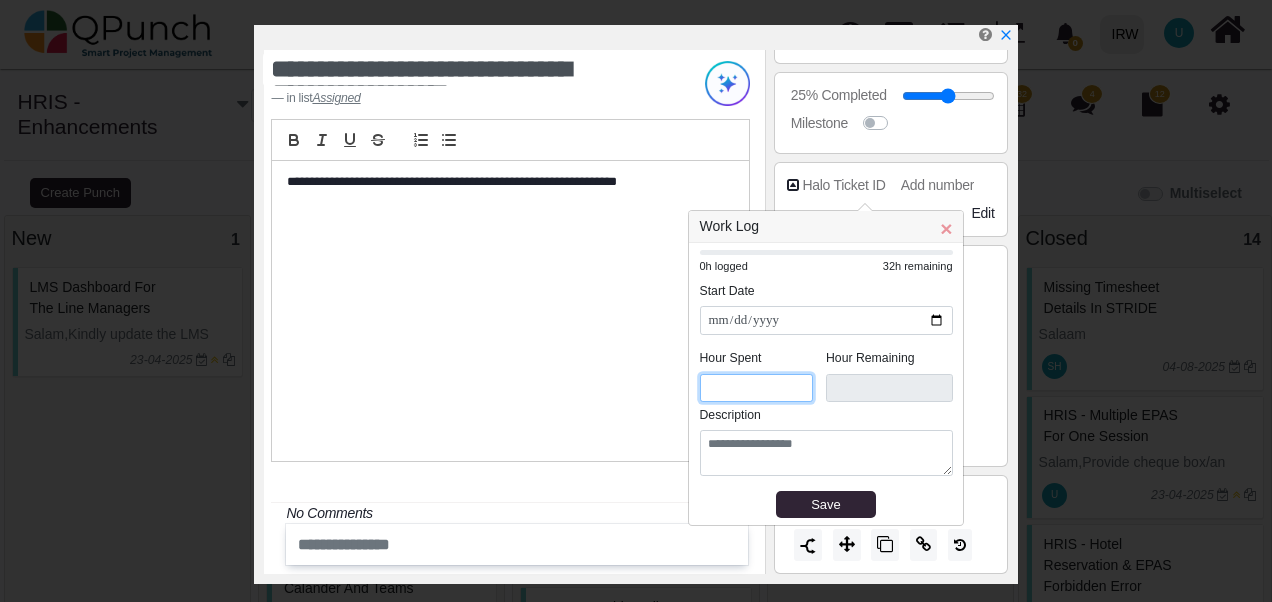 drag, startPoint x: 721, startPoint y: 385, endPoint x: 678, endPoint y: 396, distance: 44.38468 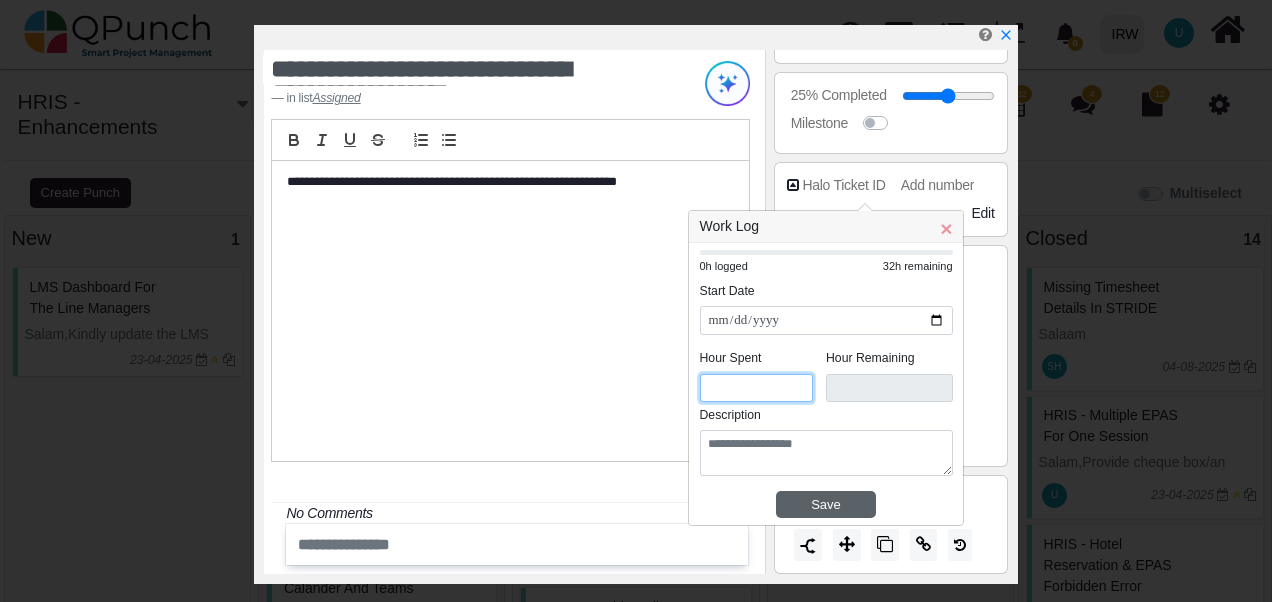 type on "*" 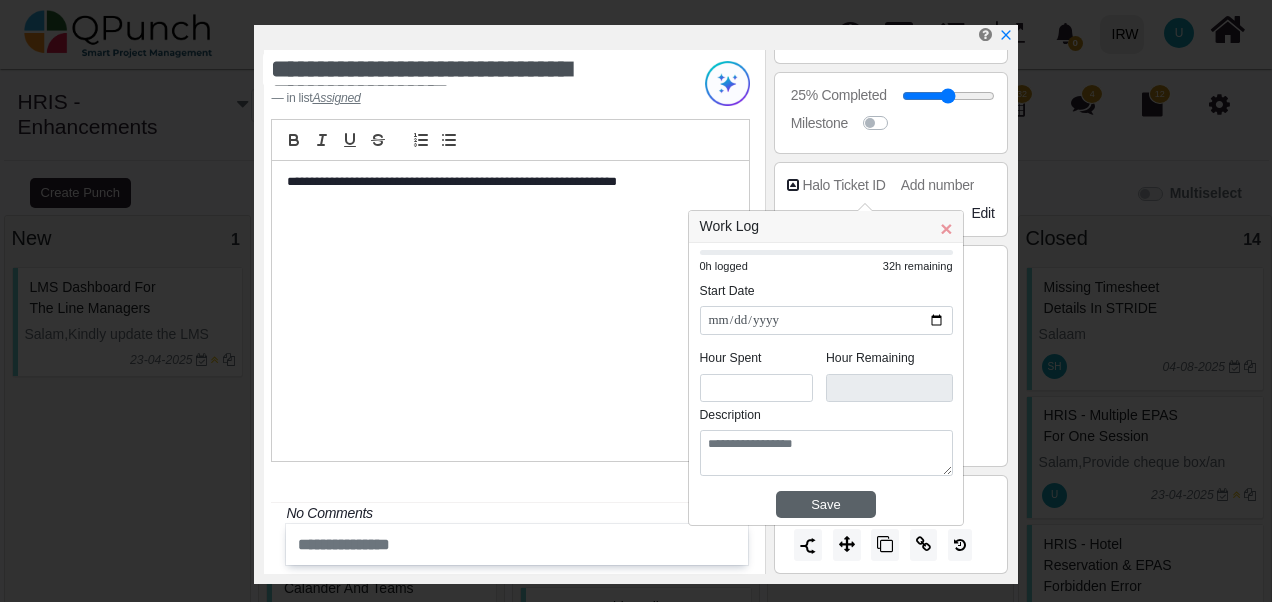 click on "Save" at bounding box center [826, 505] 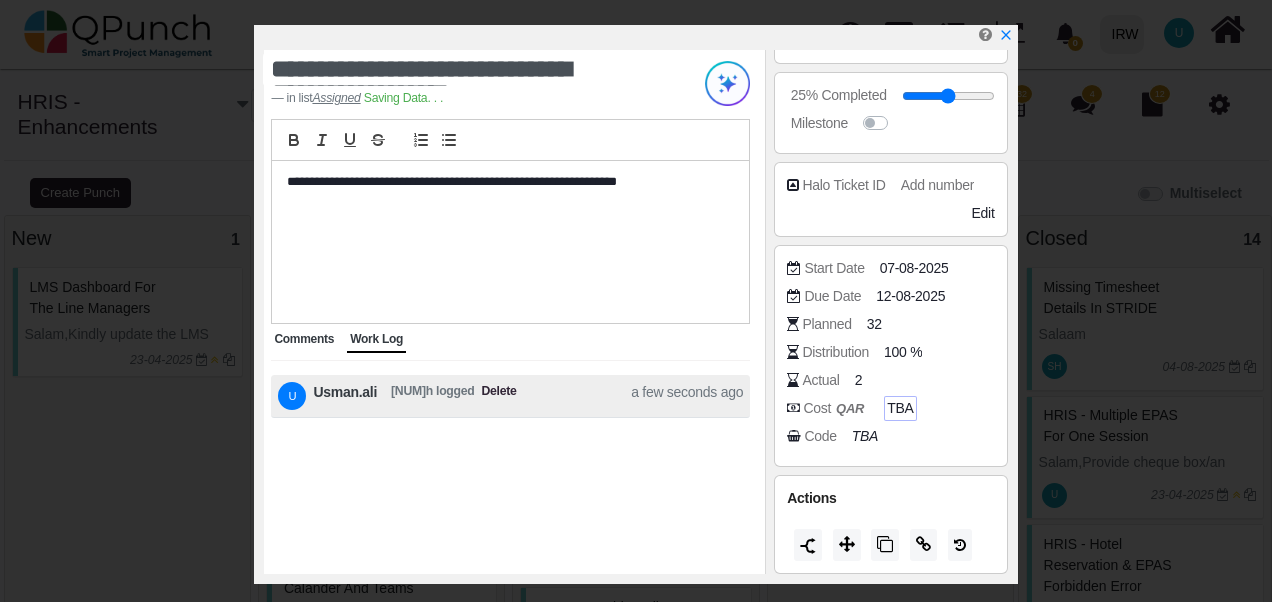 click on "Comments" at bounding box center (304, 339) 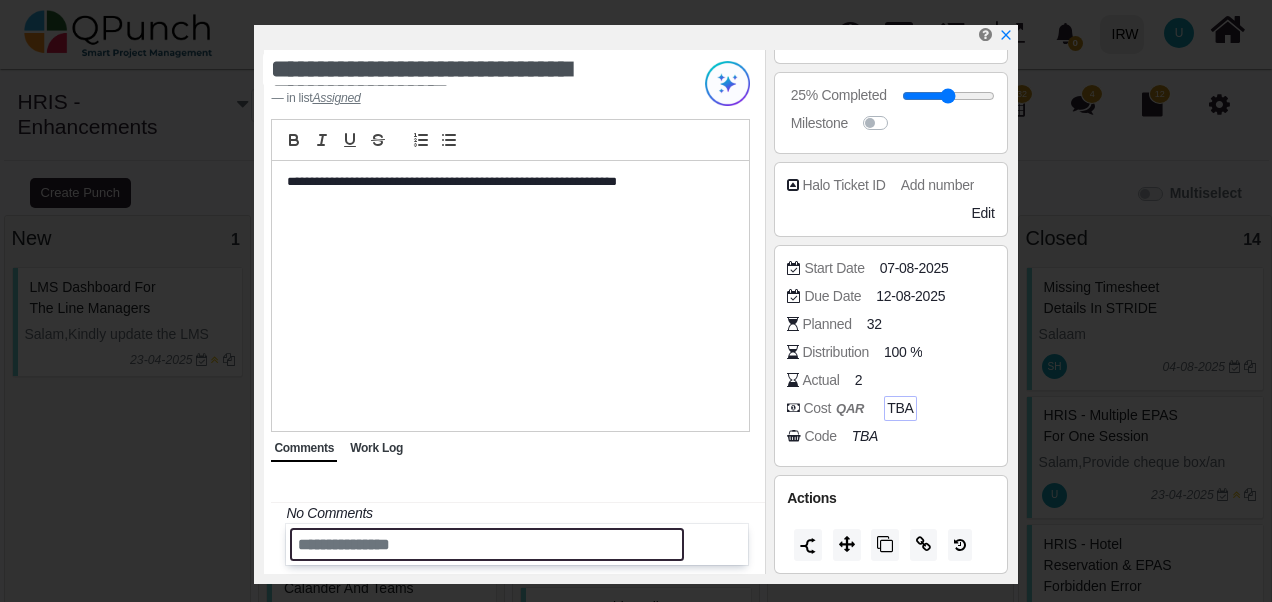 click at bounding box center [487, 544] 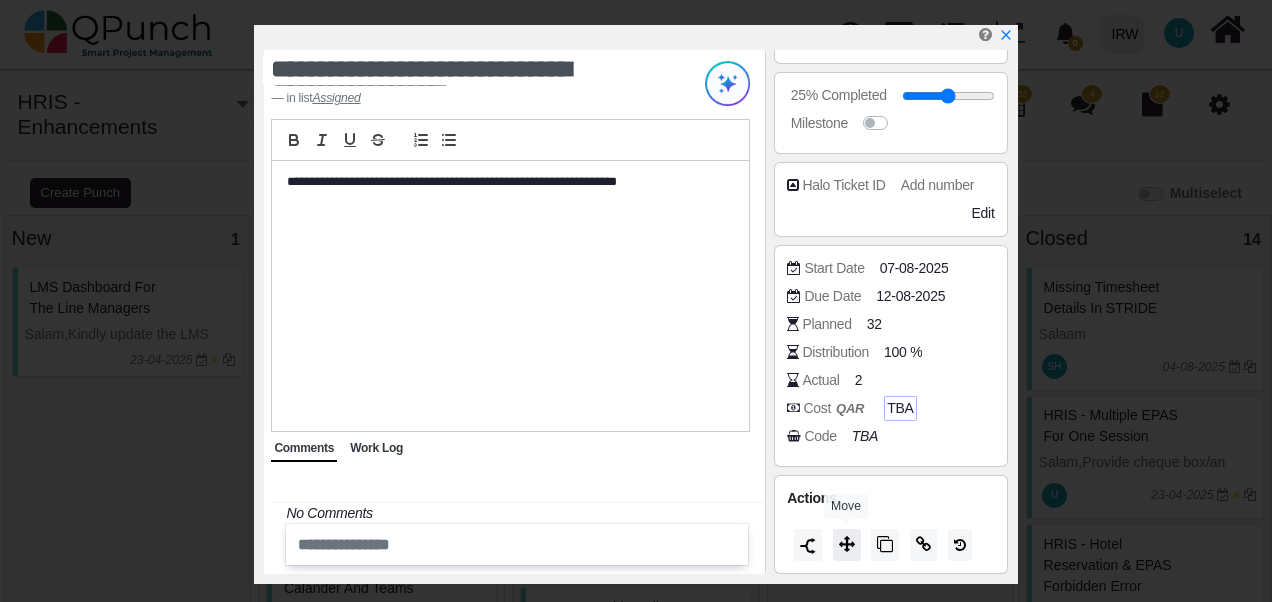click at bounding box center [847, 544] 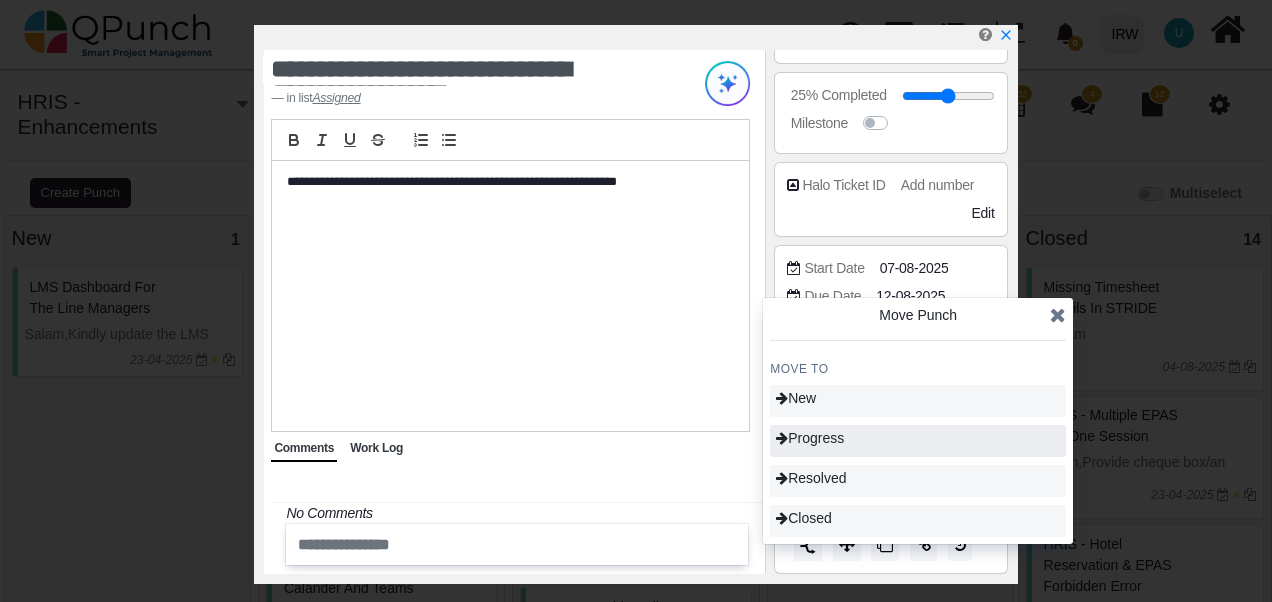 click on "Progress" at bounding box center [918, 441] 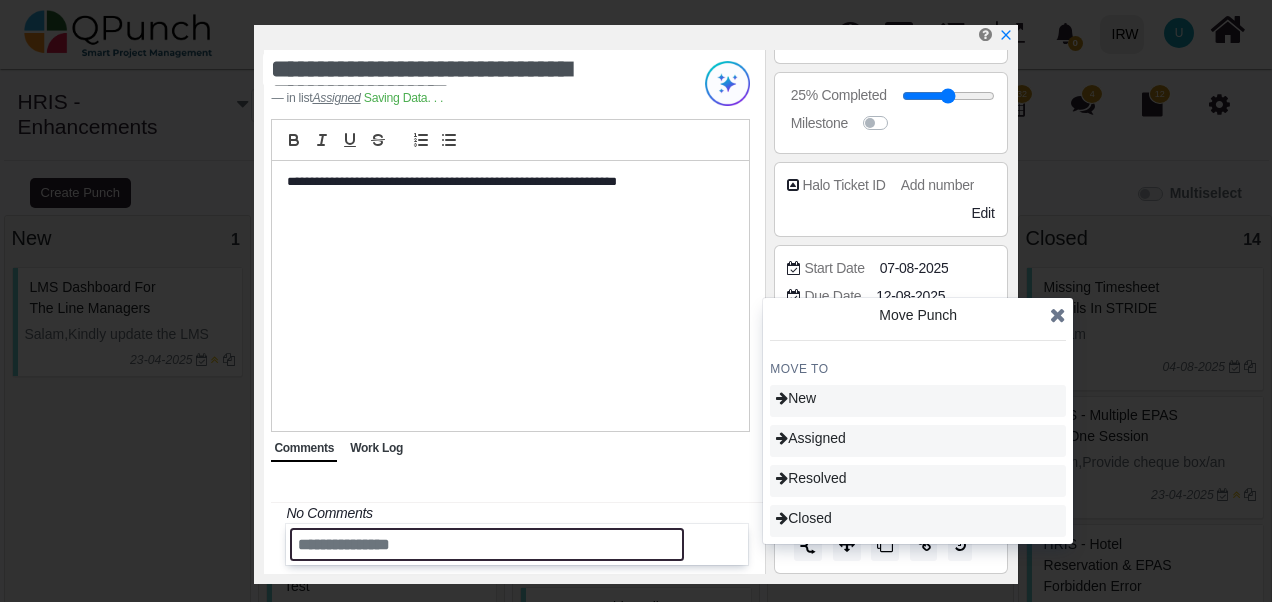 click at bounding box center (487, 544) 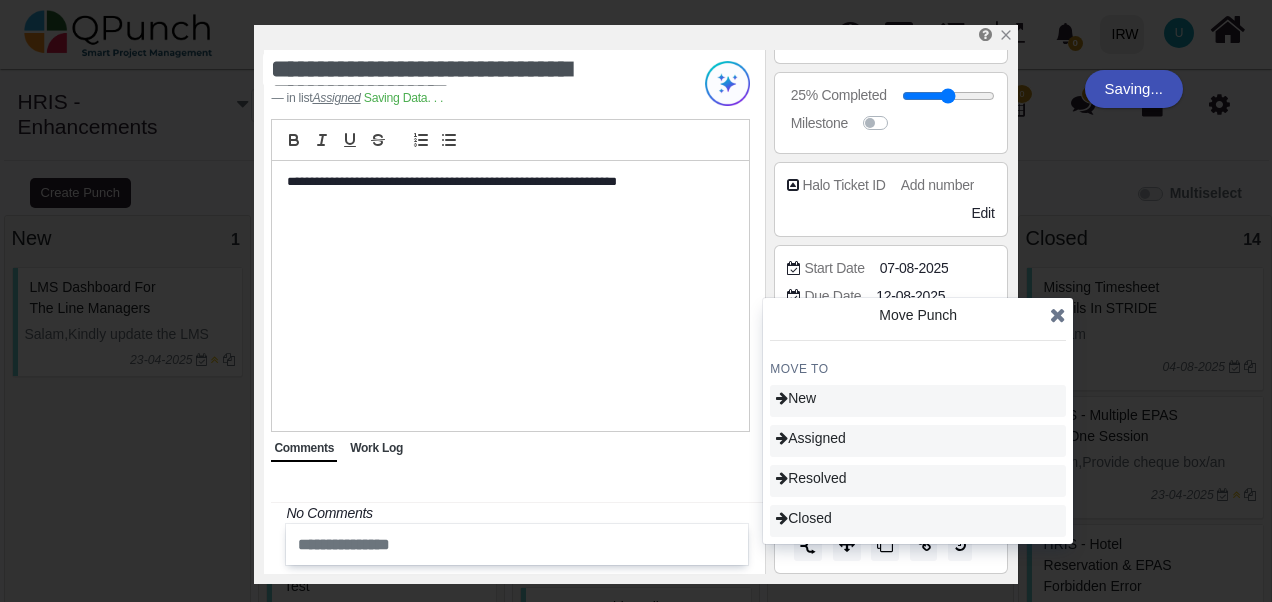 type on "**" 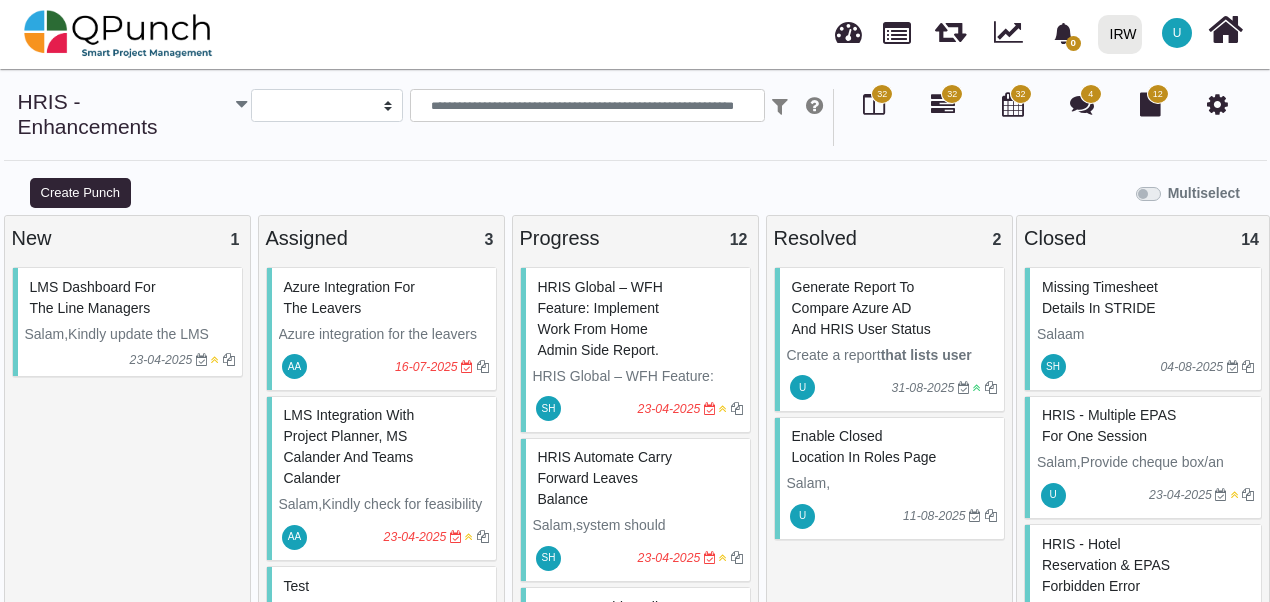click on "Azure integration for the leavers     Azure integration for the leavers in HRIS      AA     [DATE]                                         LMS integration with Project planner, MS Calander and Teams Calander     Salam,Kindly check for feasibility of integration of HRIS - LMS with Microsoft planner, Microsoft Calander and Teams Calander.      AA     [DATE]                                         Test             [DATE]" at bounding box center (381, 458) 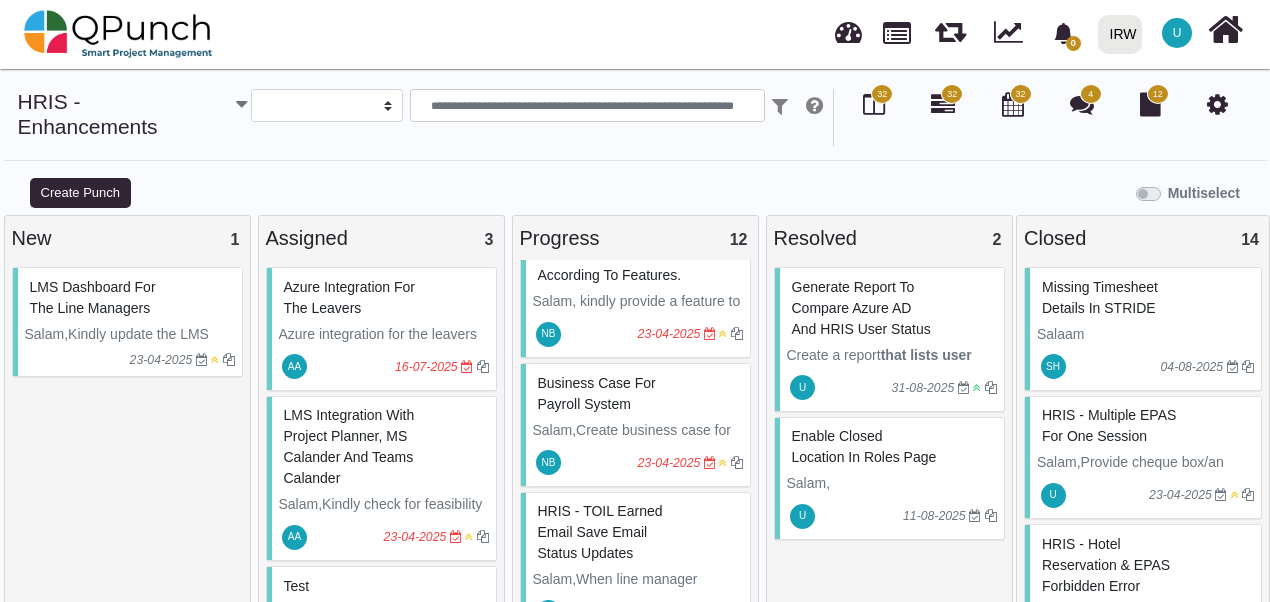 scroll, scrollTop: 1454, scrollLeft: 0, axis: vertical 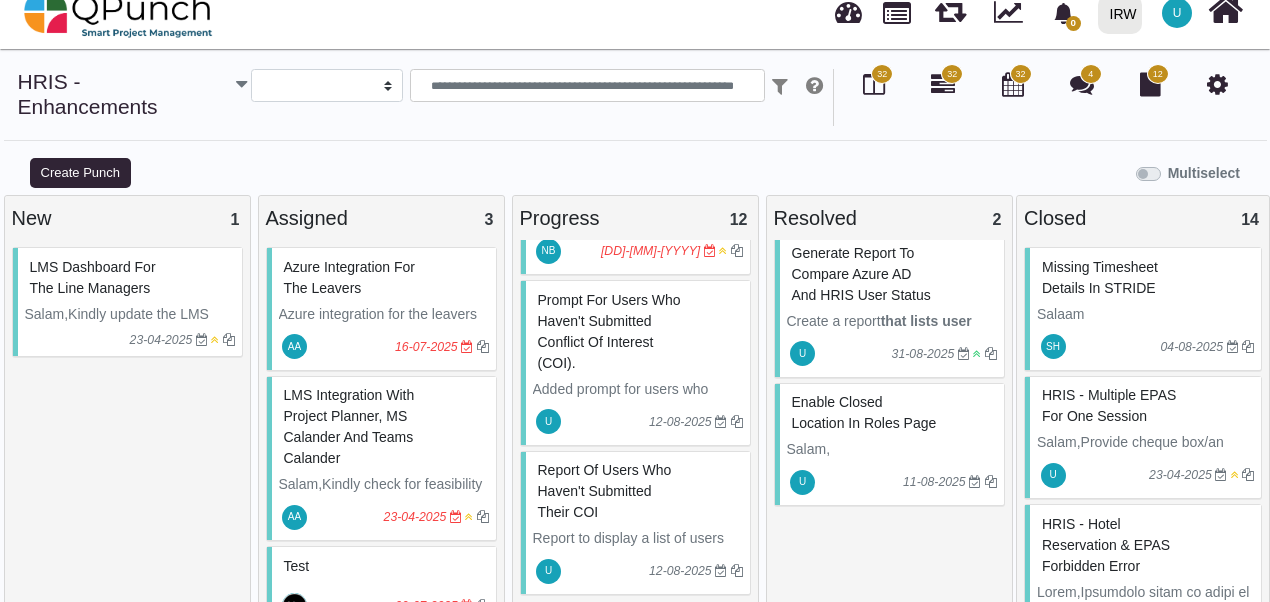 click on "Report of users who haven't submitted their COI" at bounding box center [605, 491] 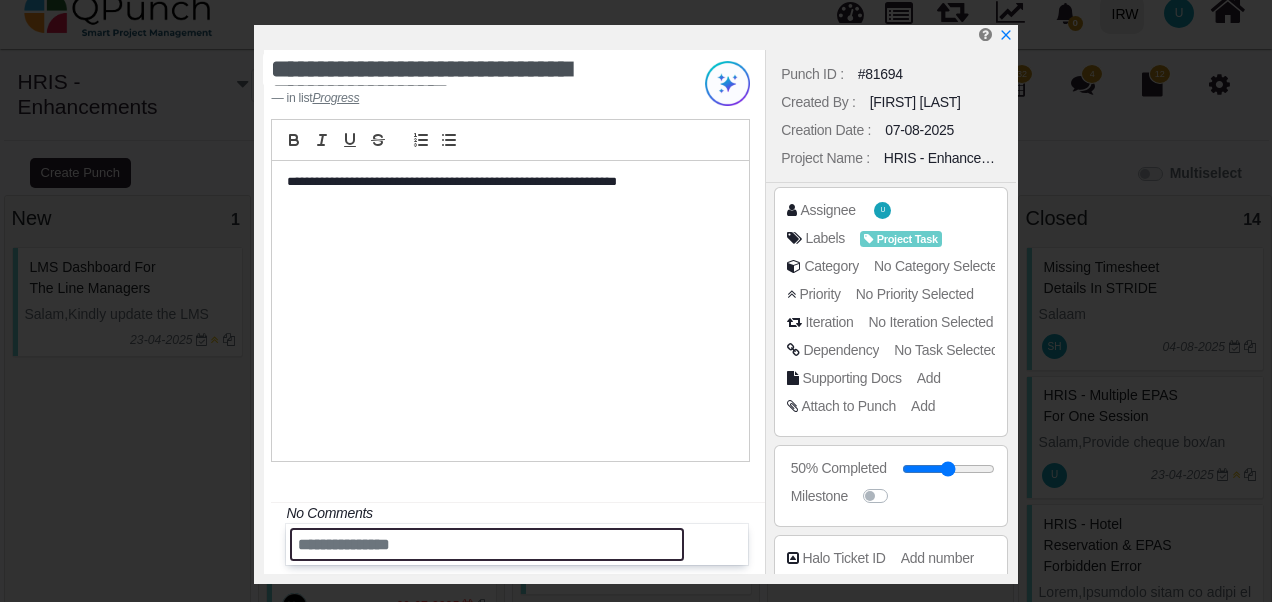 click at bounding box center (487, 544) 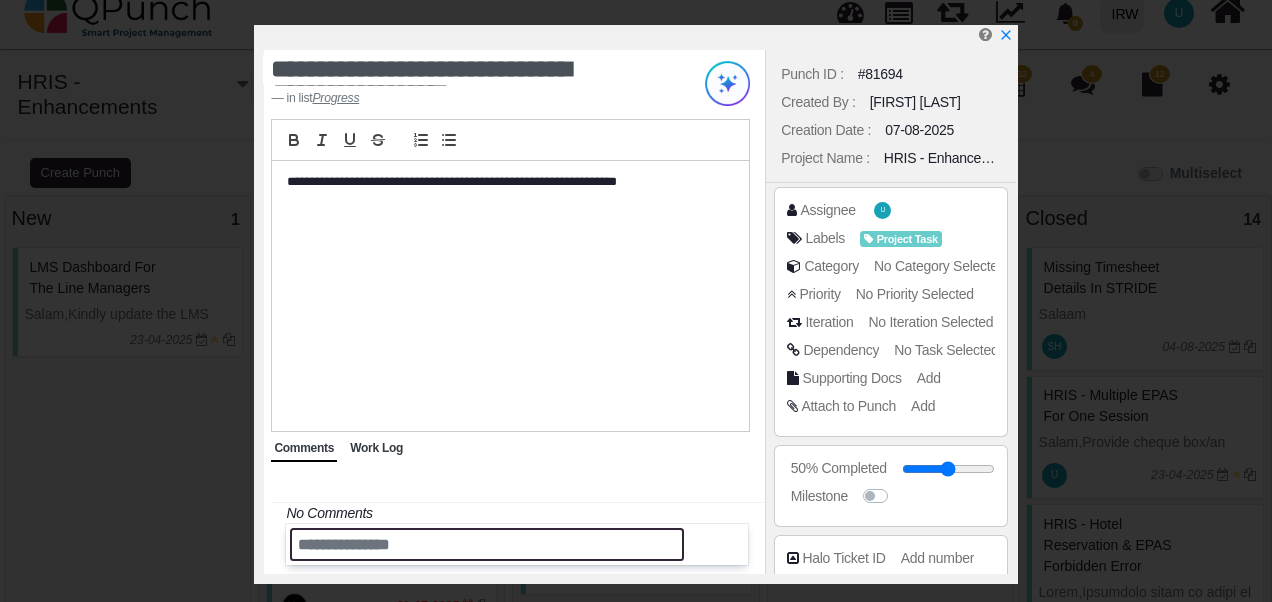 click at bounding box center [487, 544] 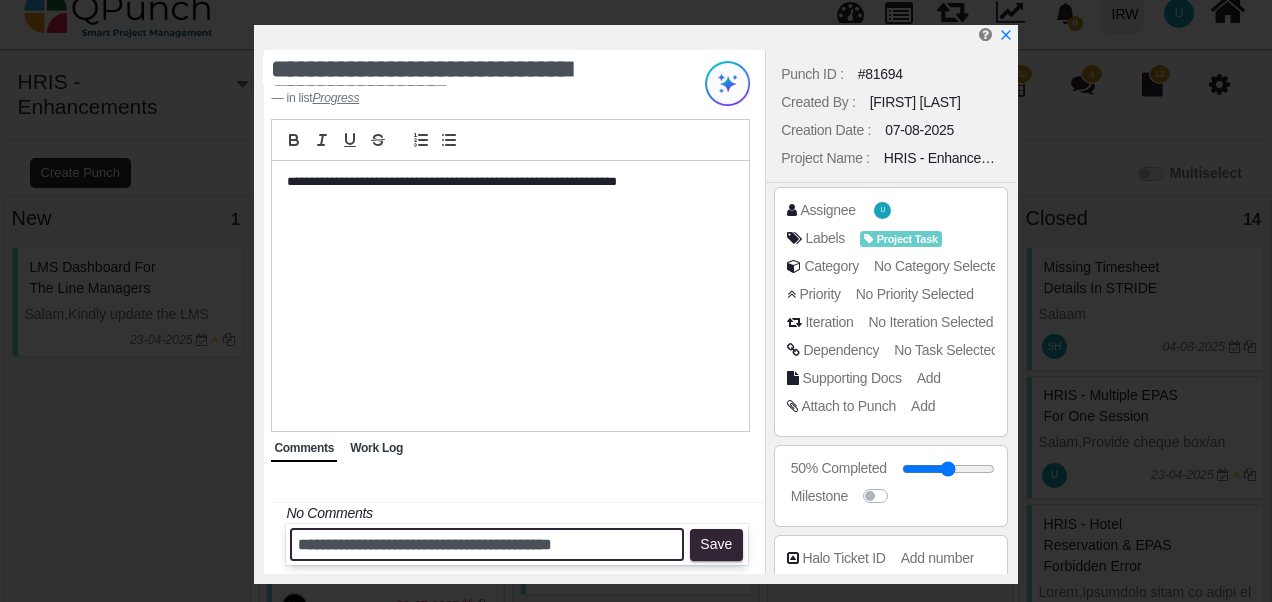 drag, startPoint x: 586, startPoint y: 547, endPoint x: 268, endPoint y: 551, distance: 318.02515 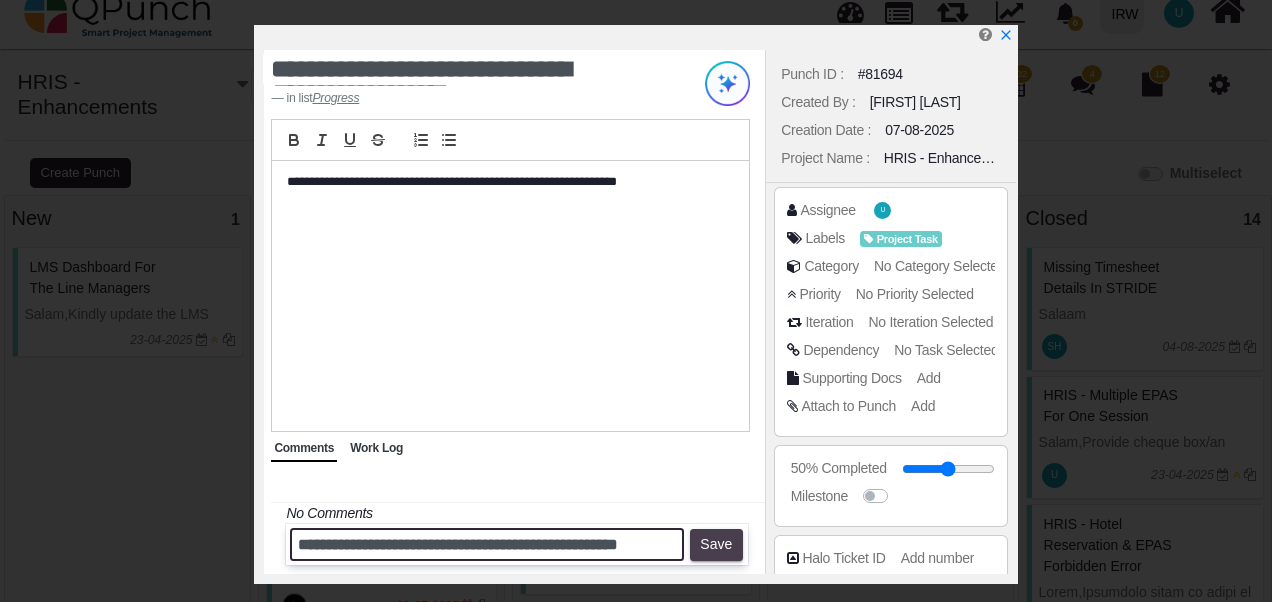 type on "**********" 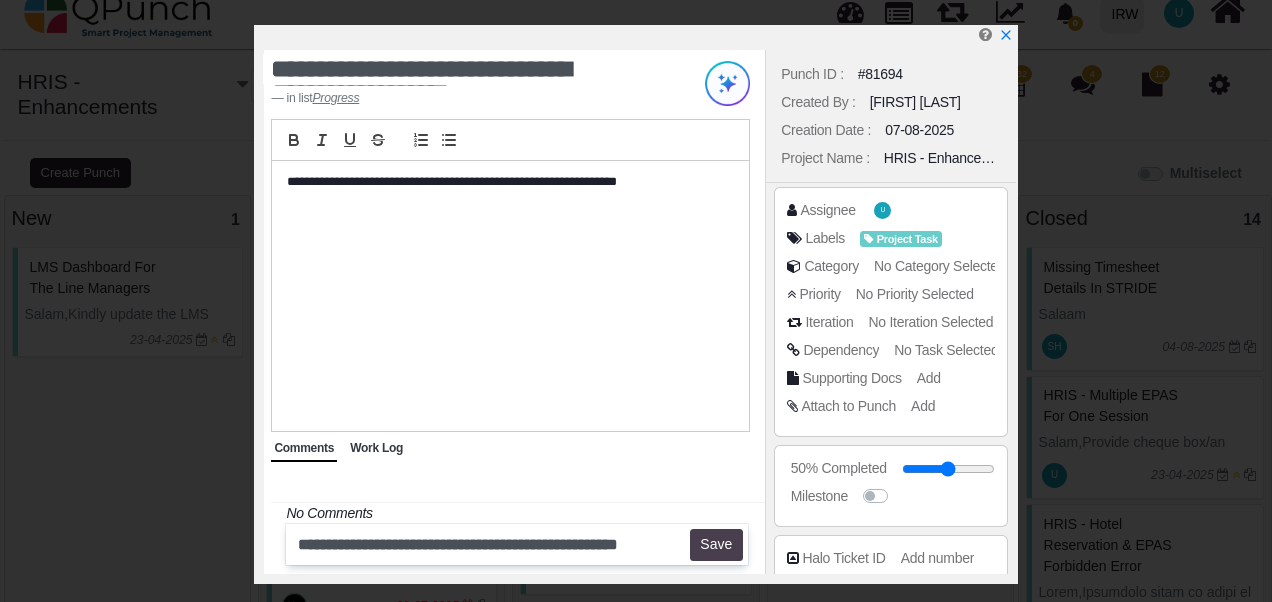 click on "Save" at bounding box center [716, 545] 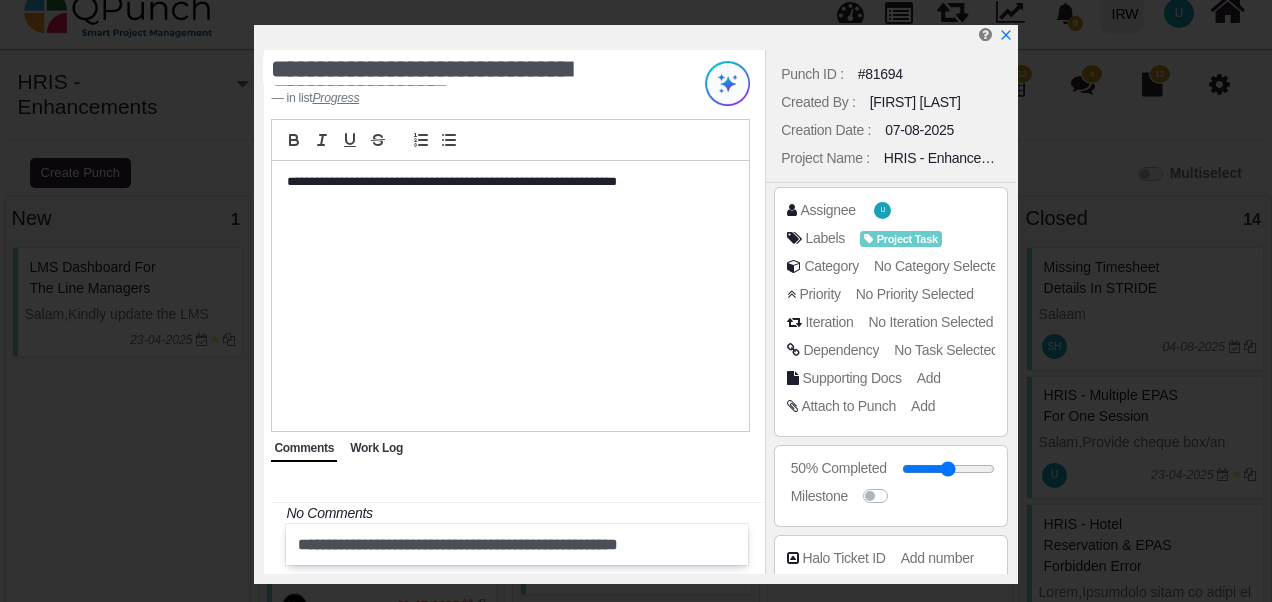 type 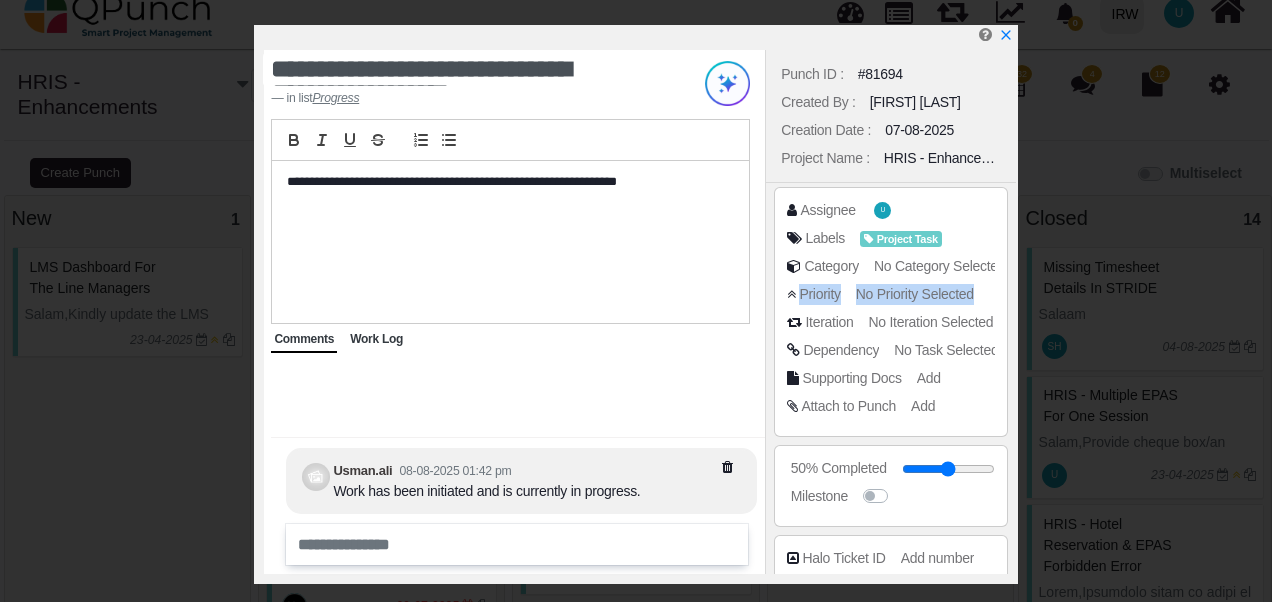 drag, startPoint x: 1015, startPoint y: 297, endPoint x: 1000, endPoint y: 271, distance: 30.016663 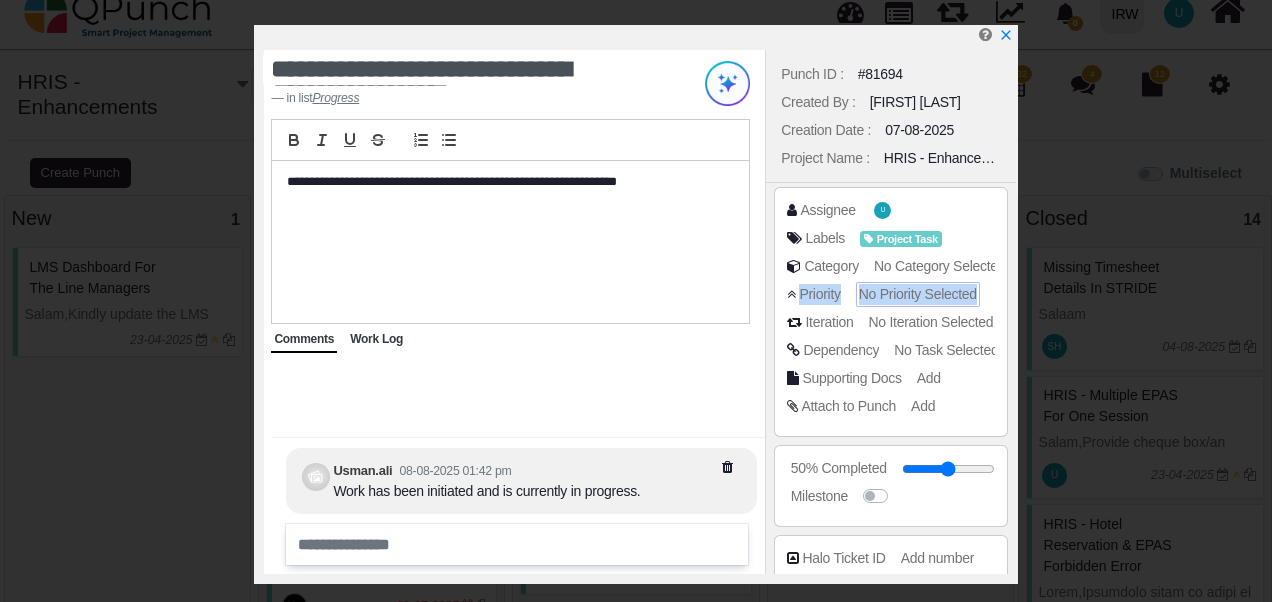 drag, startPoint x: 1000, startPoint y: 271, endPoint x: 908, endPoint y: 294, distance: 94.83143 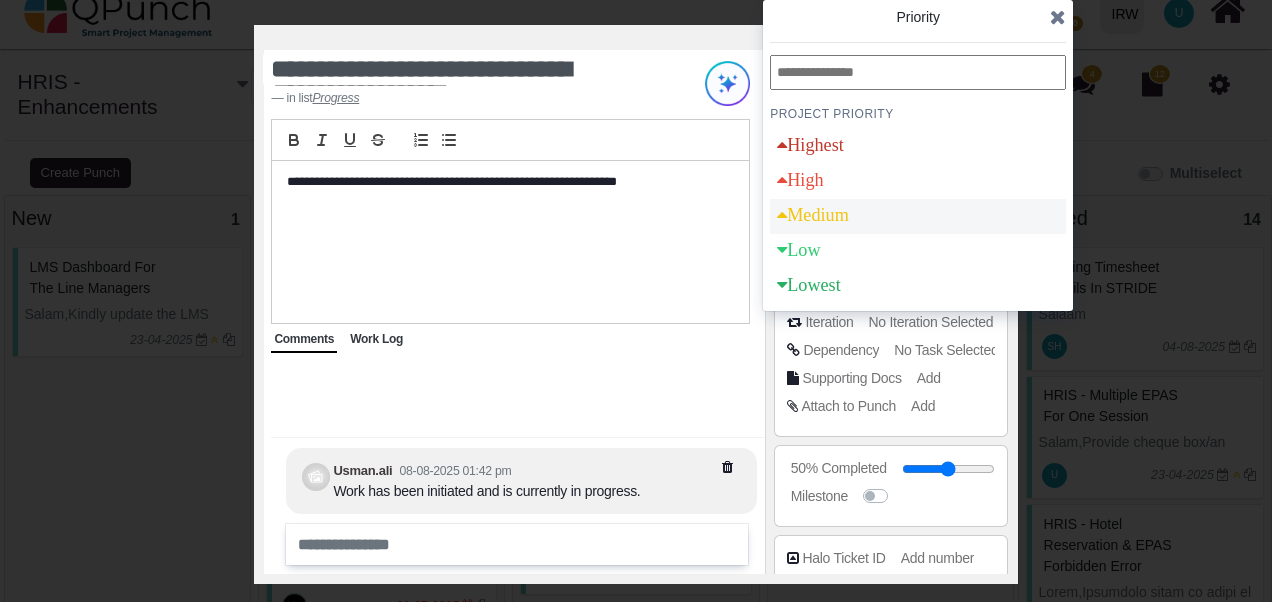 click on "Medium" at bounding box center [813, 215] 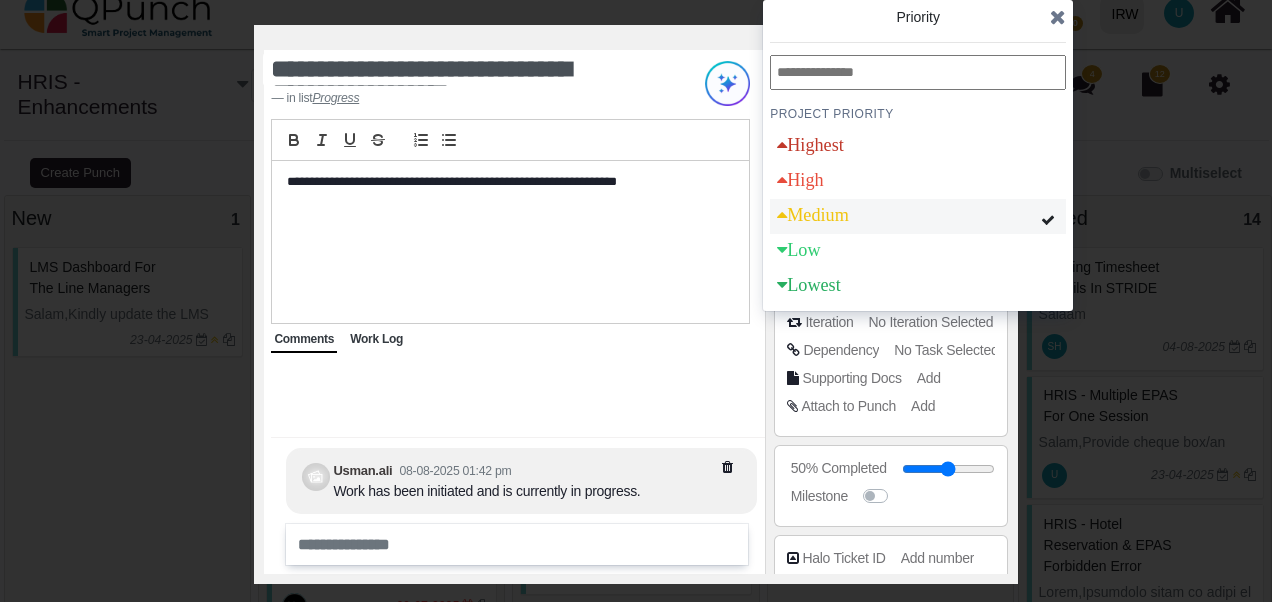 scroll, scrollTop: 1434, scrollLeft: 0, axis: vertical 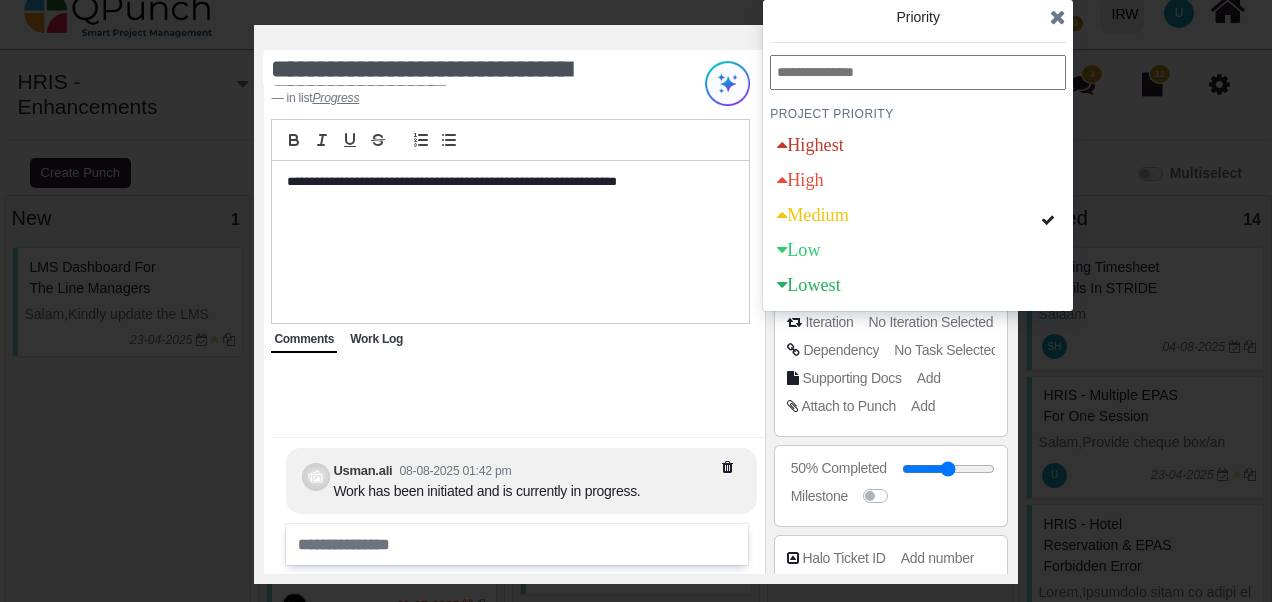 click at bounding box center (1058, 17) 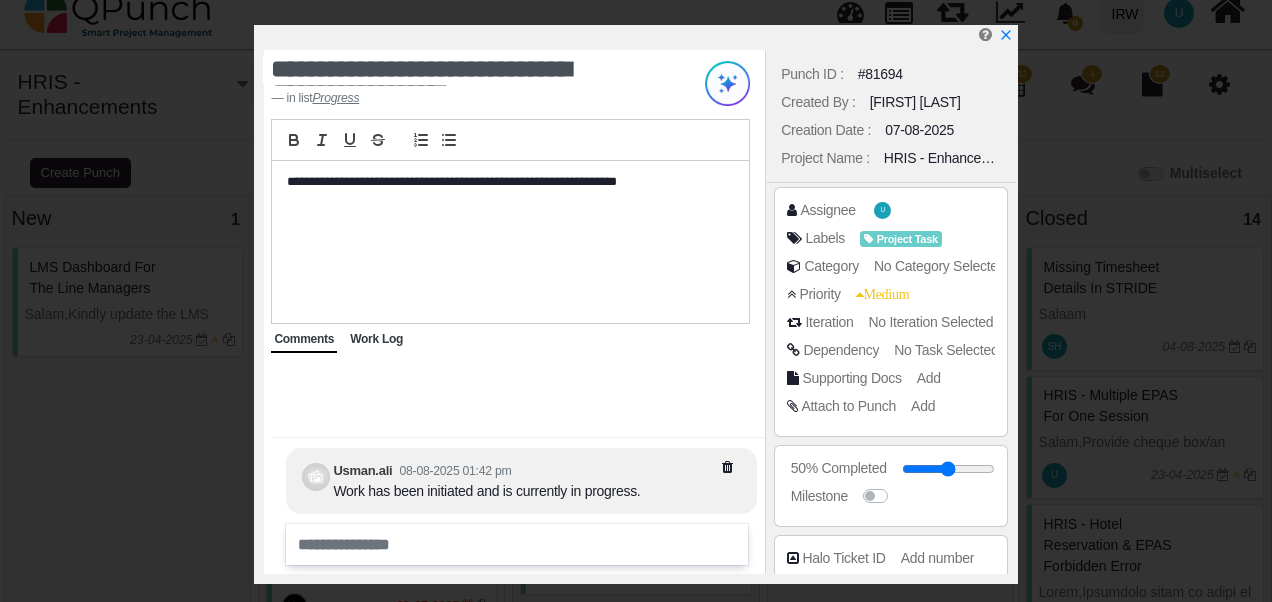 click on "50% Completed
Milestone" at bounding box center [890, 486] 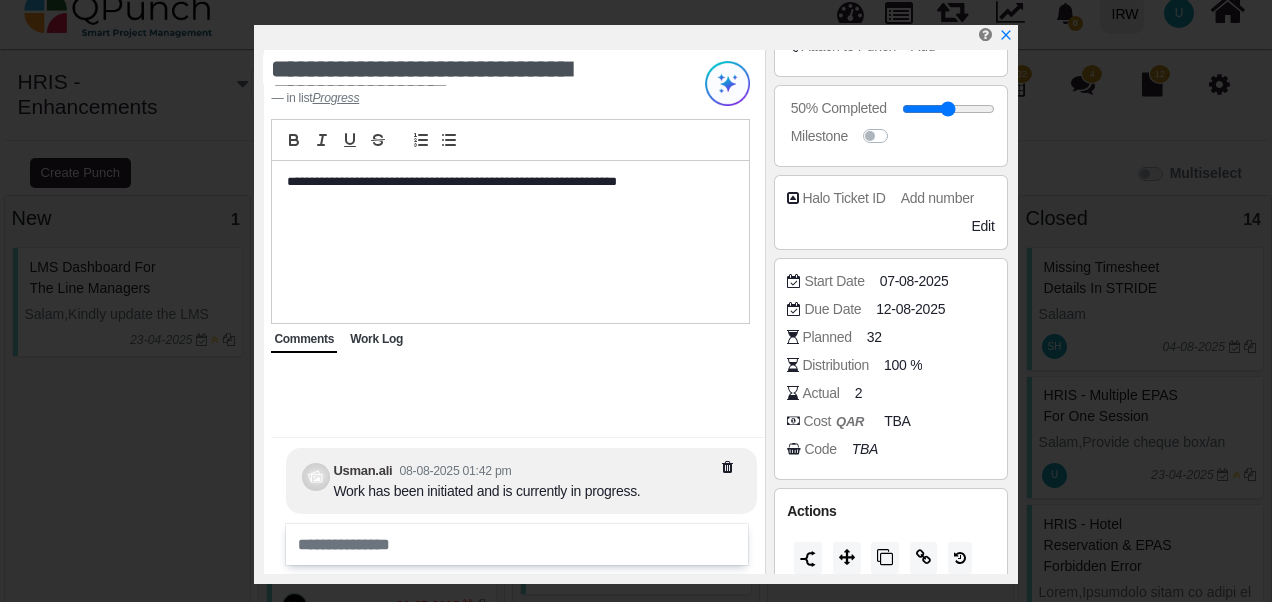 scroll, scrollTop: 373, scrollLeft: 0, axis: vertical 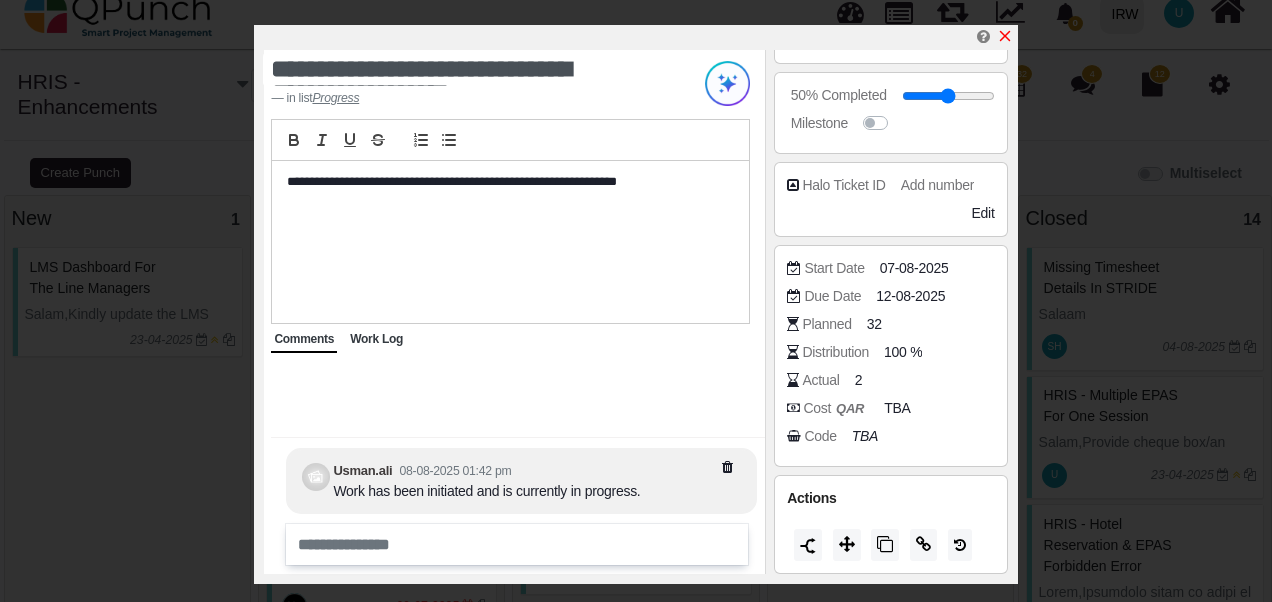 click 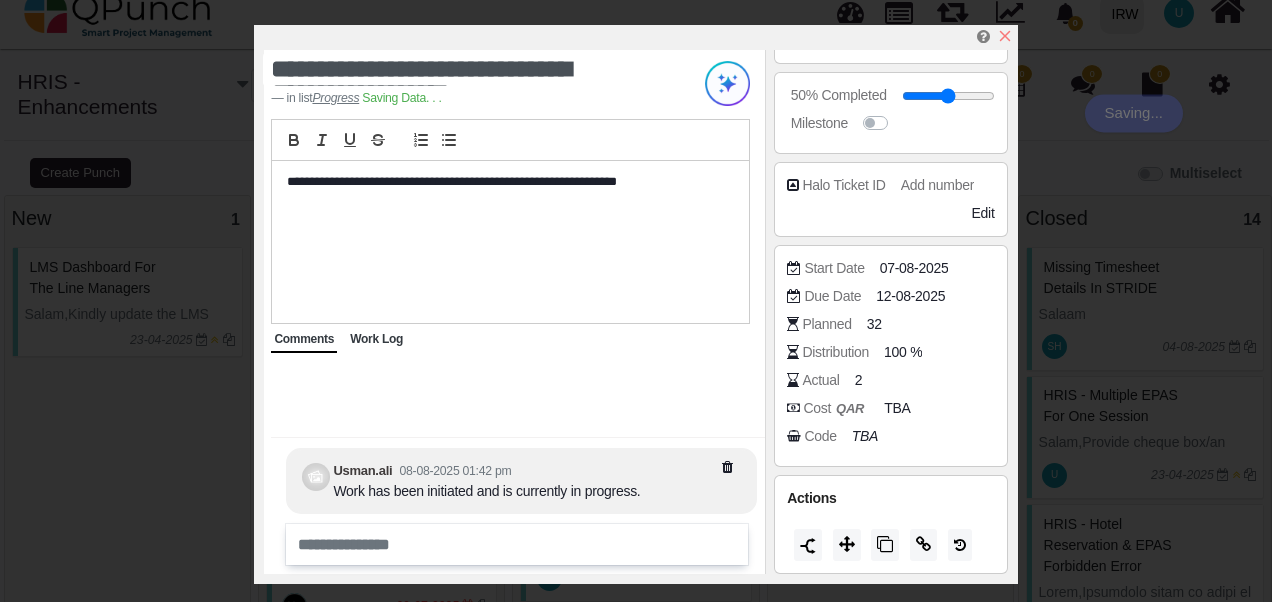 scroll, scrollTop: 1454, scrollLeft: 0, axis: vertical 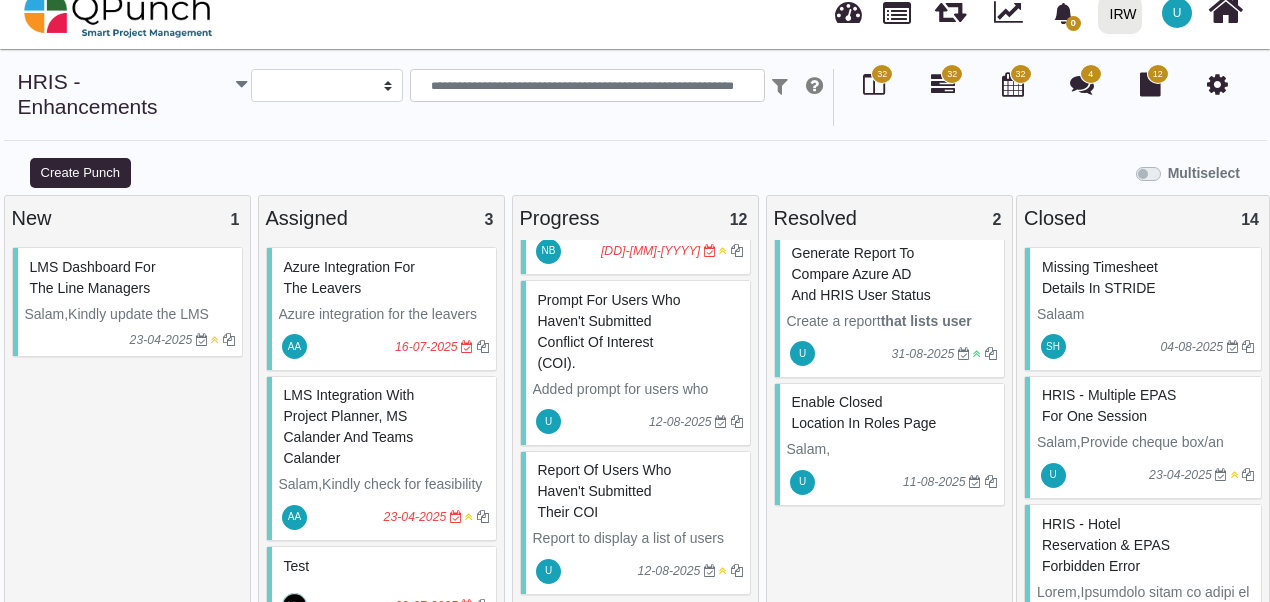 click on "prompt for users who haven't submitted Conflict of Interest (COI)." at bounding box center [609, 331] 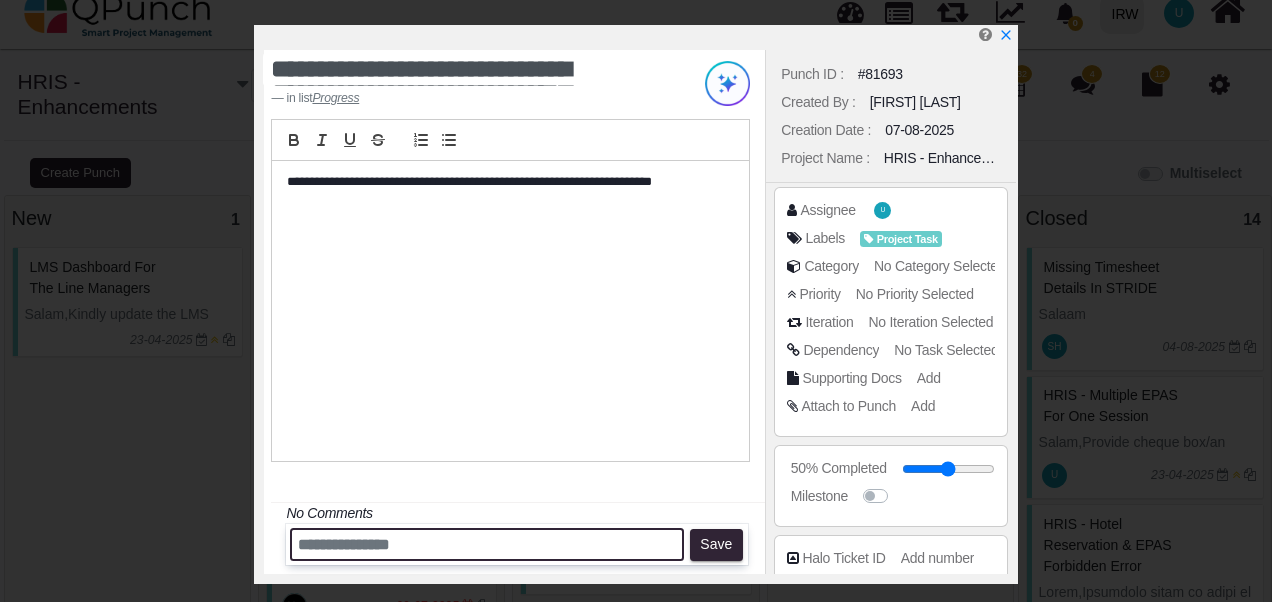 click at bounding box center [487, 544] 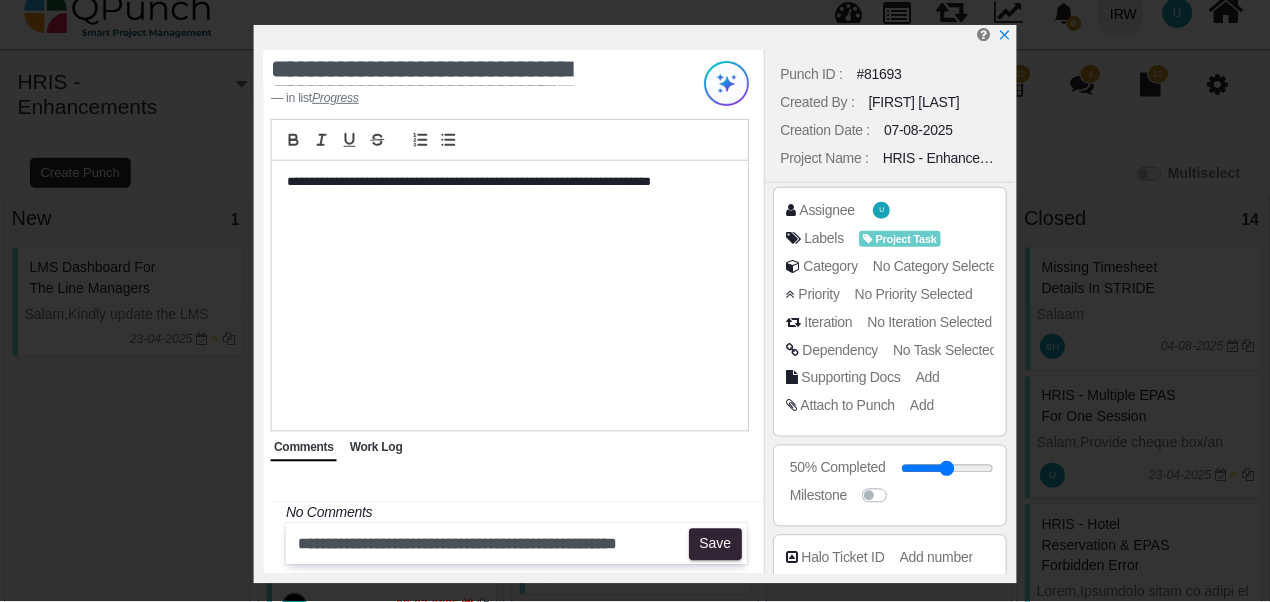 scroll, scrollTop: 373, scrollLeft: 0, axis: vertical 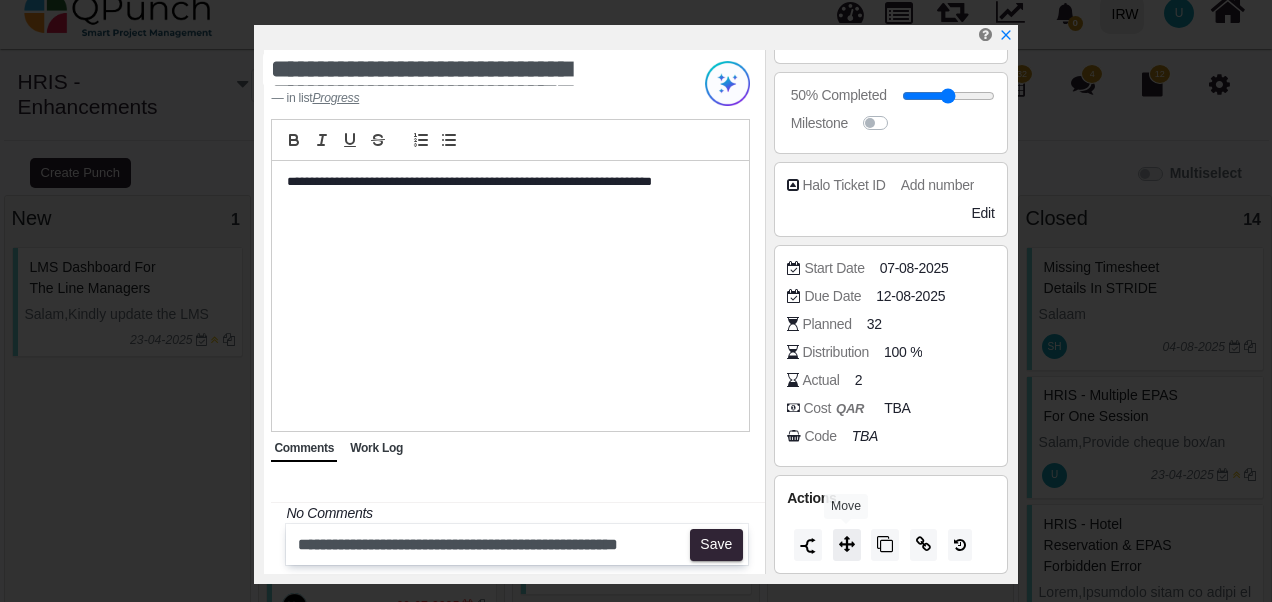 click at bounding box center (847, 544) 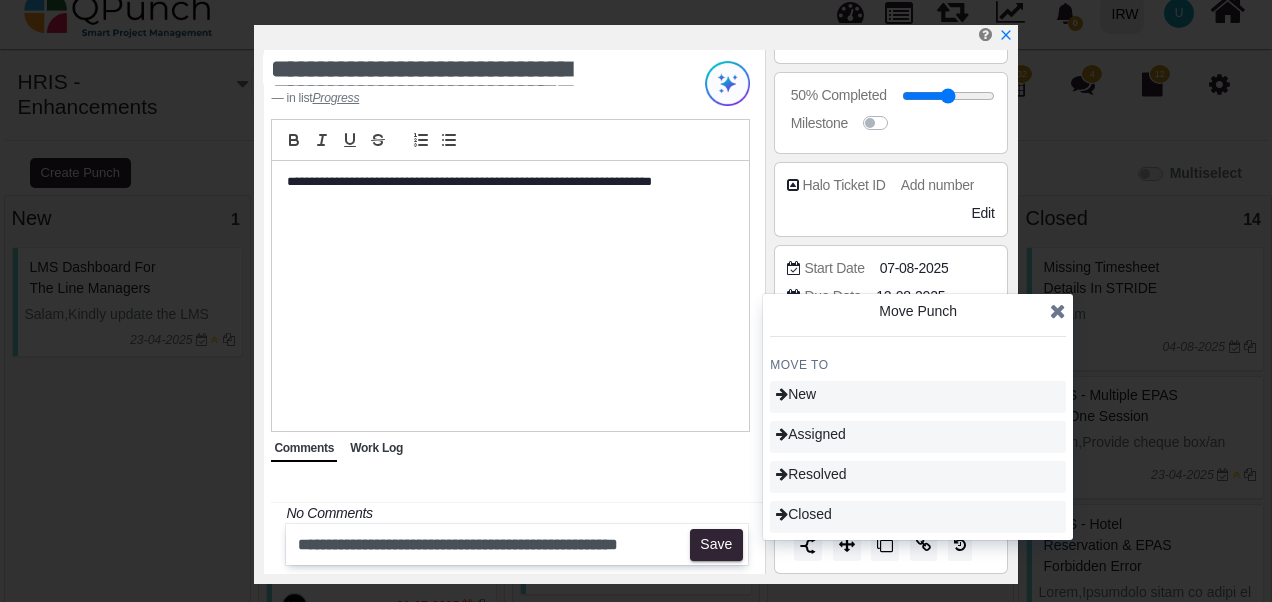 click at bounding box center (1058, 311) 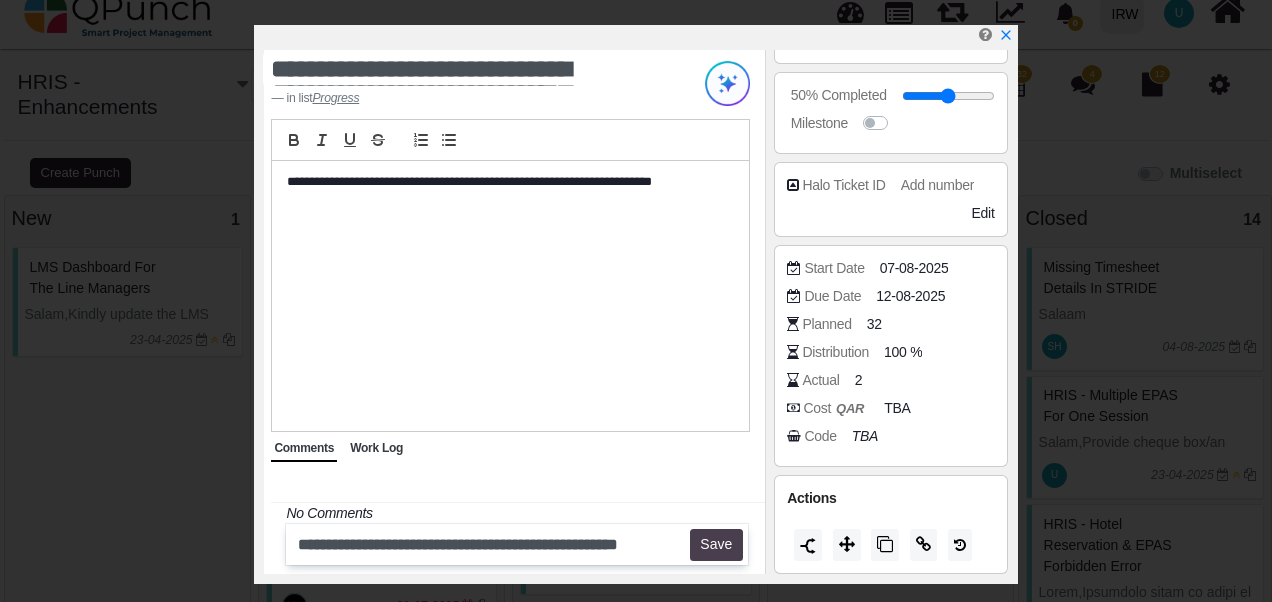 click on "Save" at bounding box center (716, 545) 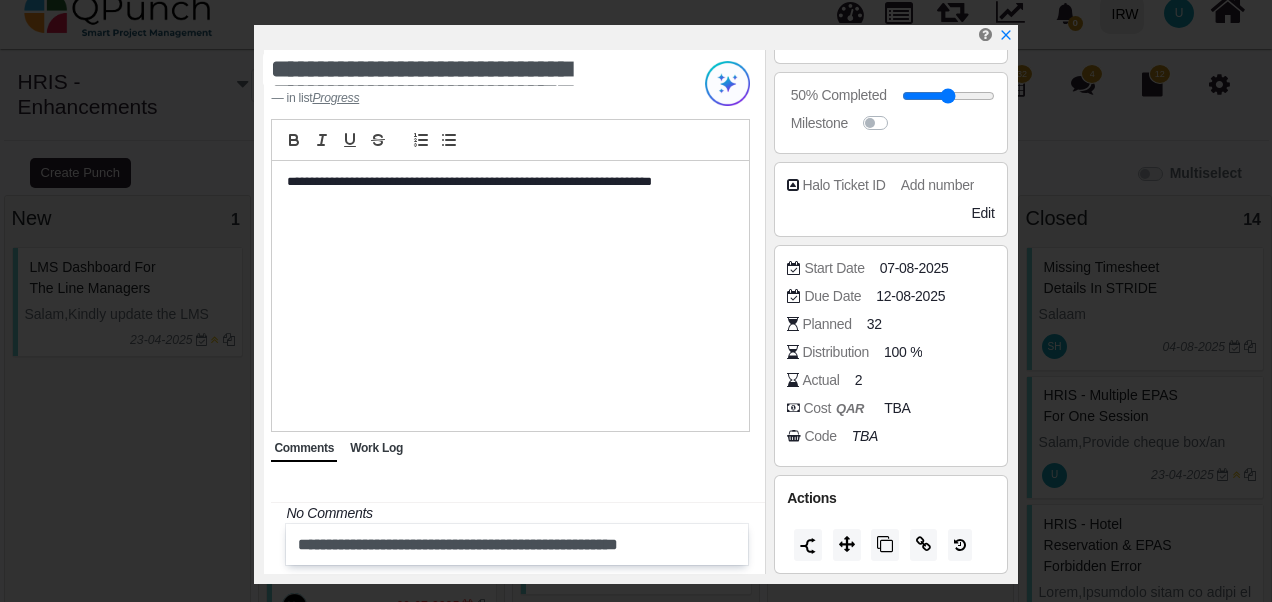 type 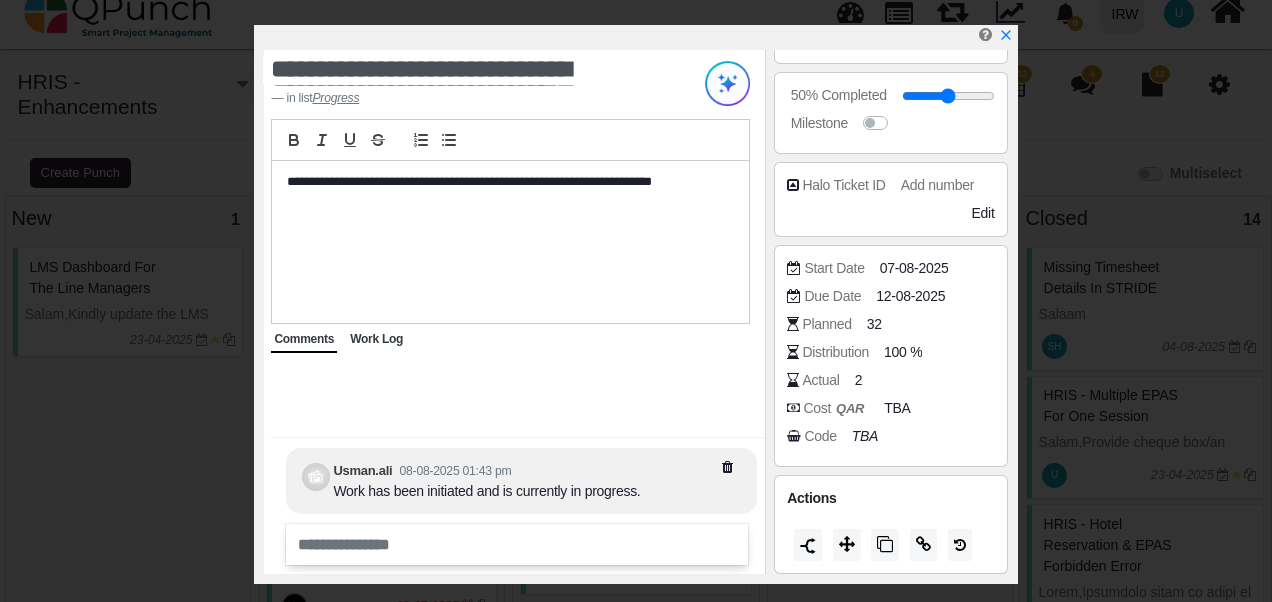 click on "Work Log" at bounding box center [376, 339] 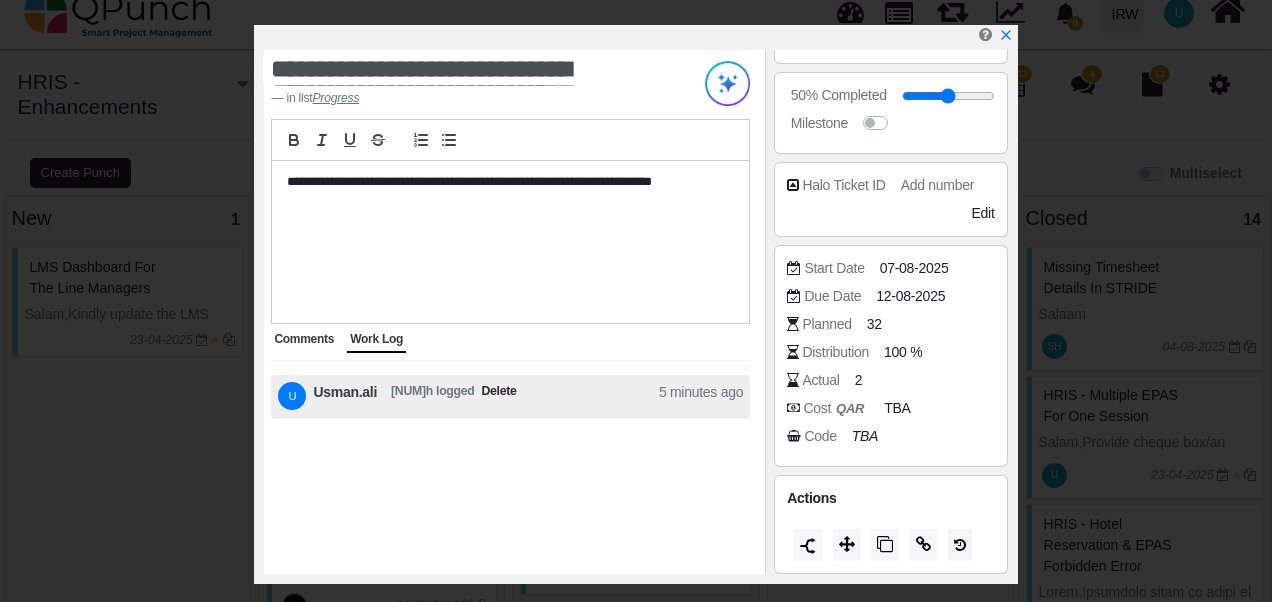 click on "Comments" at bounding box center [304, 339] 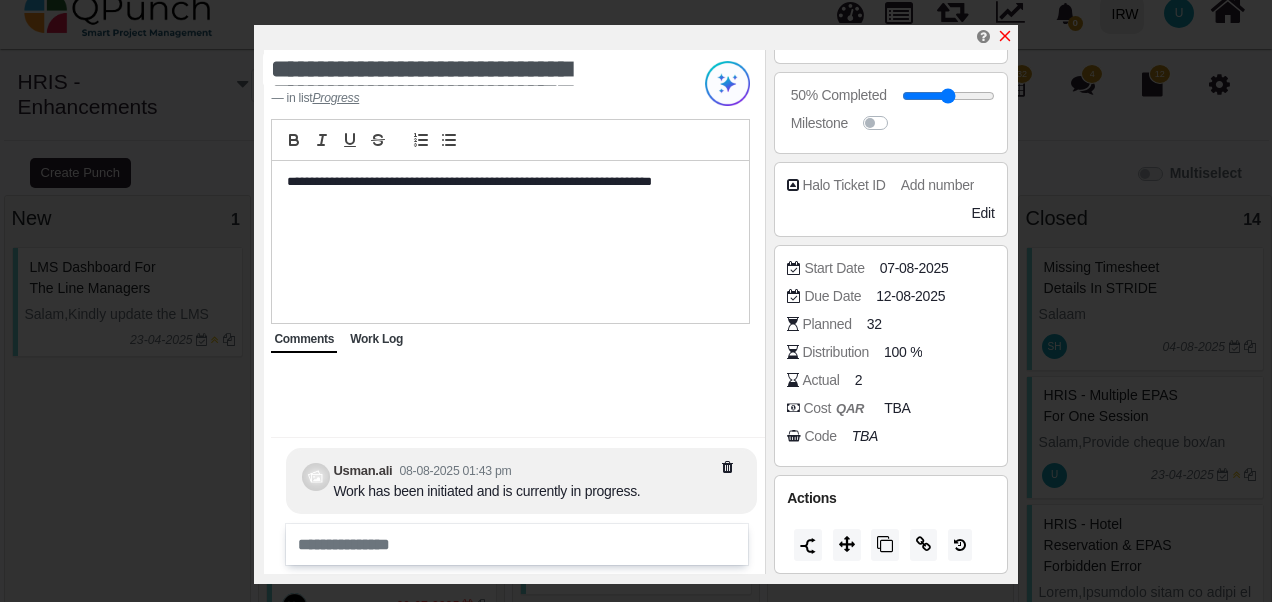 click 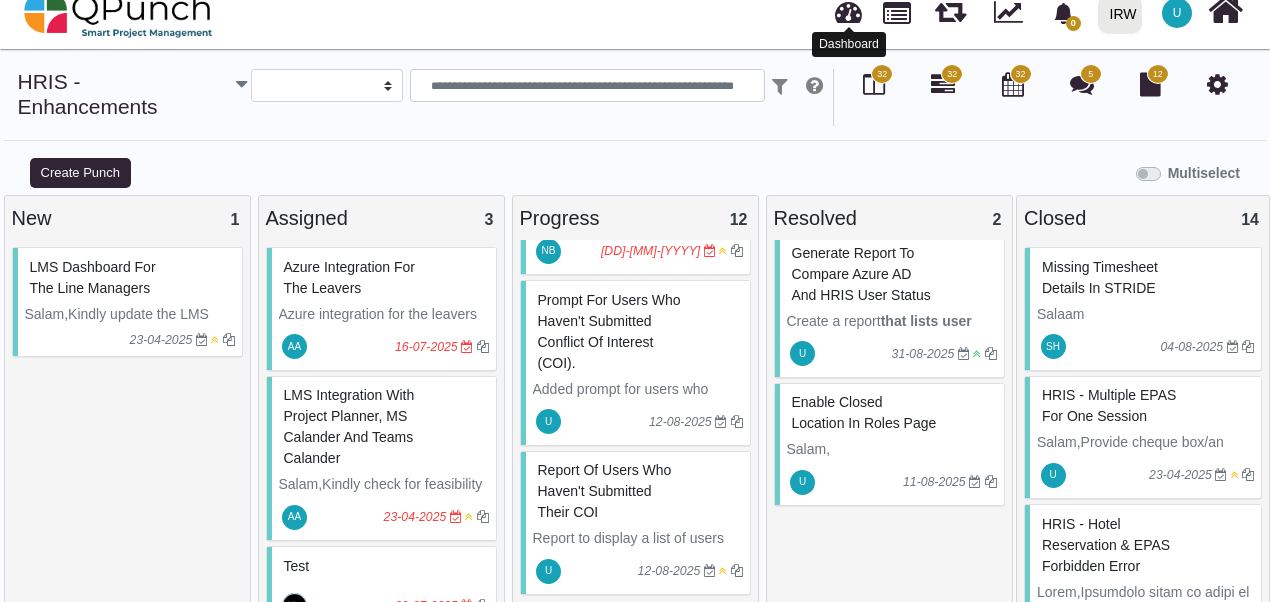 click at bounding box center (848, 9) 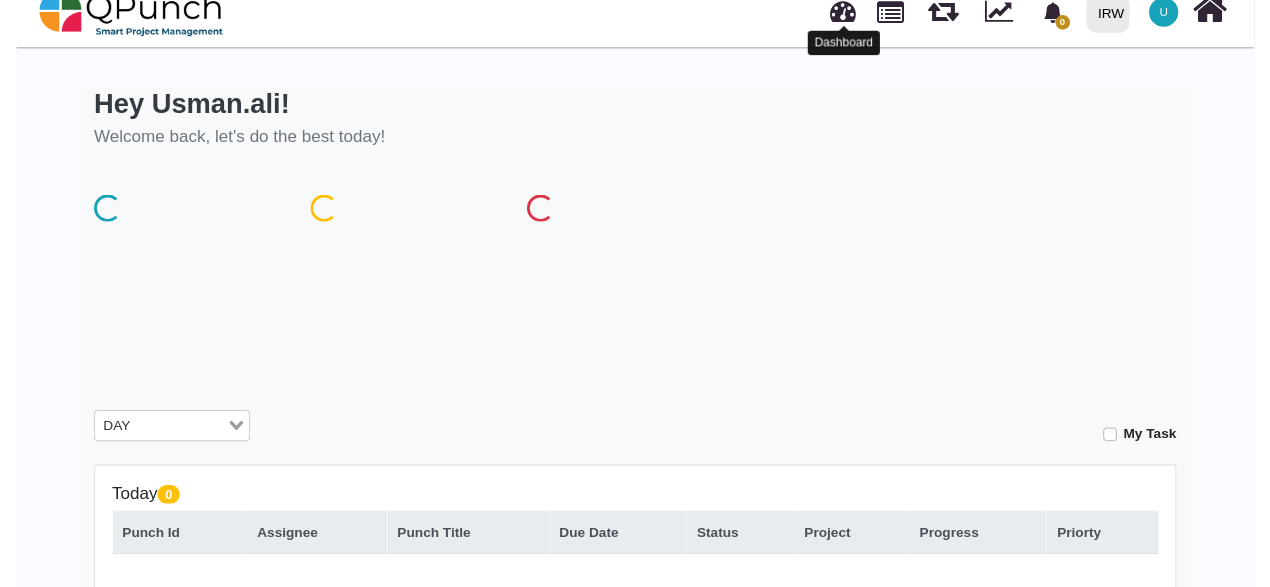 scroll, scrollTop: 0, scrollLeft: 0, axis: both 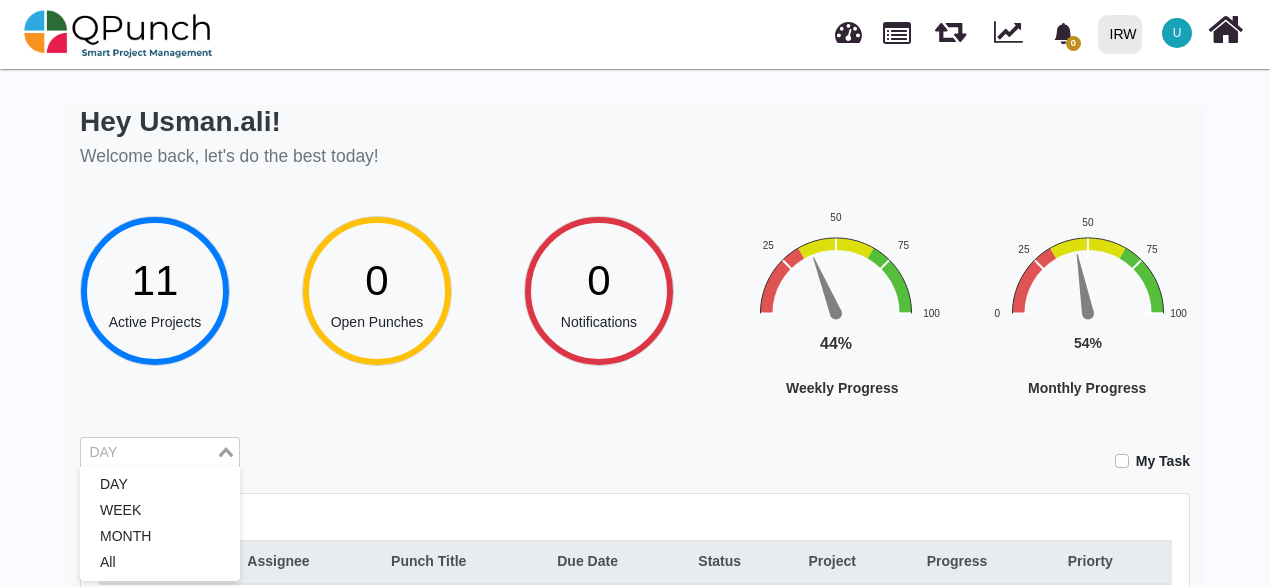 click at bounding box center (148, 453) 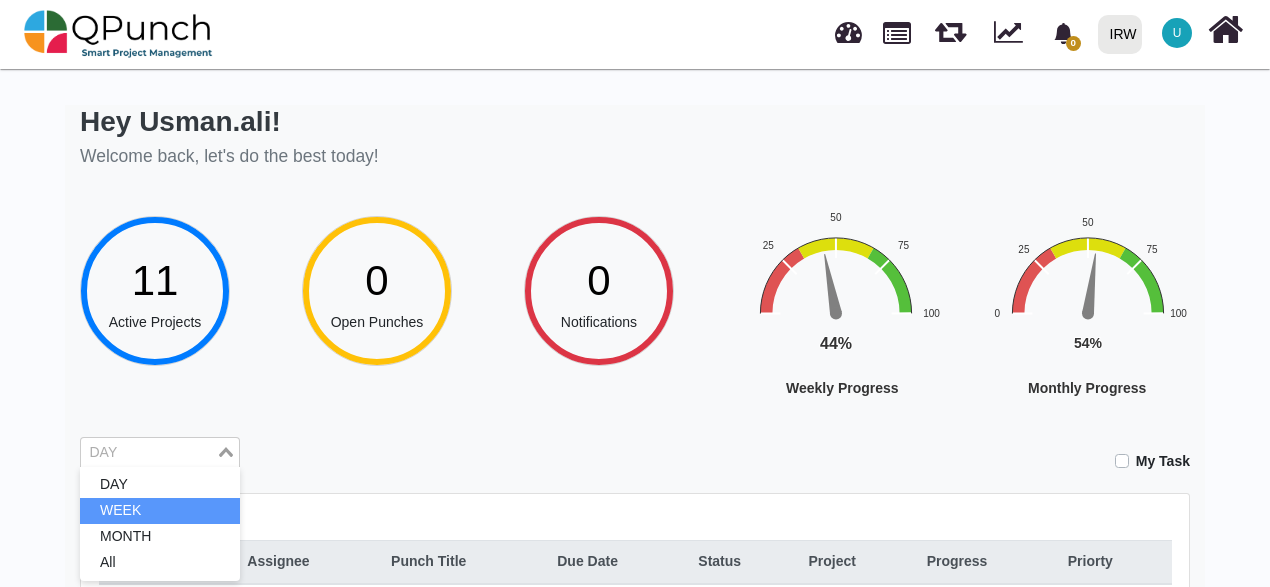 click on "WEEK" at bounding box center [160, 511] 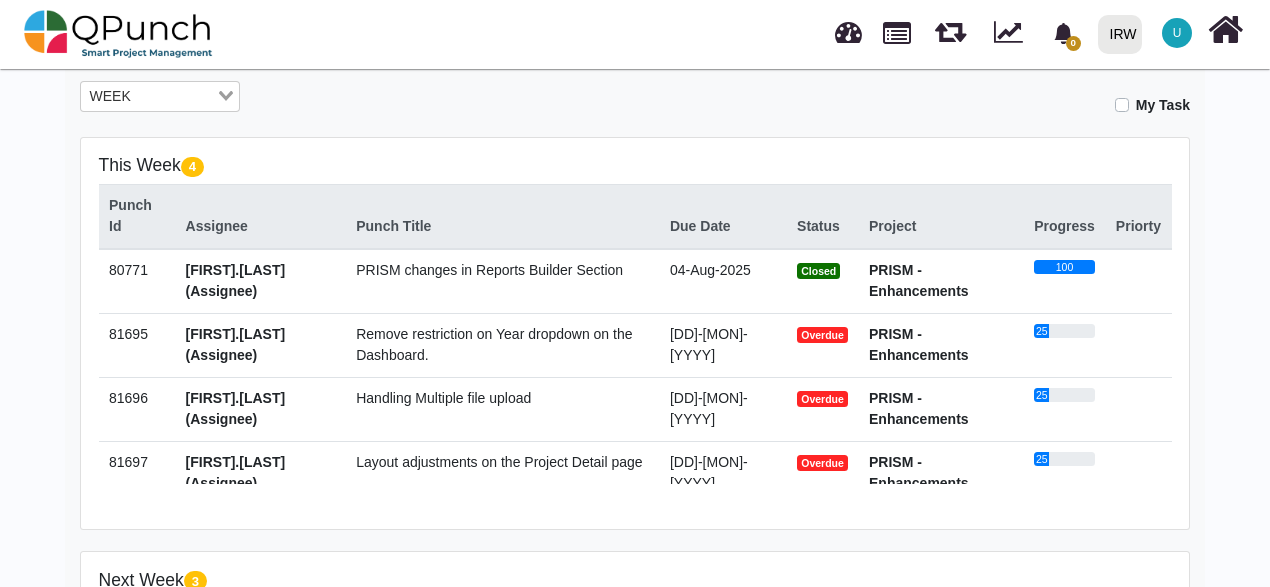 scroll, scrollTop: 352, scrollLeft: 0, axis: vertical 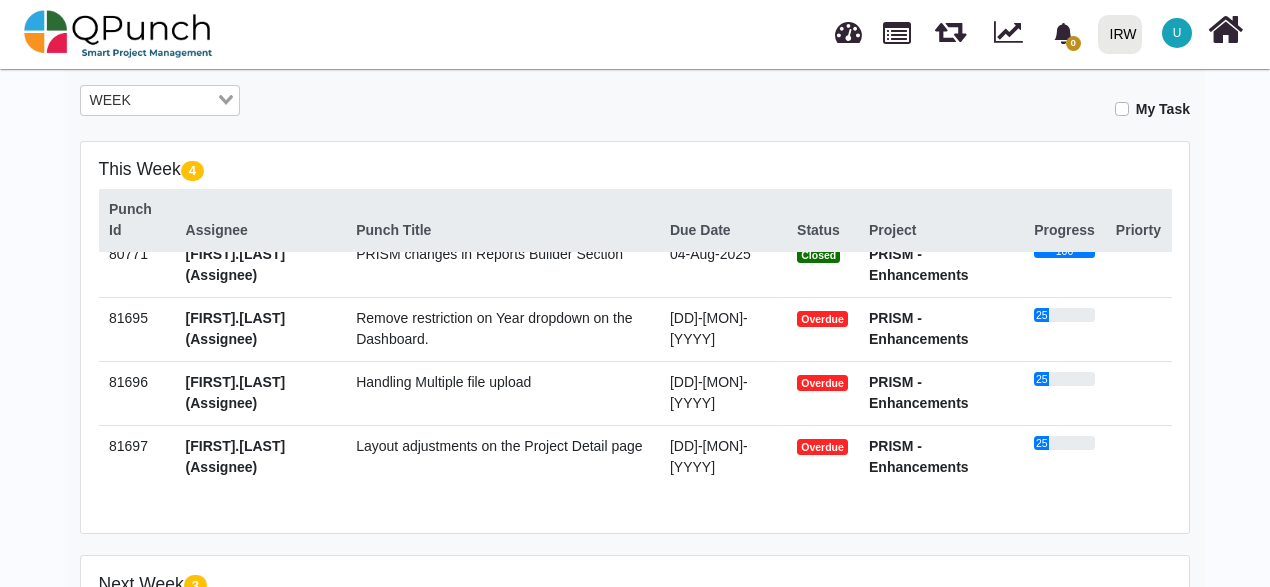 click on "Remove restriction on Year dropdown on the Dashboard." at bounding box center [494, 328] 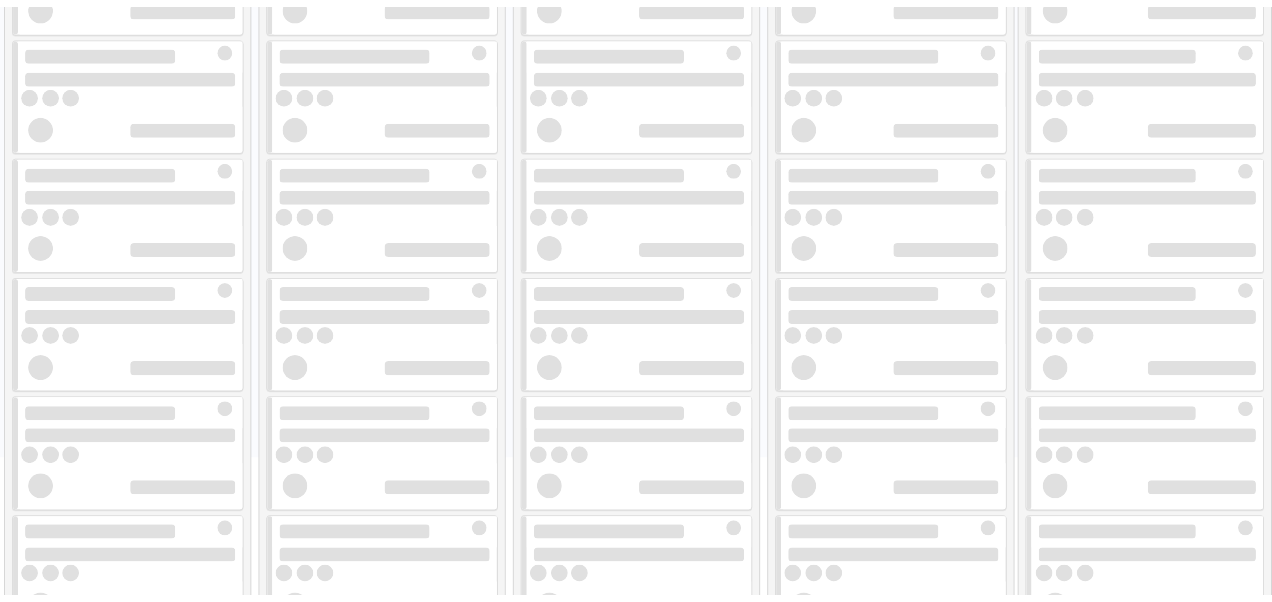 scroll, scrollTop: 0, scrollLeft: 0, axis: both 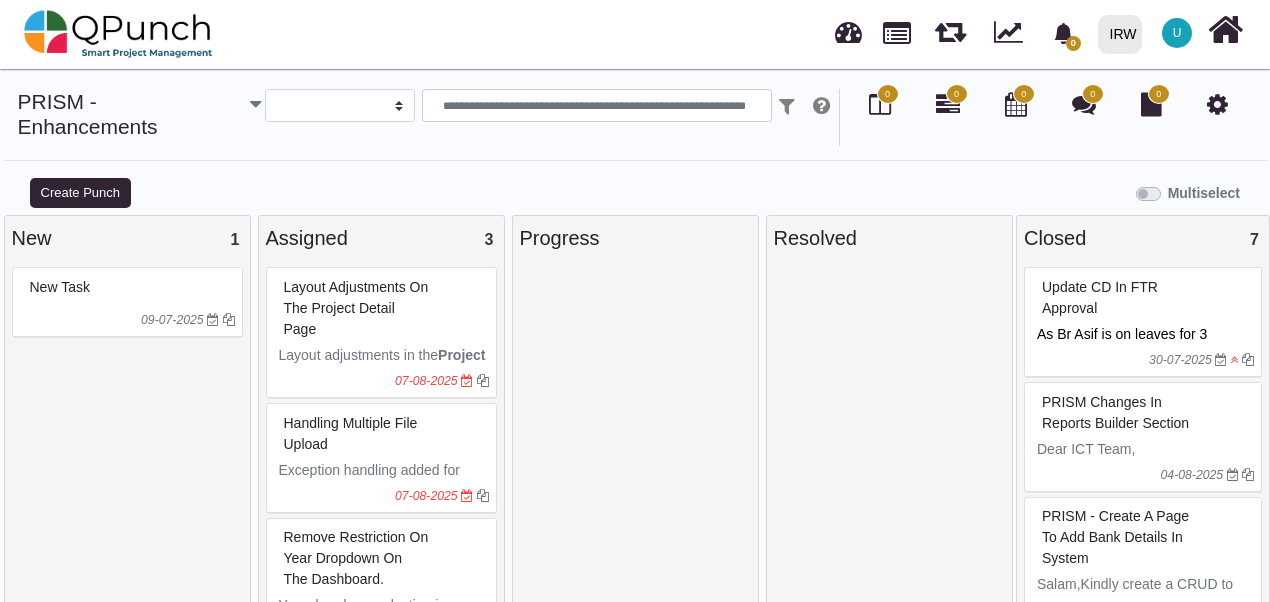select 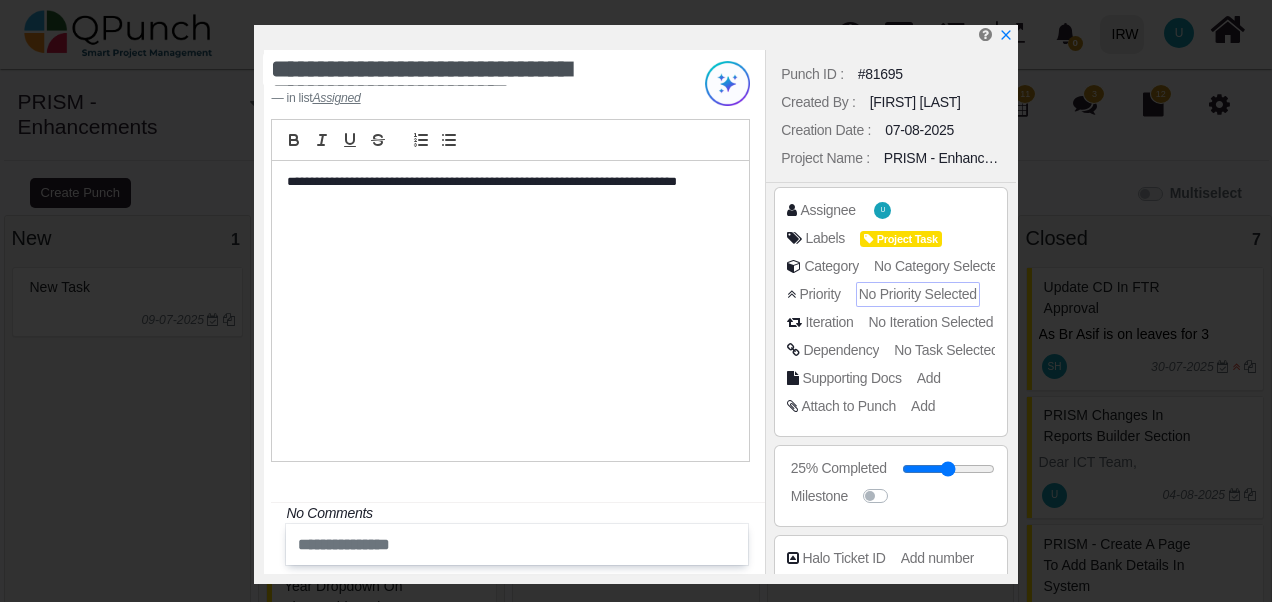click on "No
Priority
Selected" at bounding box center (918, 294) 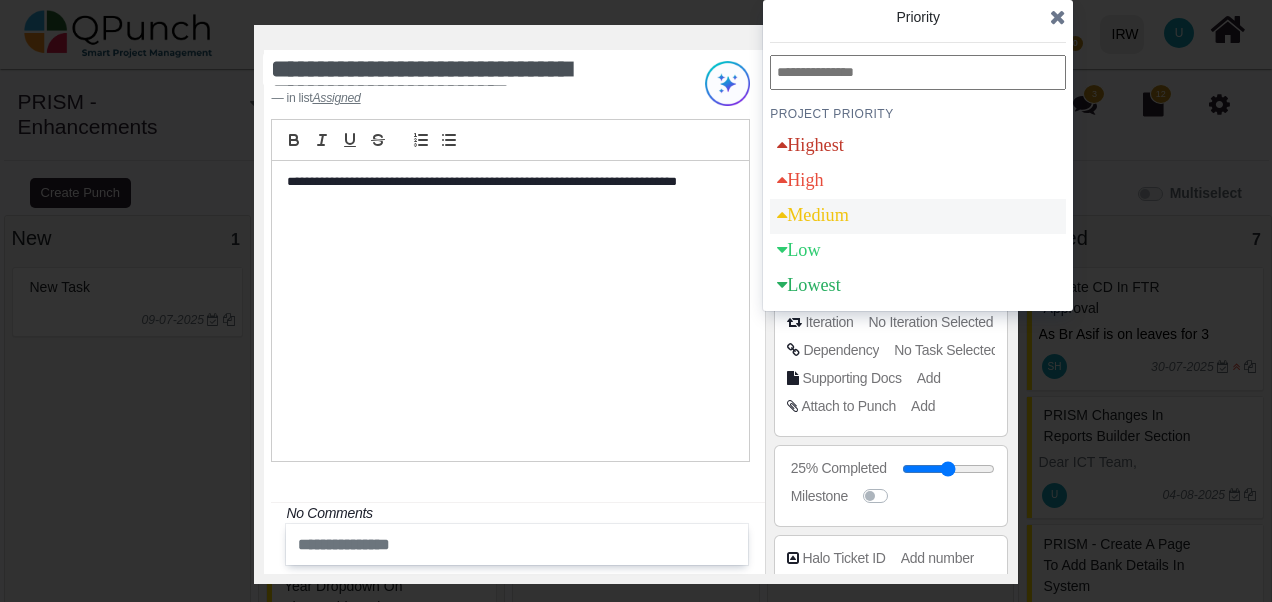 click on "Medium" at bounding box center [813, 216] 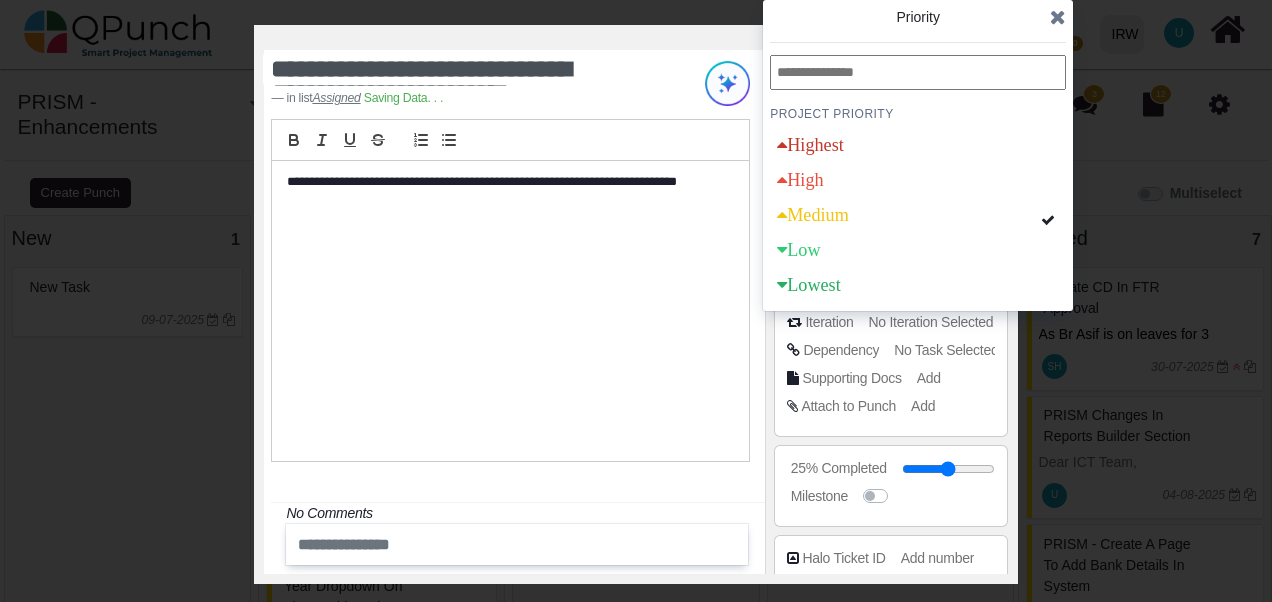click at bounding box center (1058, 17) 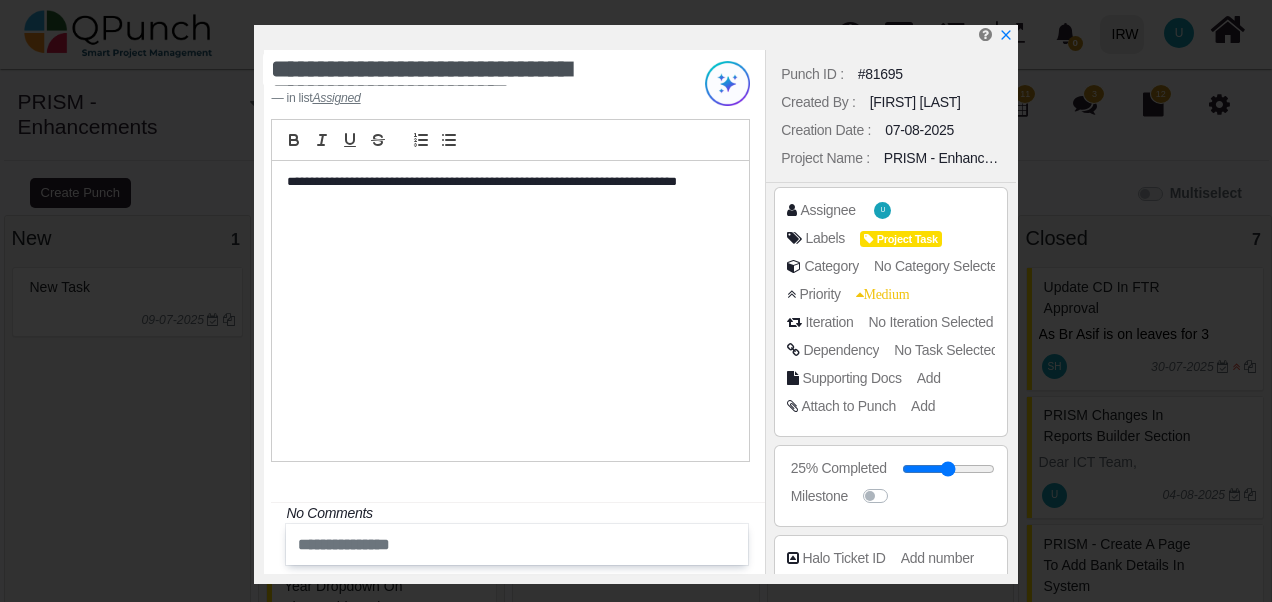 click on "Assignee
U
Labels
Project Task
Category
No
Category
Selected
Priority
Medium
Iteration
No Iteration Selected
Dependency
No Task Selected
Supporting Docs
Add
Attach to Punch
Add" at bounding box center (890, 312) 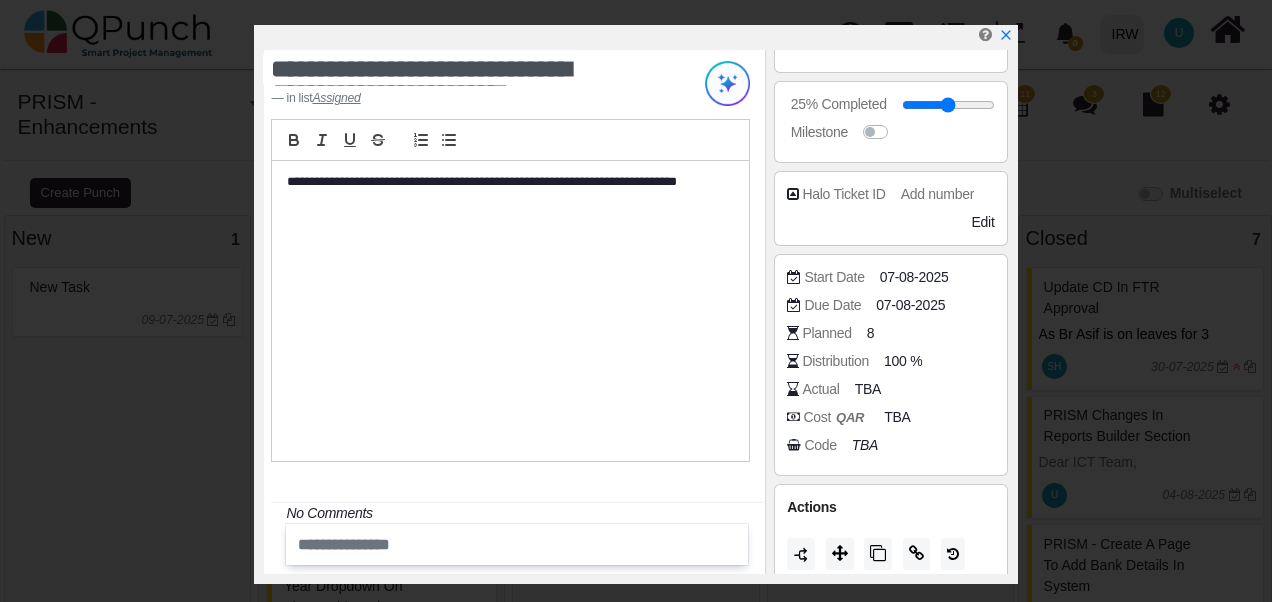 scroll, scrollTop: 373, scrollLeft: 0, axis: vertical 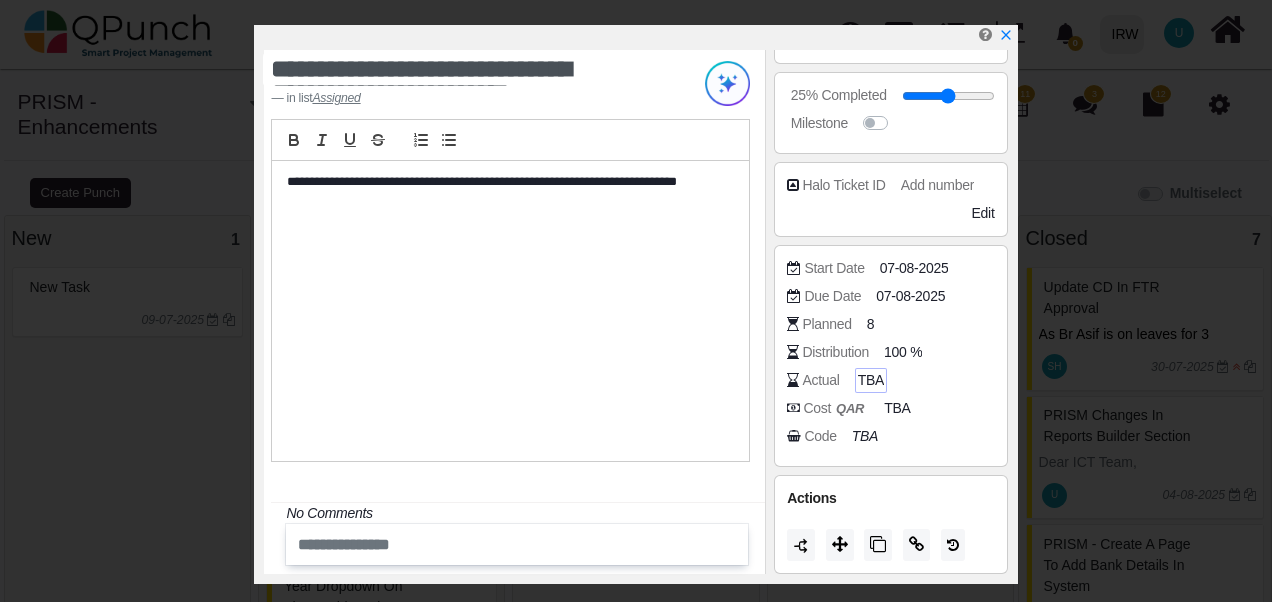 click on "TBA" at bounding box center [871, 380] 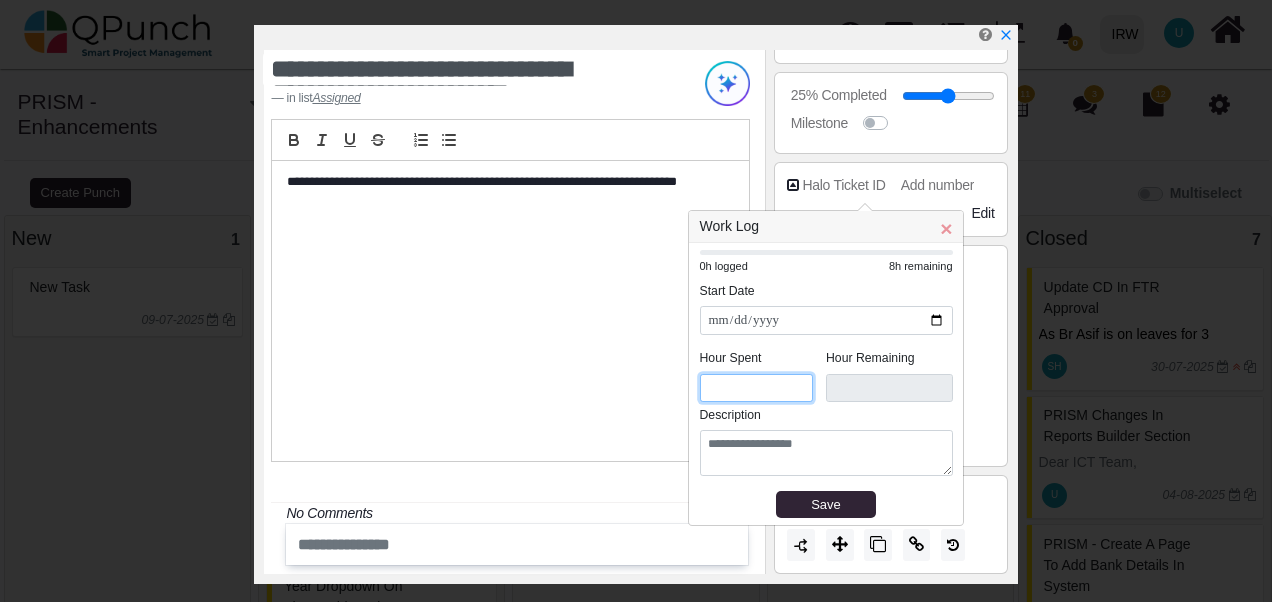 click on "*" at bounding box center [757, 388] 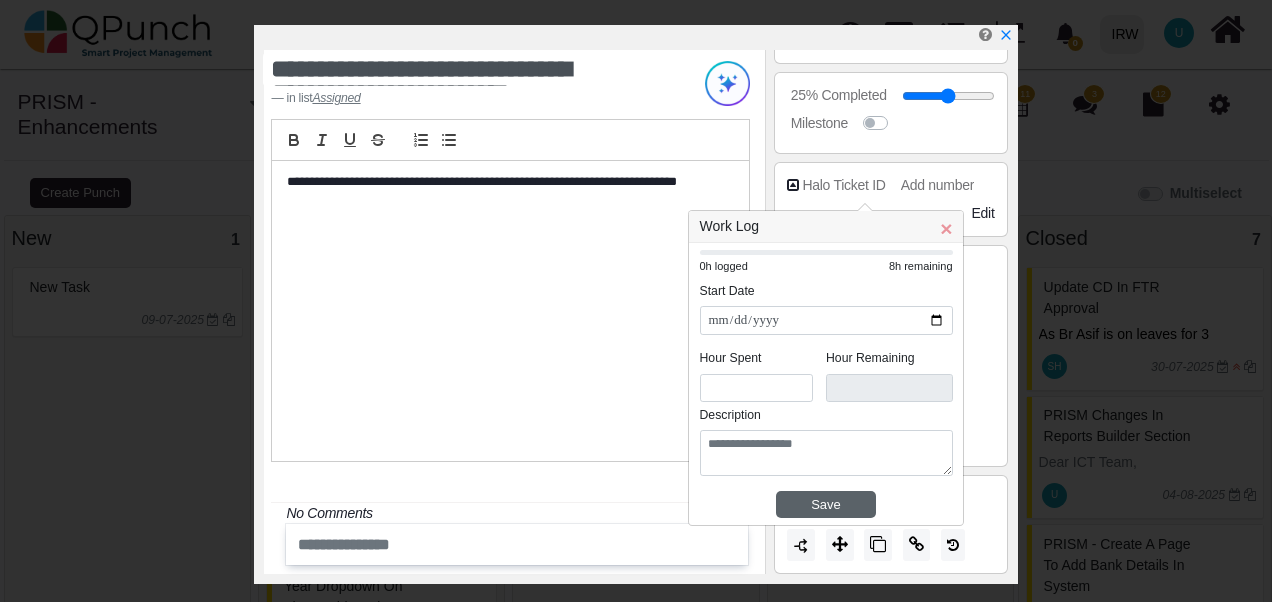 click on "Save" at bounding box center (826, 505) 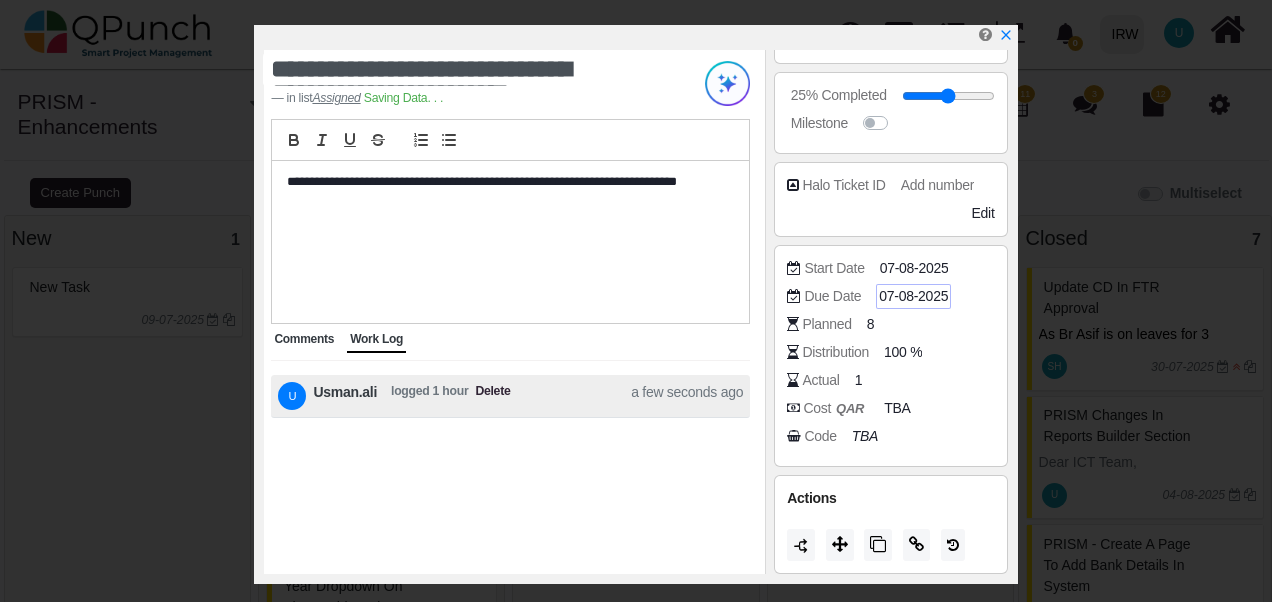 click on "07-08-2025" at bounding box center (913, 296) 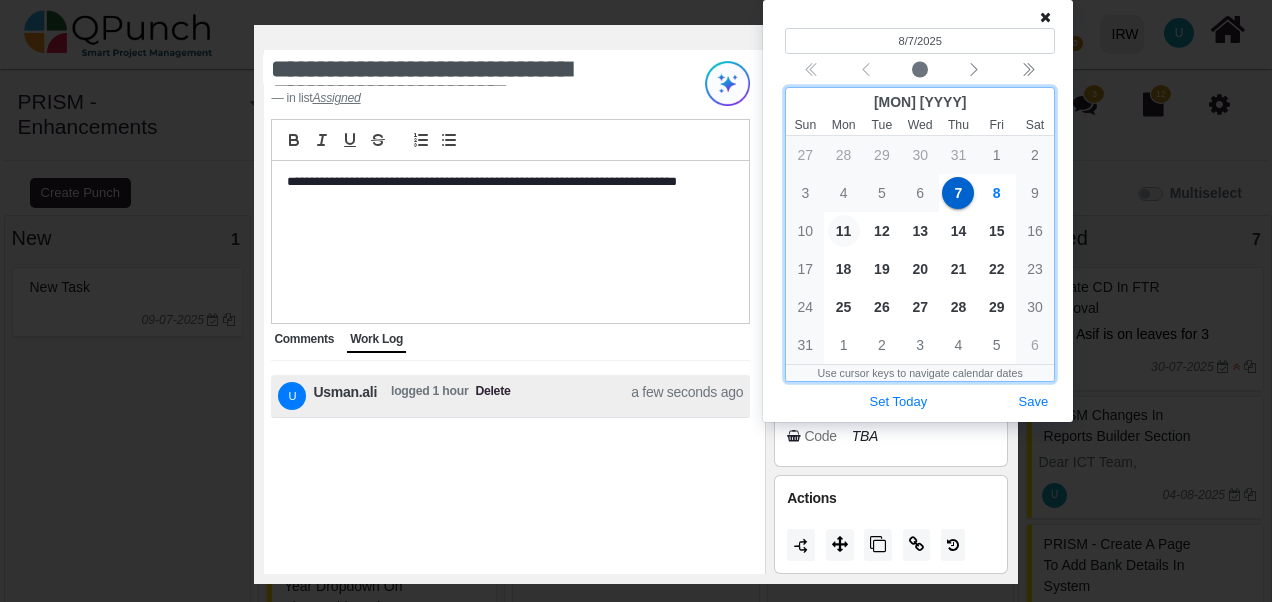 click on "11" at bounding box center [844, 231] 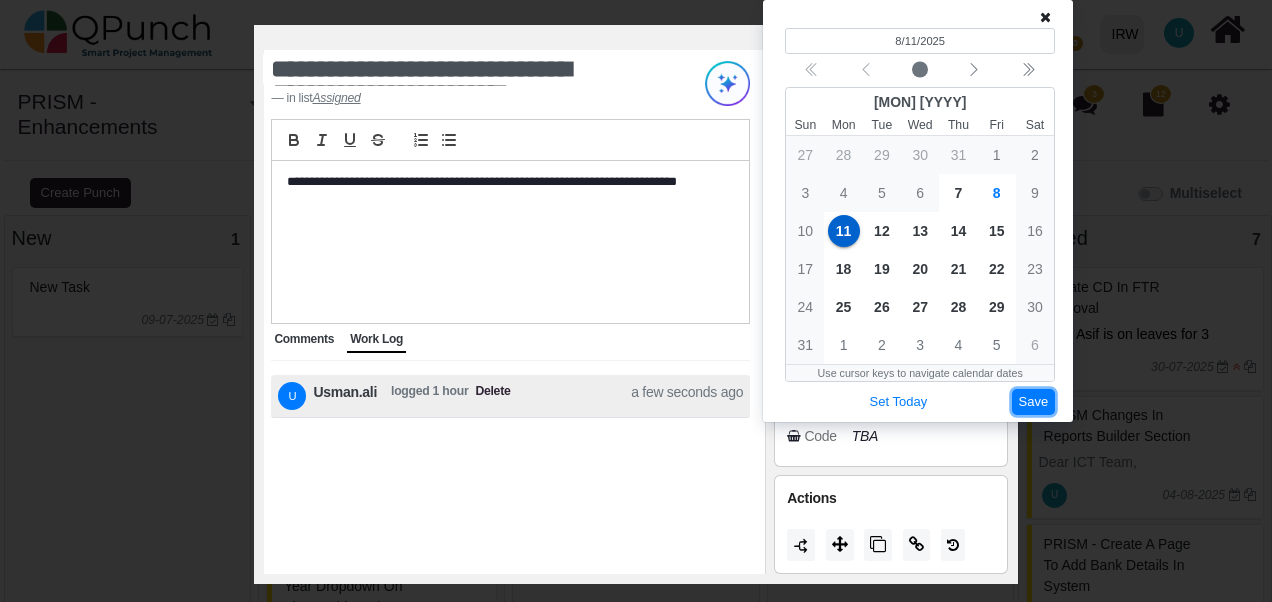 click on "Save" at bounding box center (1034, 402) 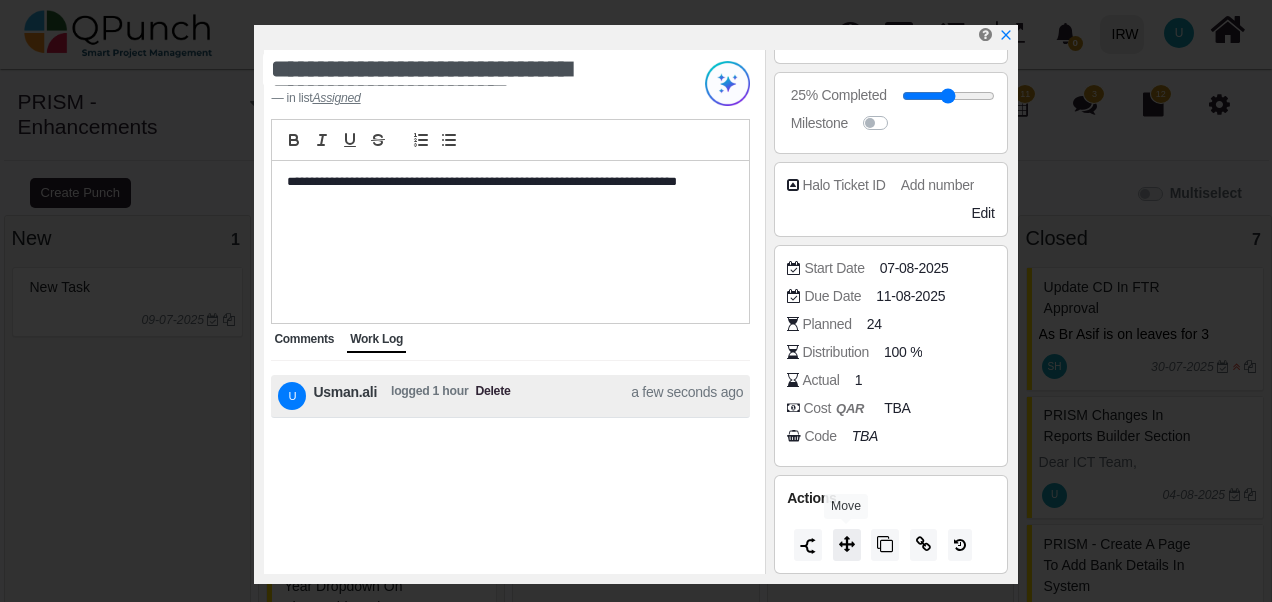 click at bounding box center (847, 544) 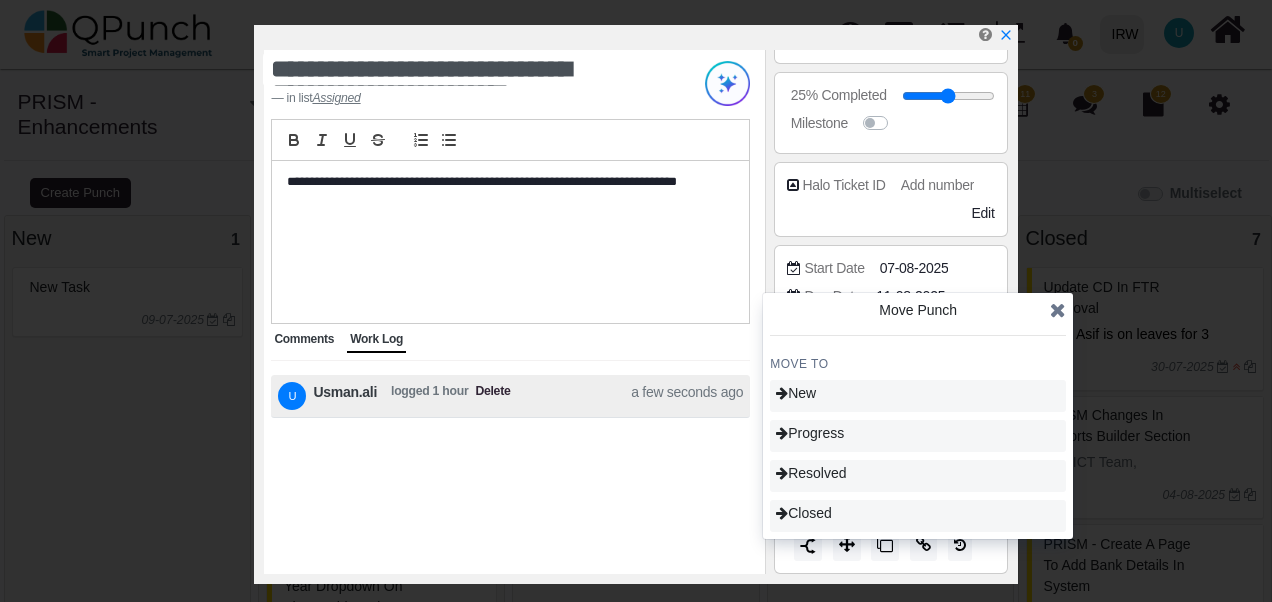 click at bounding box center (1058, 310) 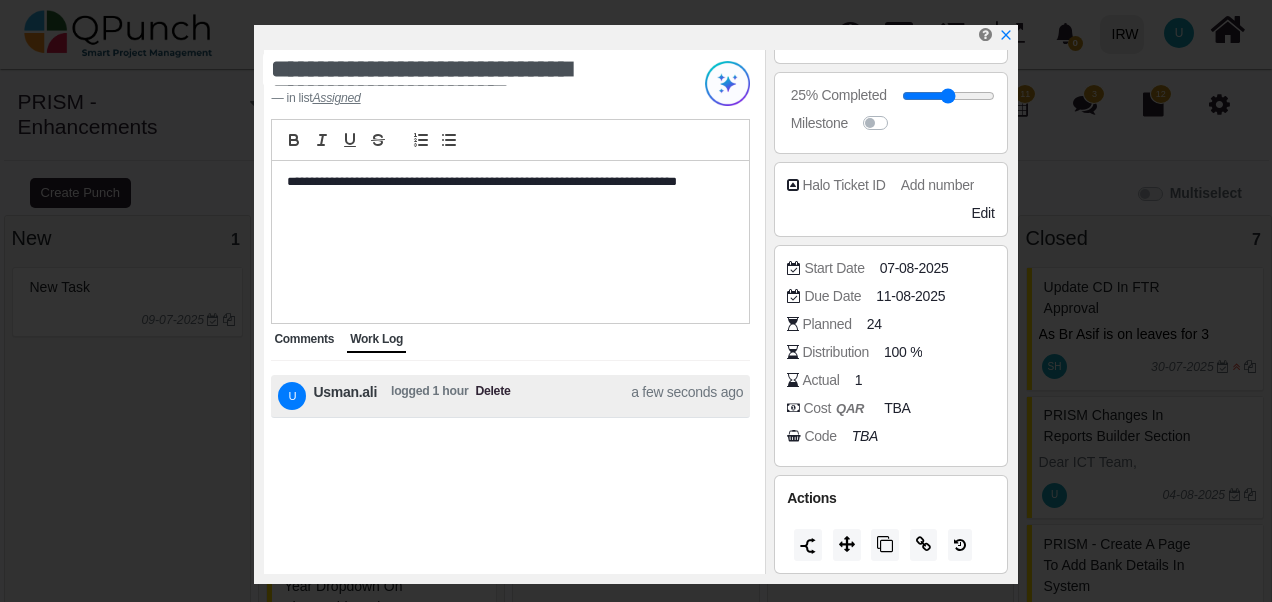 click on "Comments" at bounding box center (304, 339) 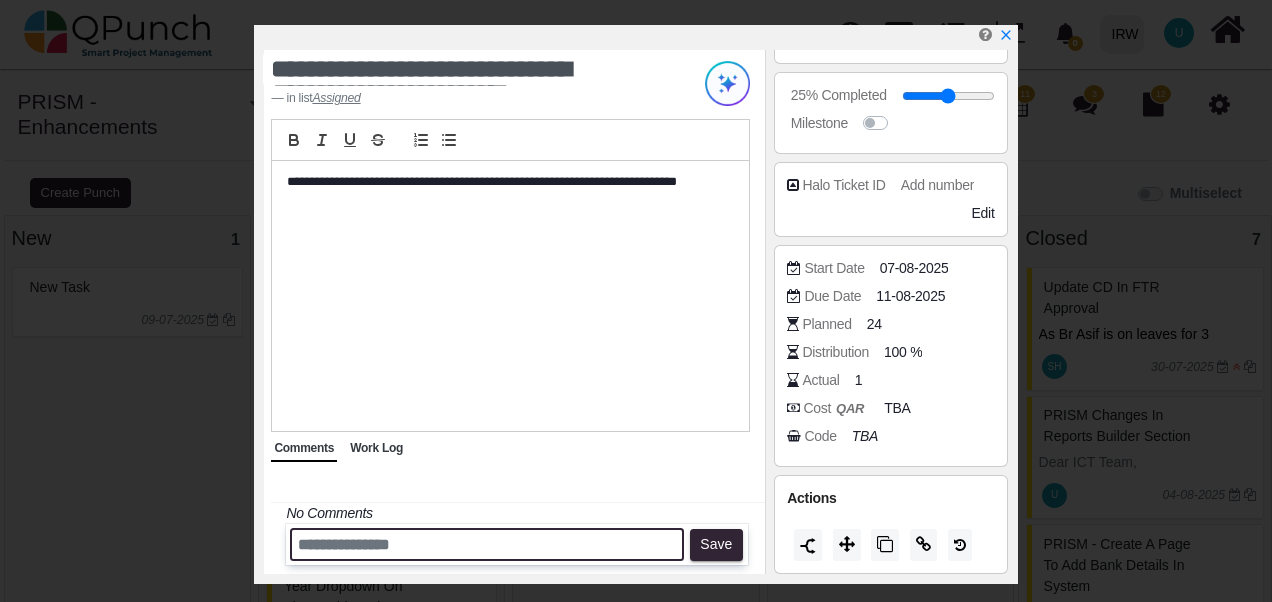 click at bounding box center (487, 544) 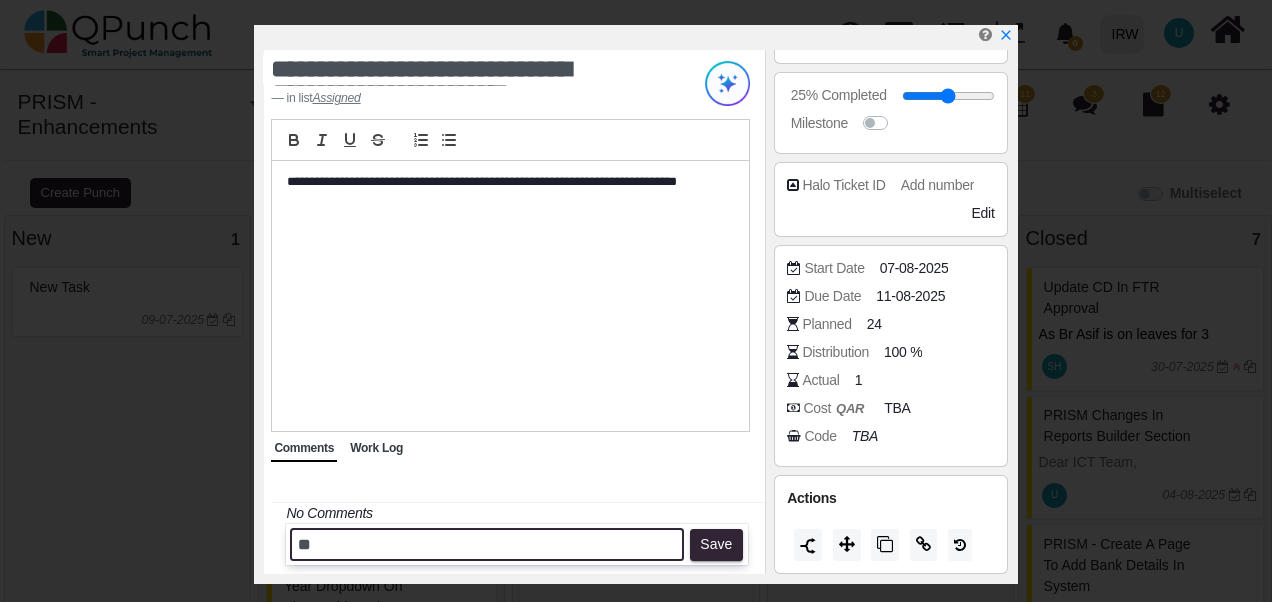 type on "*" 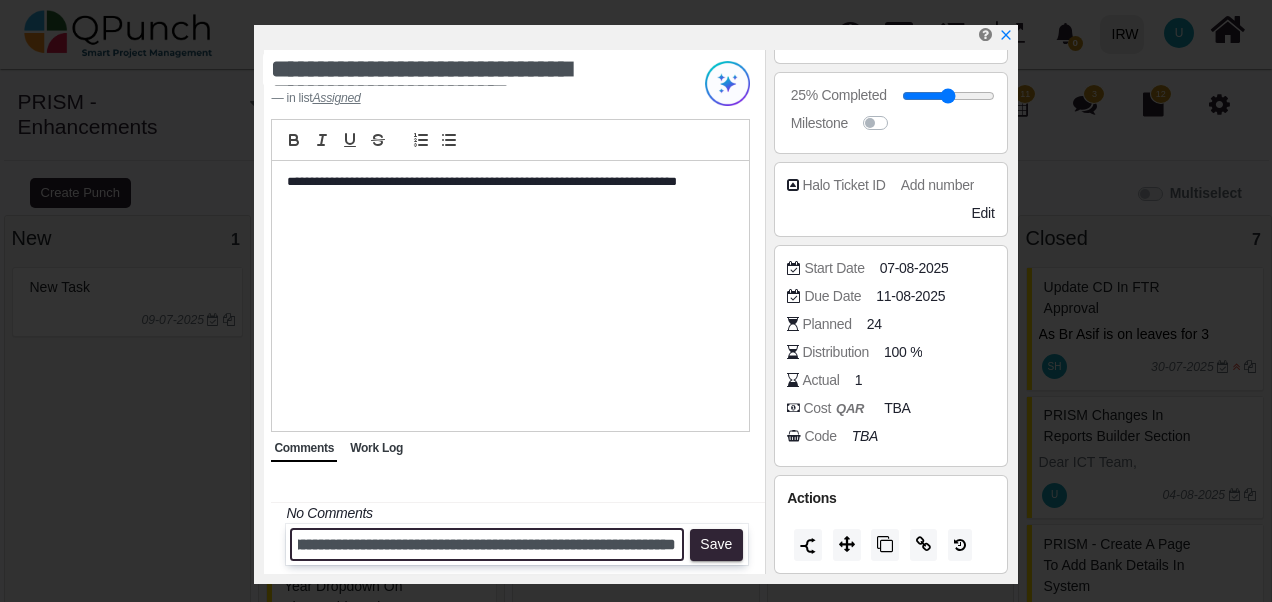 scroll, scrollTop: 0, scrollLeft: 236, axis: horizontal 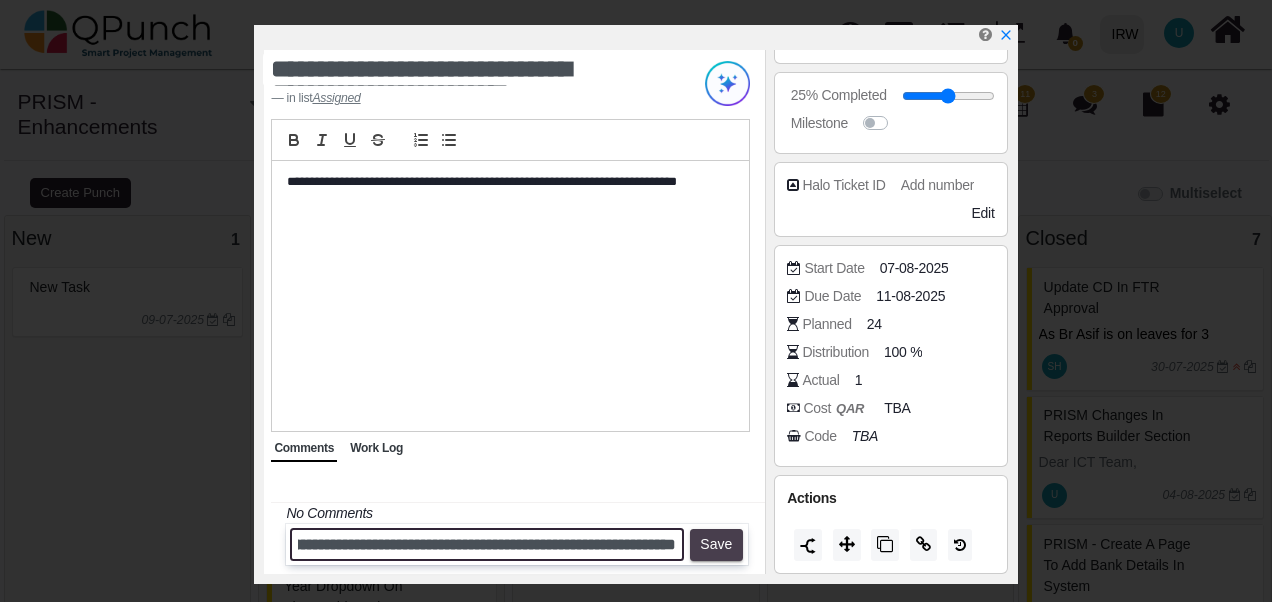 type on "**********" 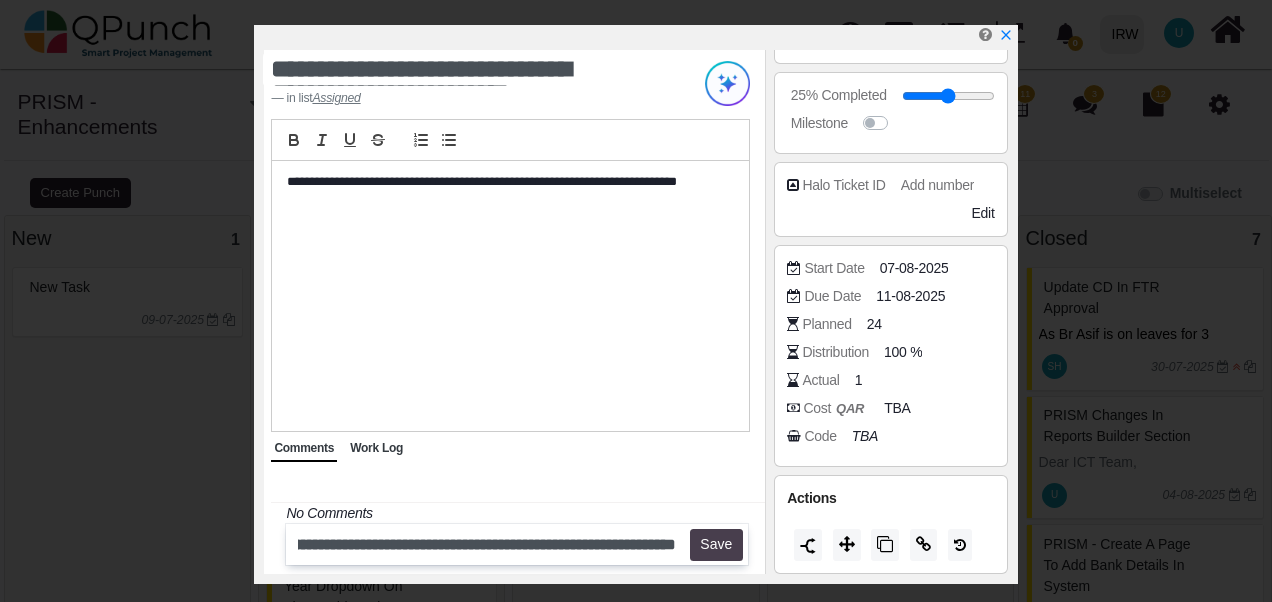 scroll, scrollTop: 0, scrollLeft: 0, axis: both 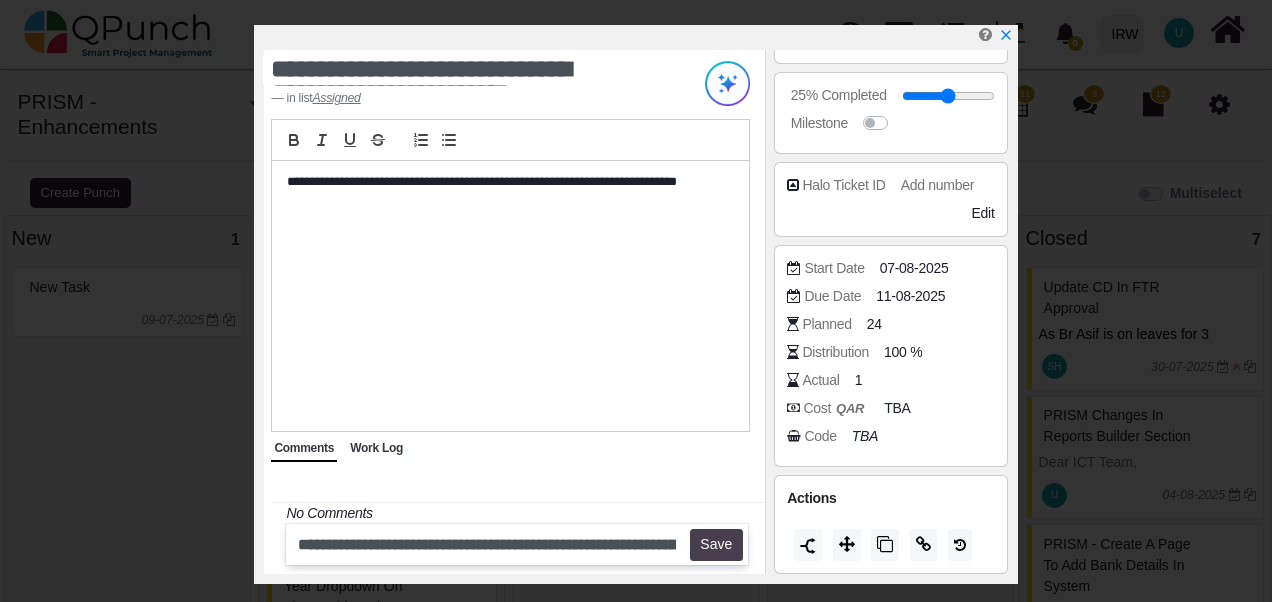 click on "Save" at bounding box center (716, 545) 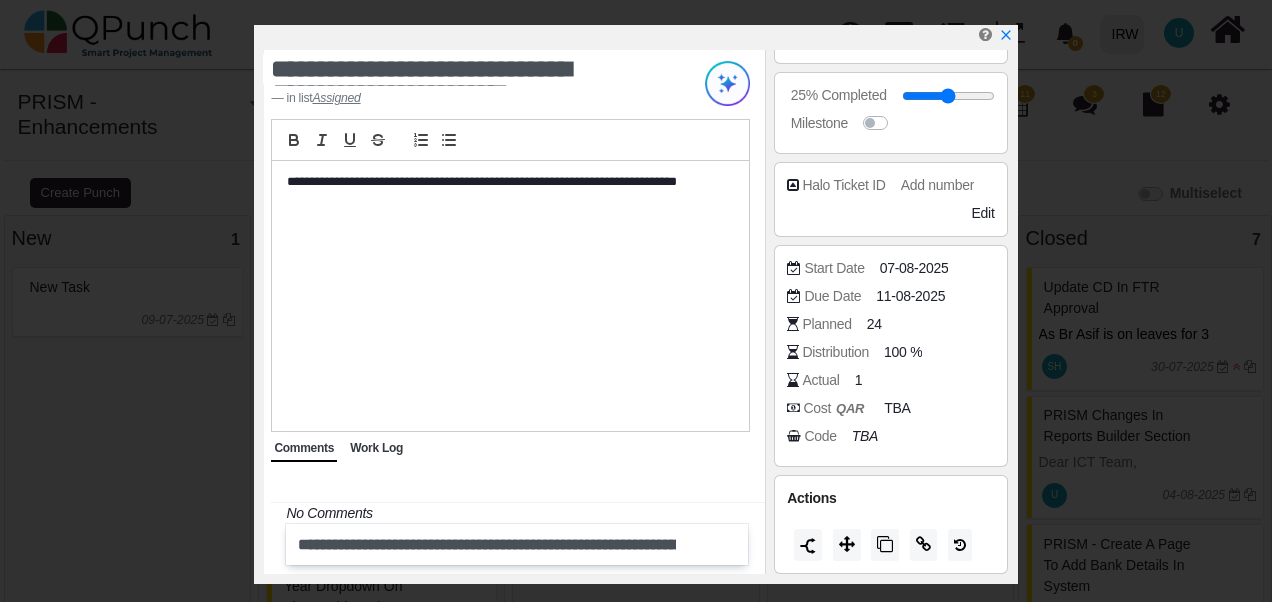 type 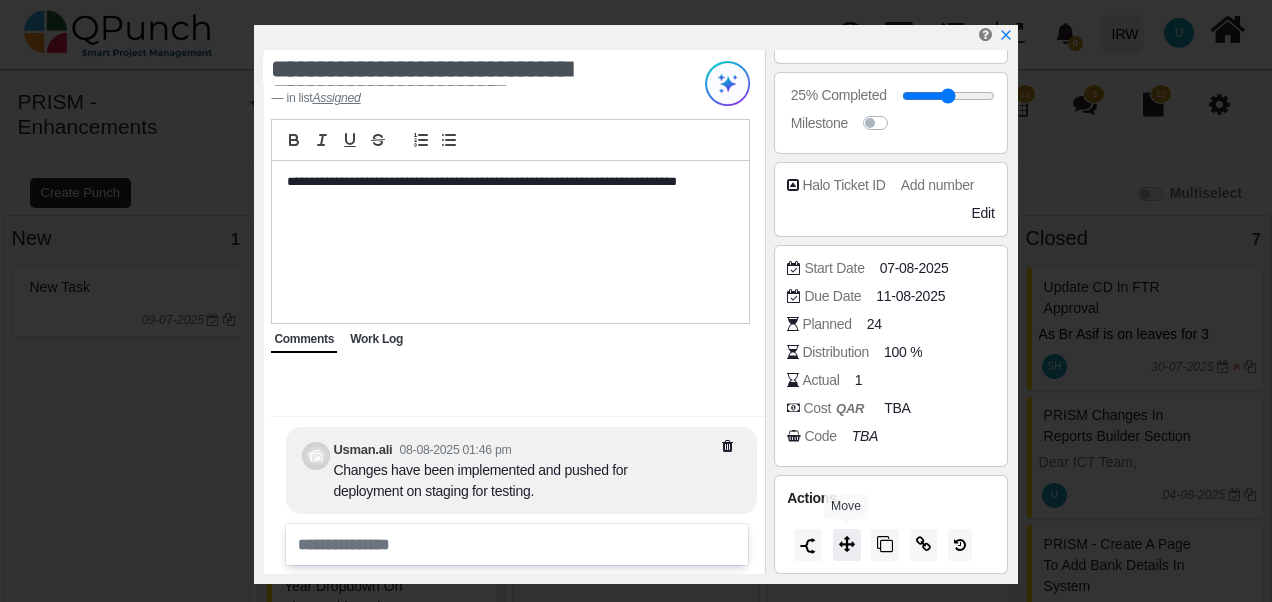click at bounding box center [847, 544] 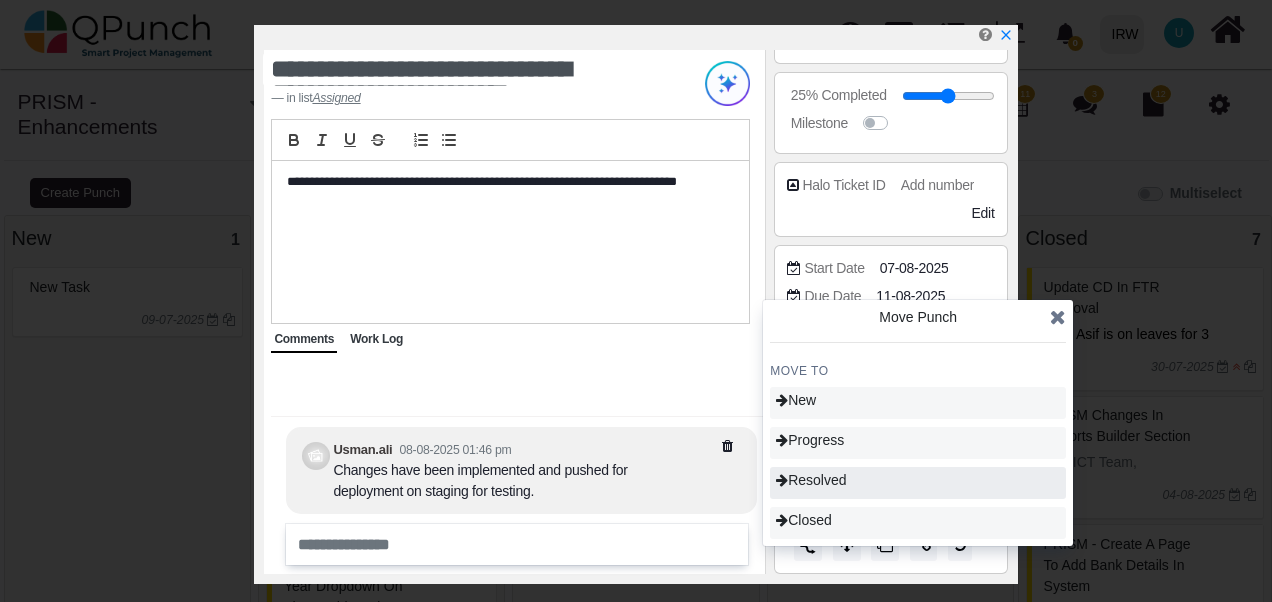 click on "Resolved" at bounding box center (811, 480) 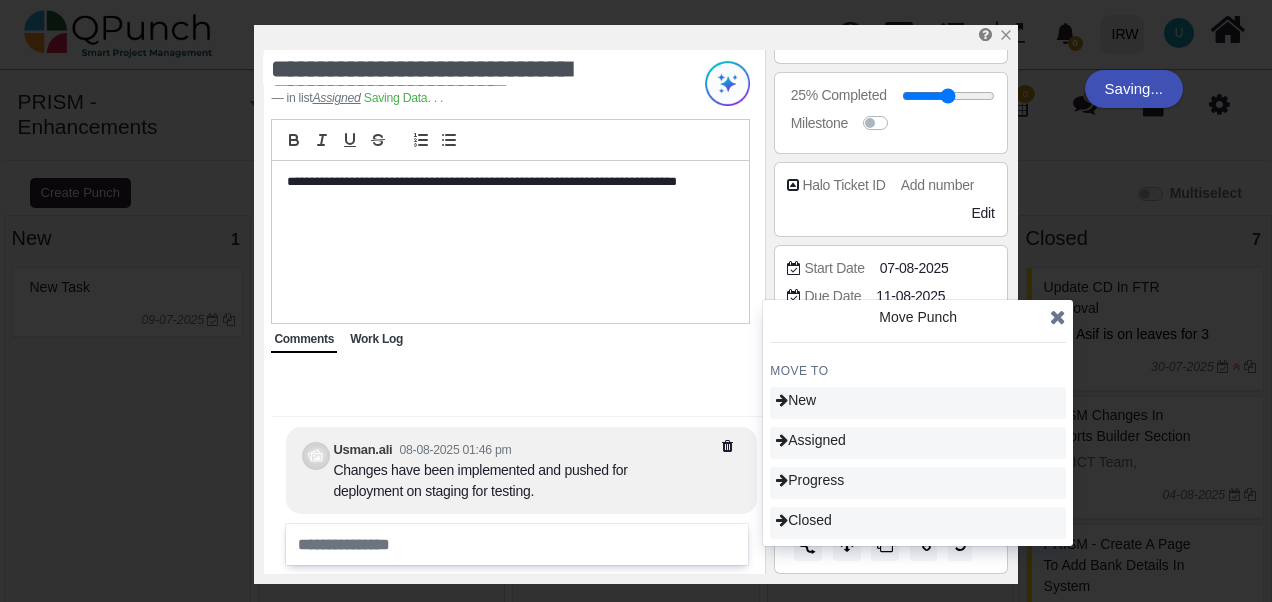 click at bounding box center (1058, 317) 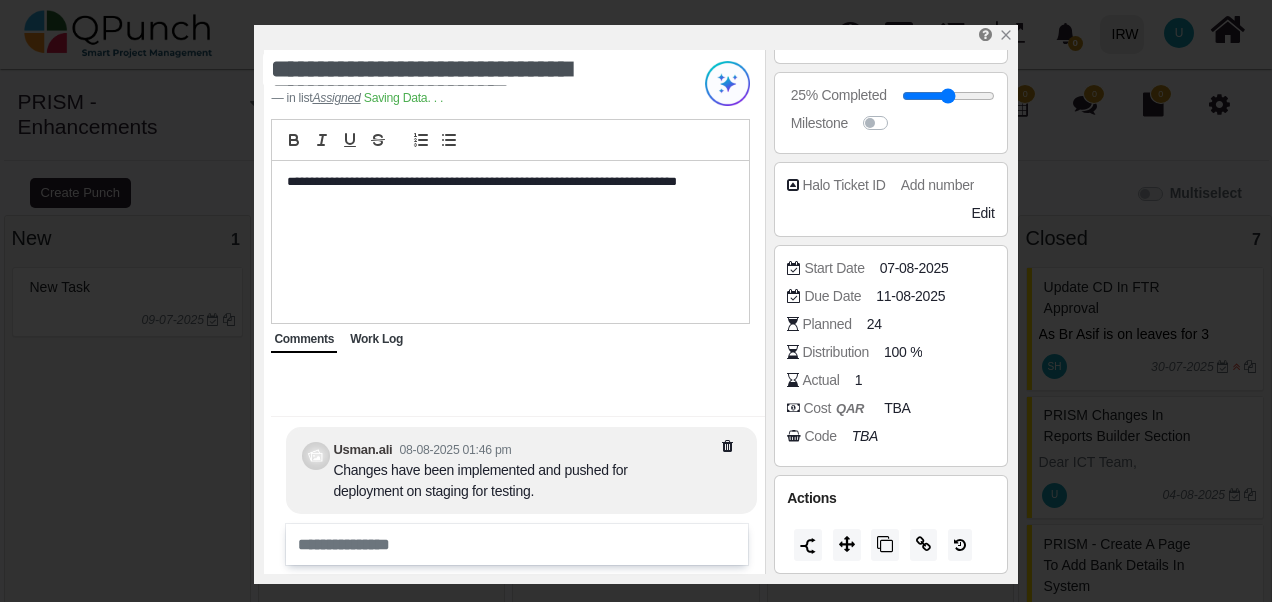 type on "**" 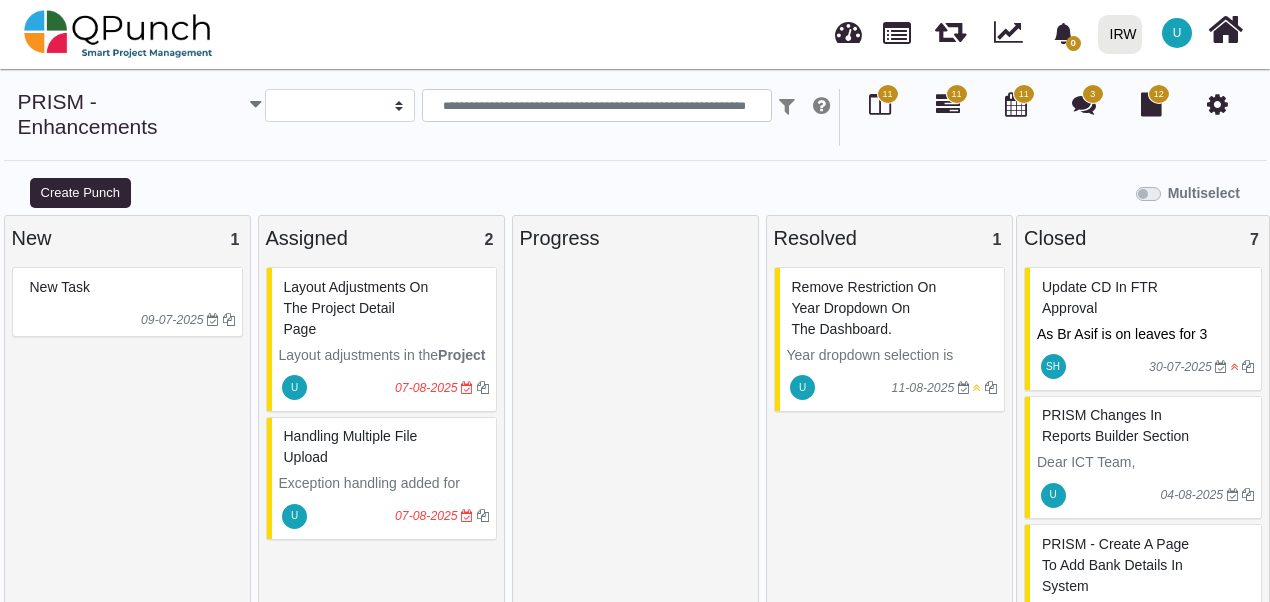 click on "Layout adjustments on the Project Detail page" at bounding box center [356, 308] 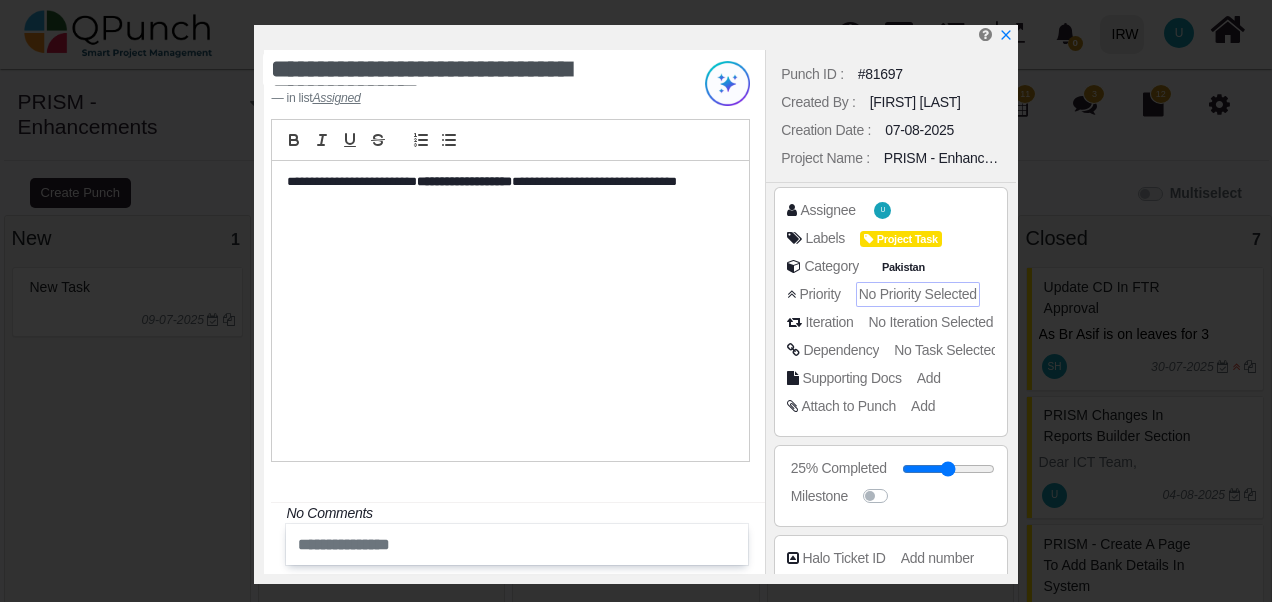 click on "No
Priority
Selected" at bounding box center (918, 294) 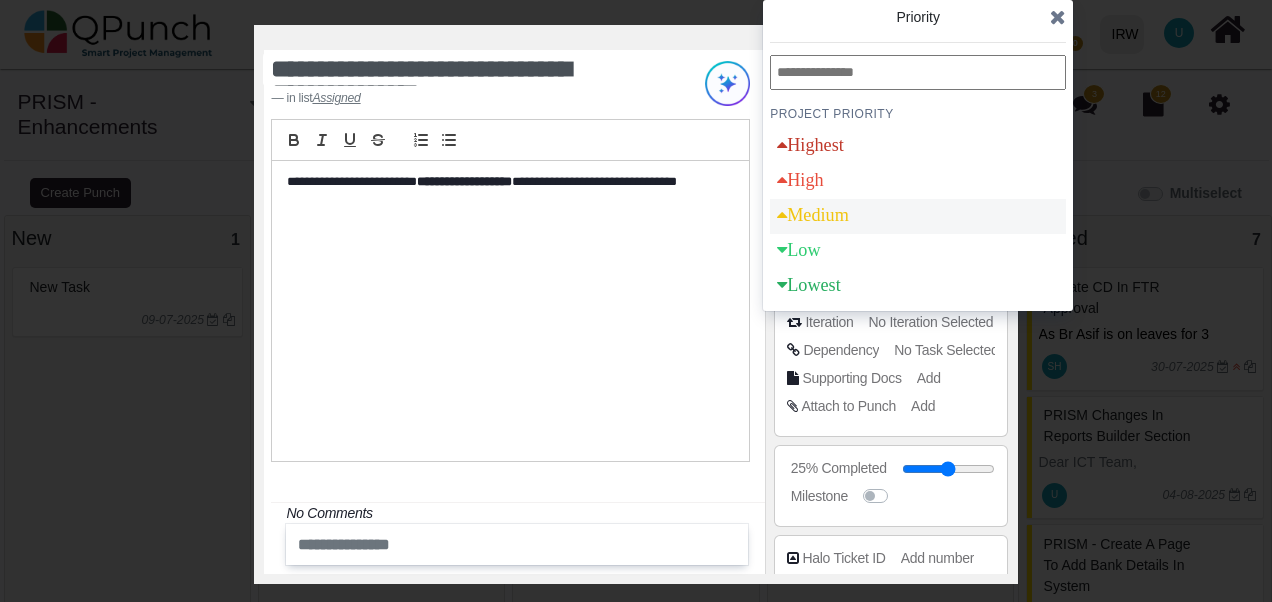 click on "Medium" at bounding box center (813, 215) 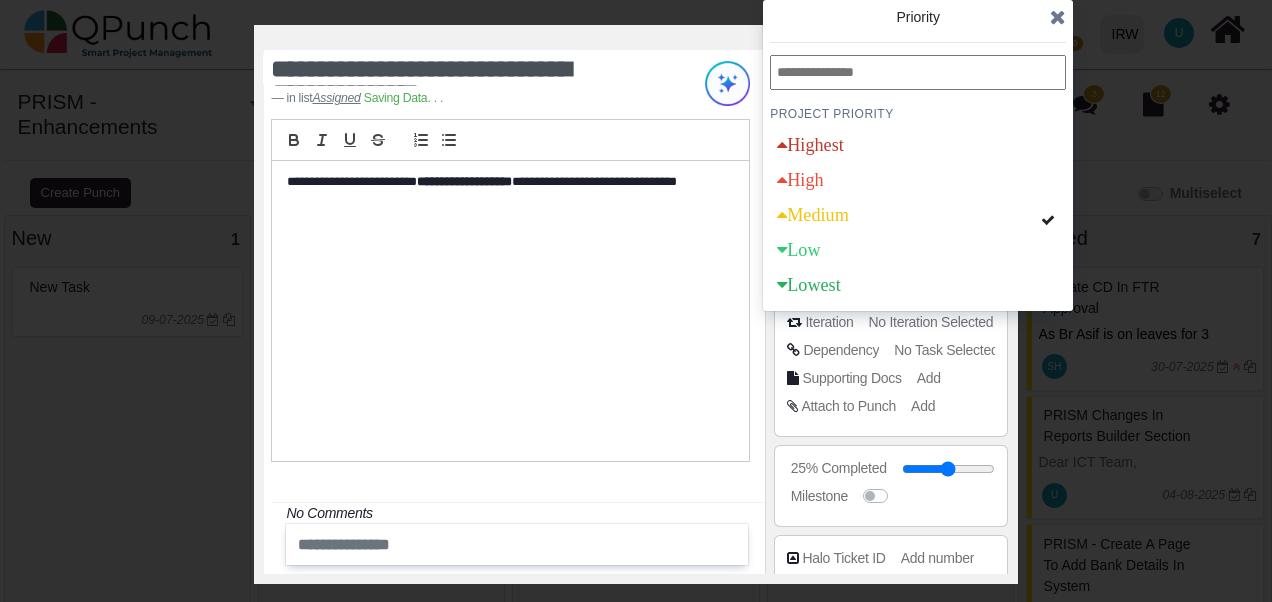 click at bounding box center (1058, 17) 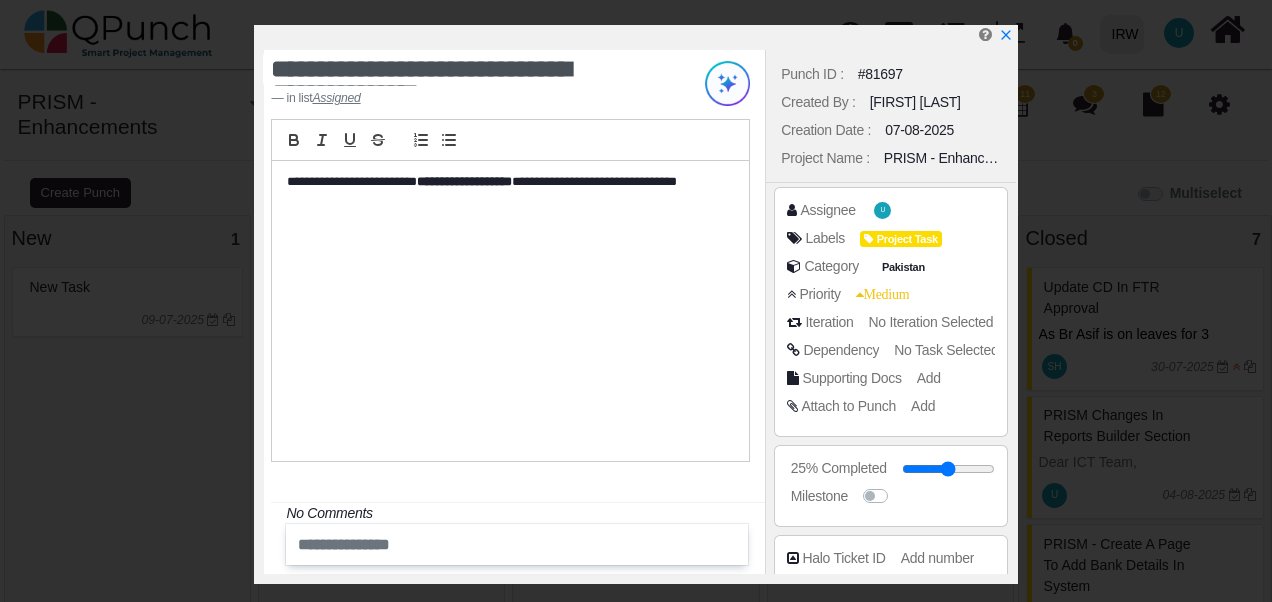 click on "Assignee
U
Labels
Project Task
Category
Pakistan
Priority
Medium
Iteration
No Iteration Selected
Dependency
No Task Selected
Supporting Docs
Add
Attach to Punch
Add" at bounding box center [890, 312] 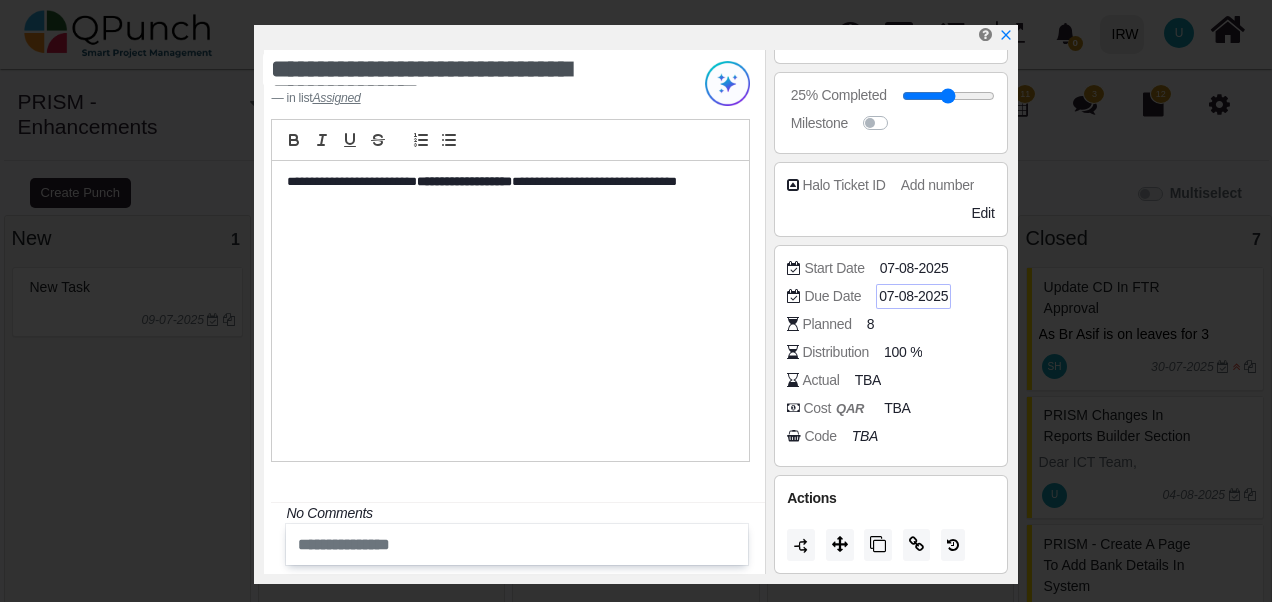 click on "07-08-2025" at bounding box center (913, 296) 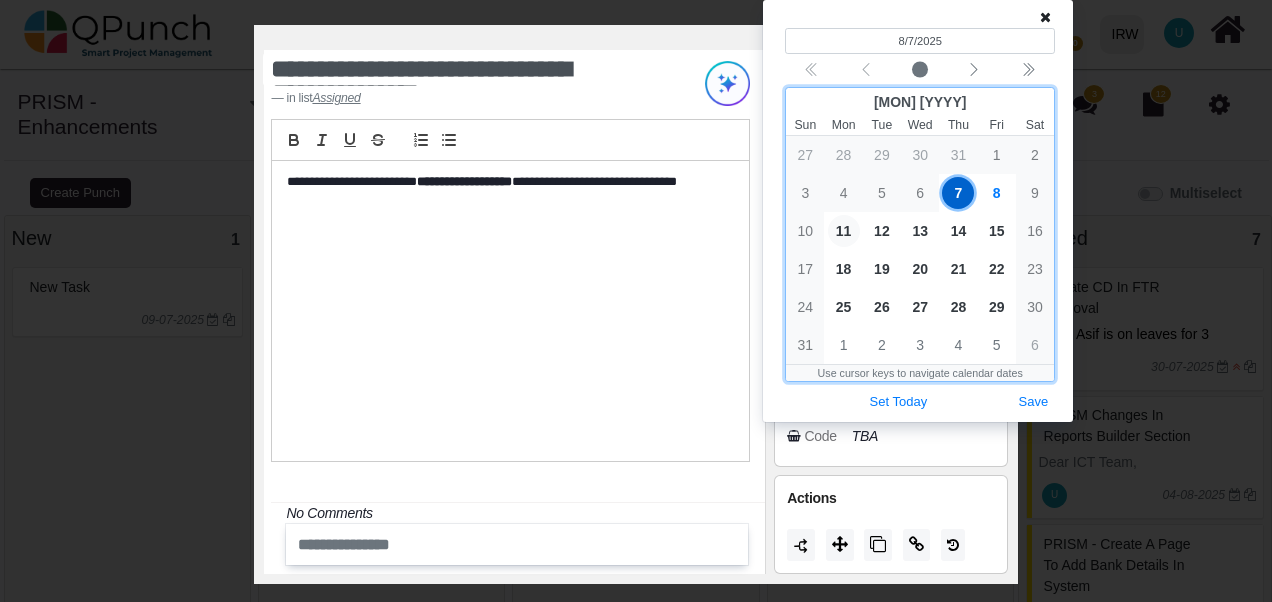 click on "11" at bounding box center (844, 231) 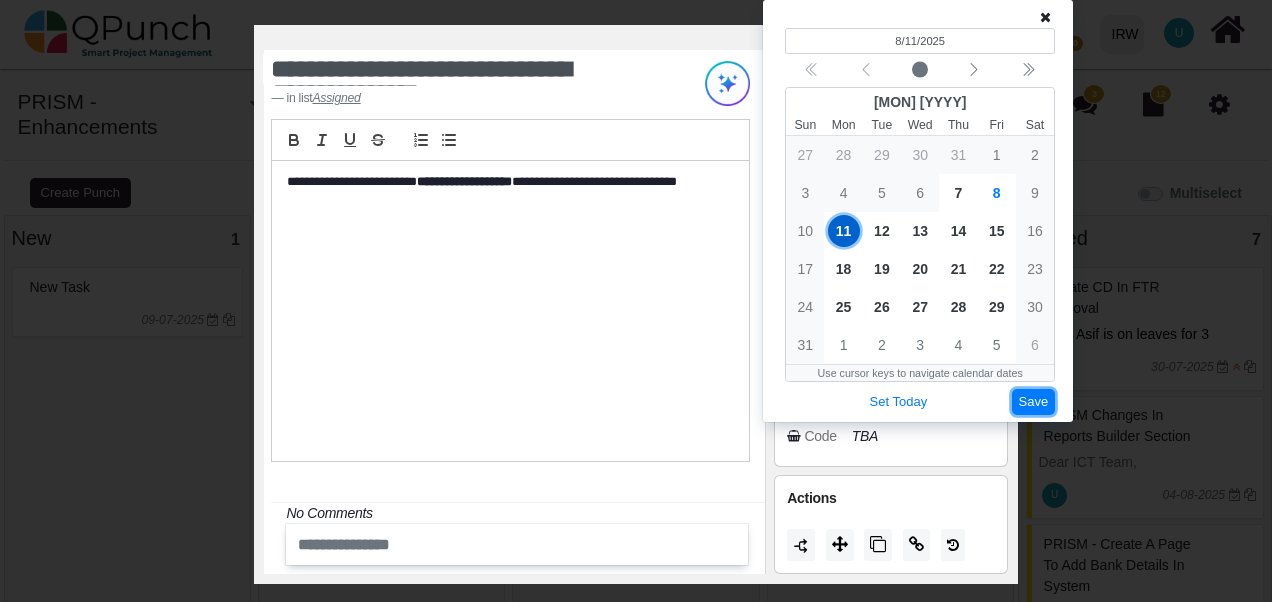 click on "Save" at bounding box center (1034, 402) 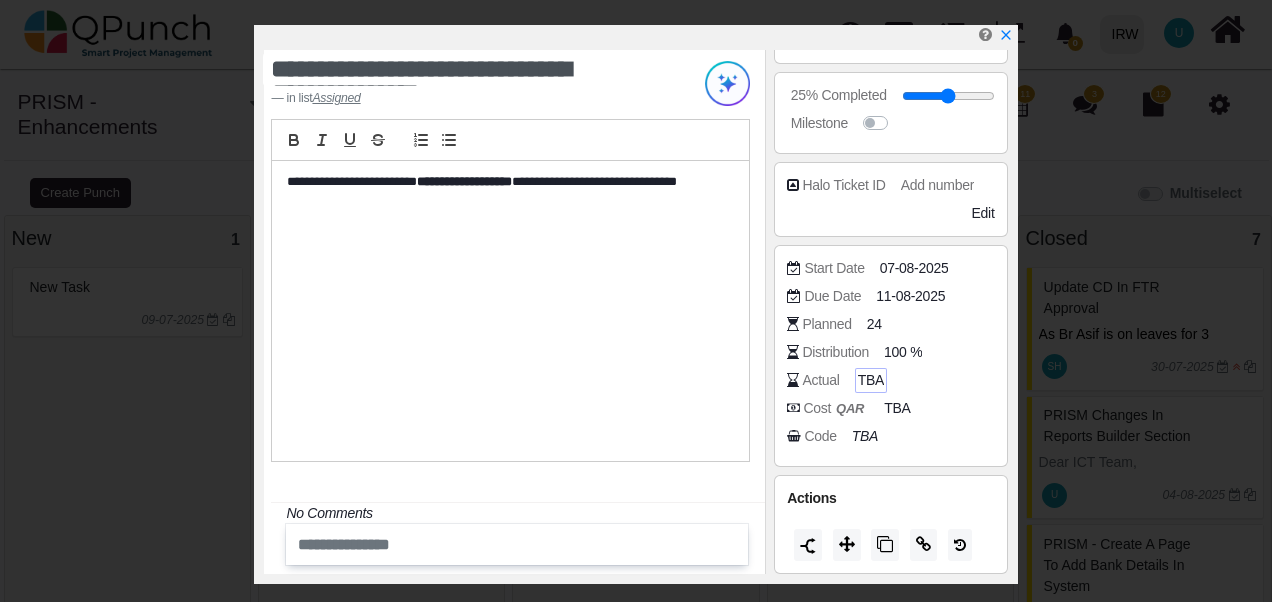click on "TBA" at bounding box center (871, 380) 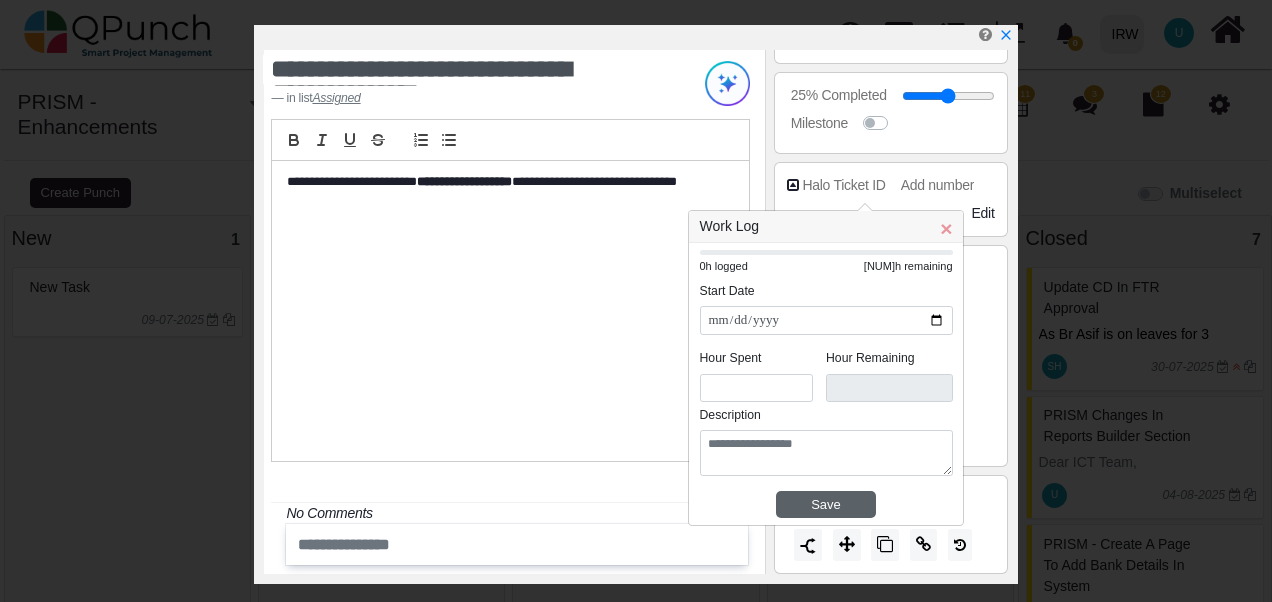 click on "Save" at bounding box center (826, 505) 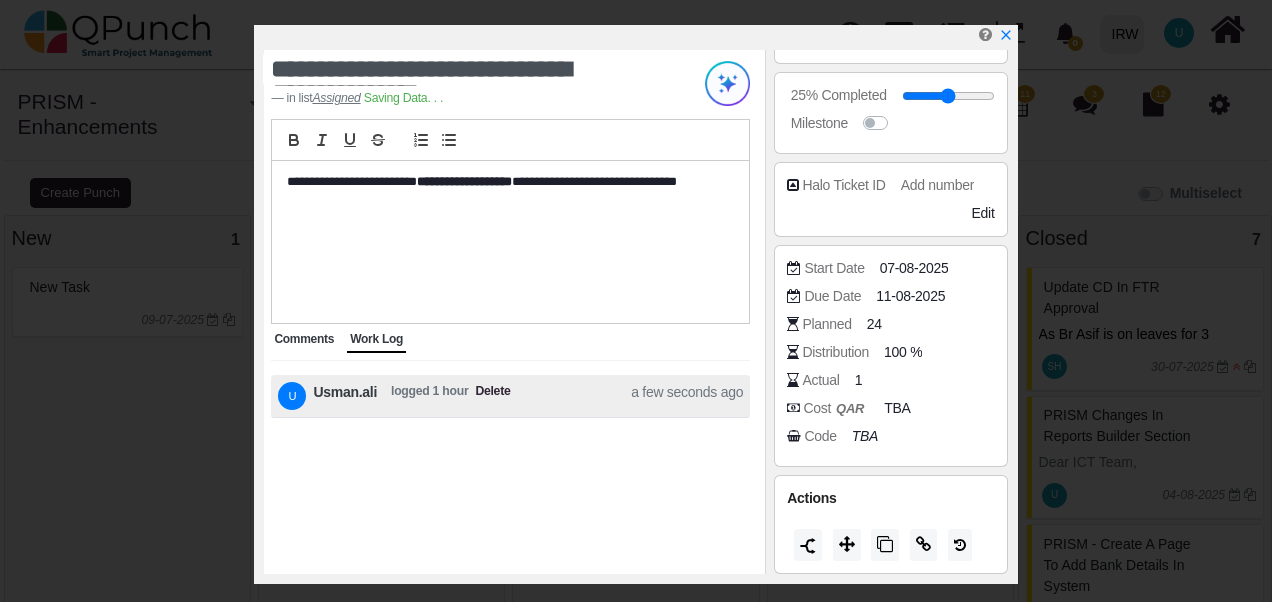 click on "Comments" at bounding box center [304, 339] 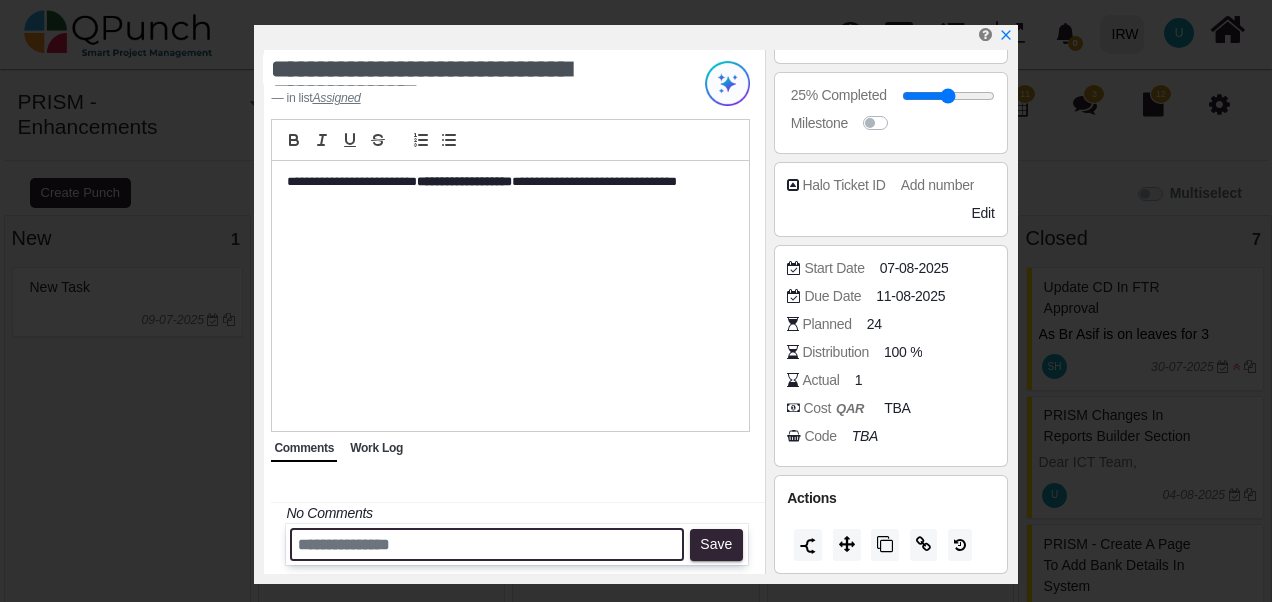 click at bounding box center (487, 544) 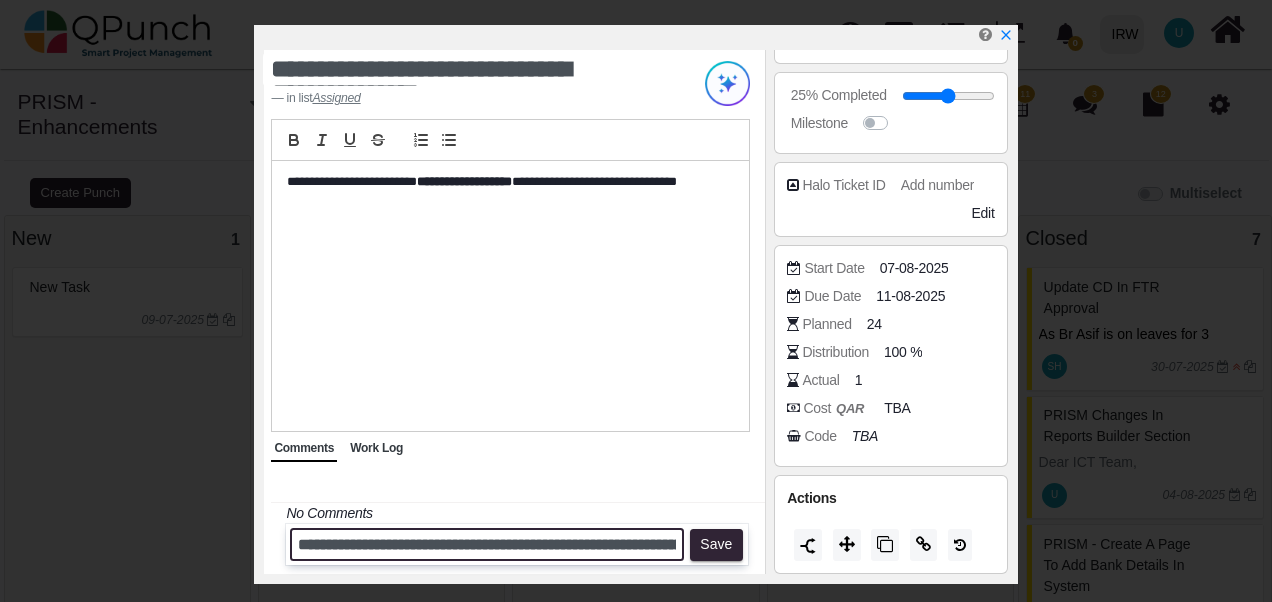 scroll, scrollTop: 0, scrollLeft: 236, axis: horizontal 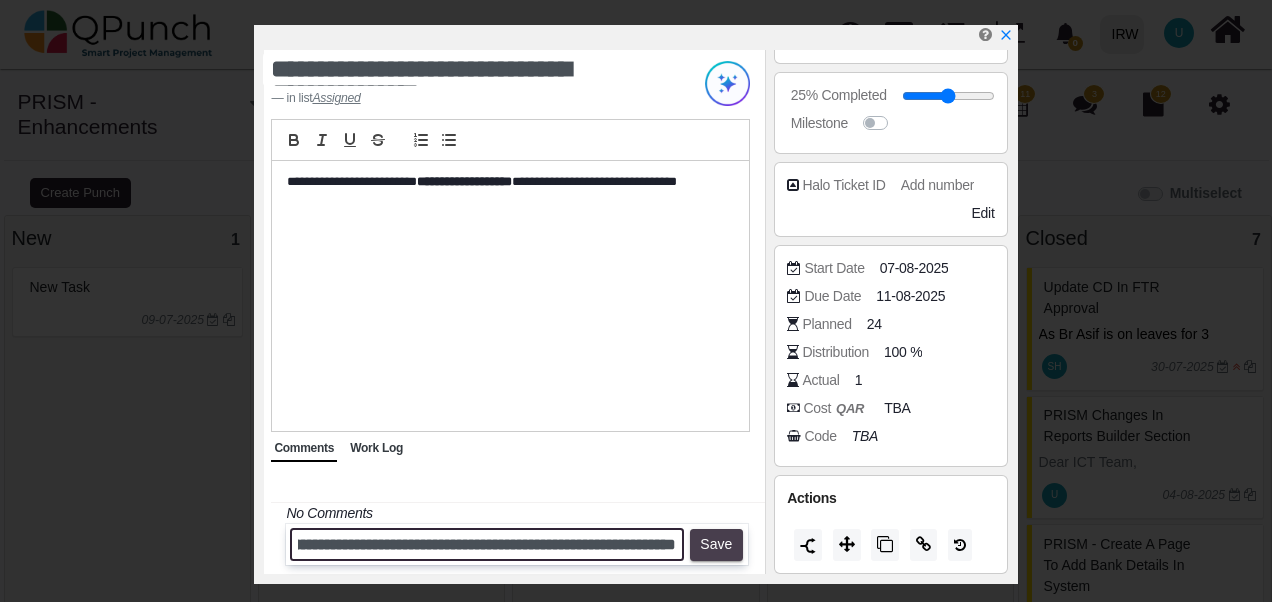 type on "**********" 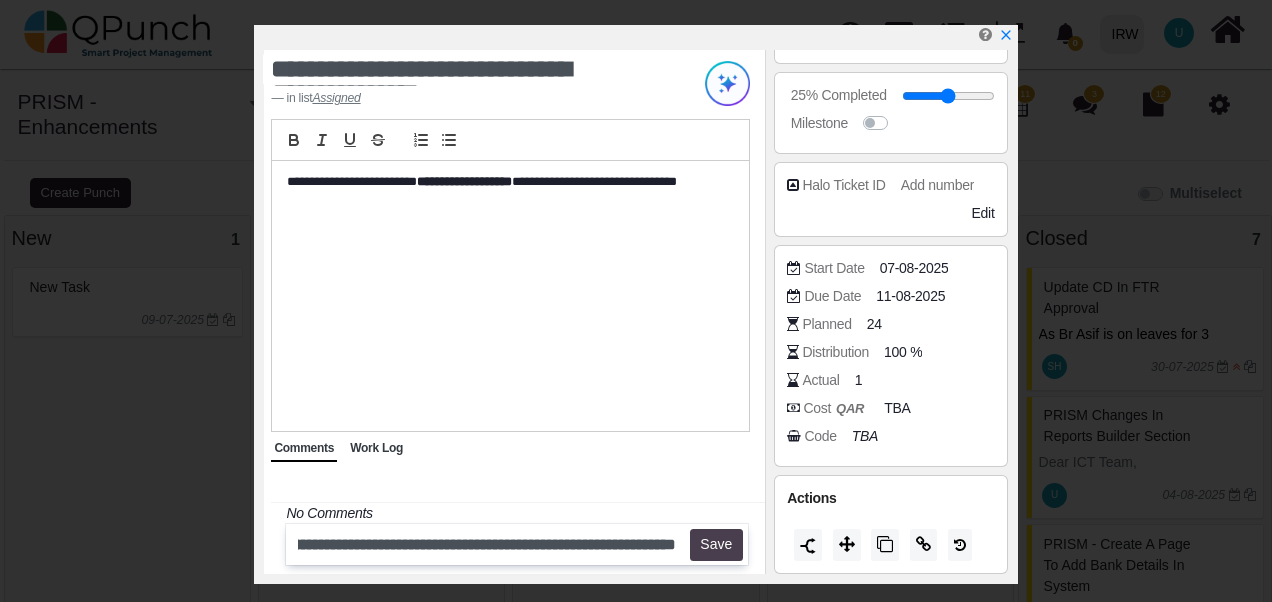 scroll, scrollTop: 0, scrollLeft: 0, axis: both 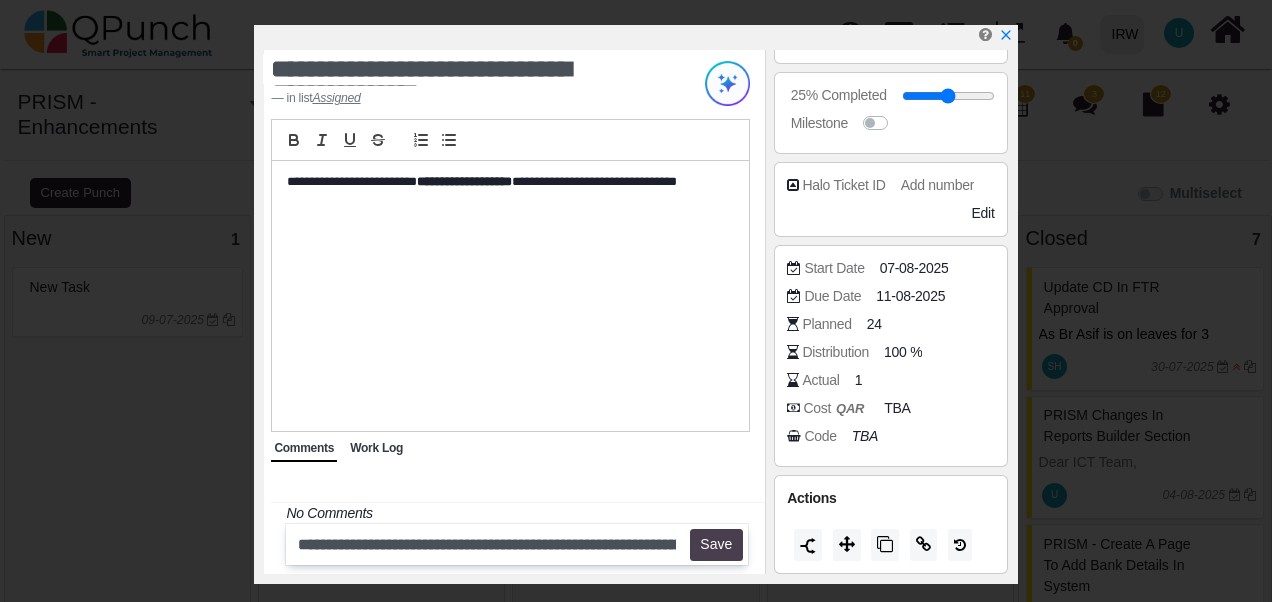 click on "Save" at bounding box center (716, 545) 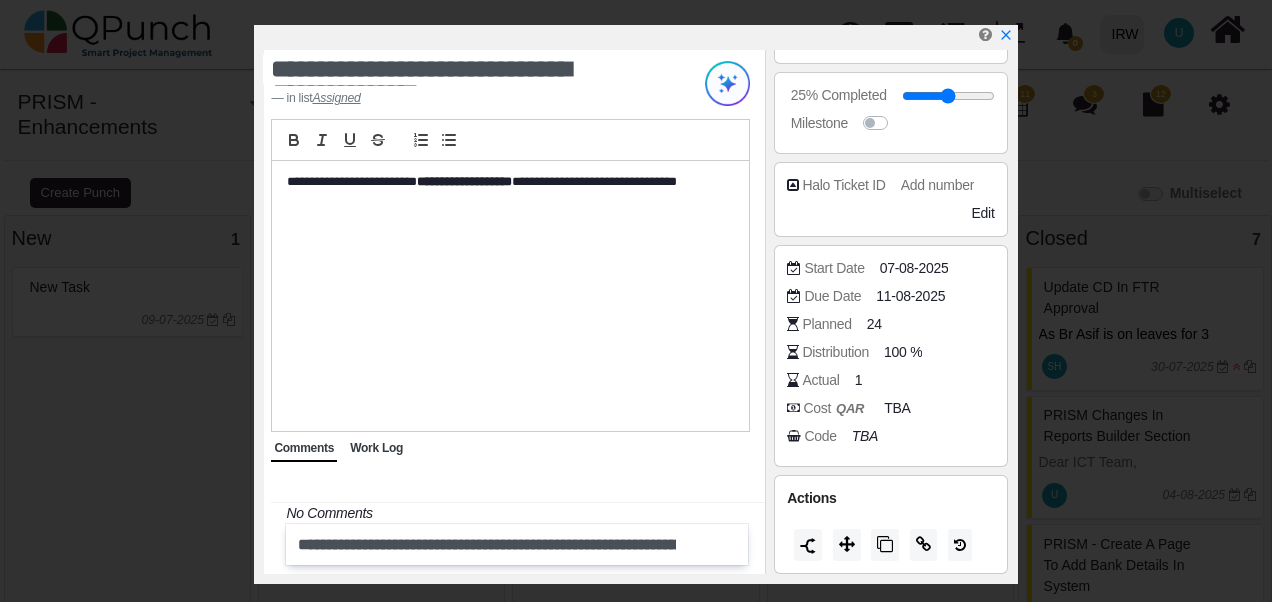 type 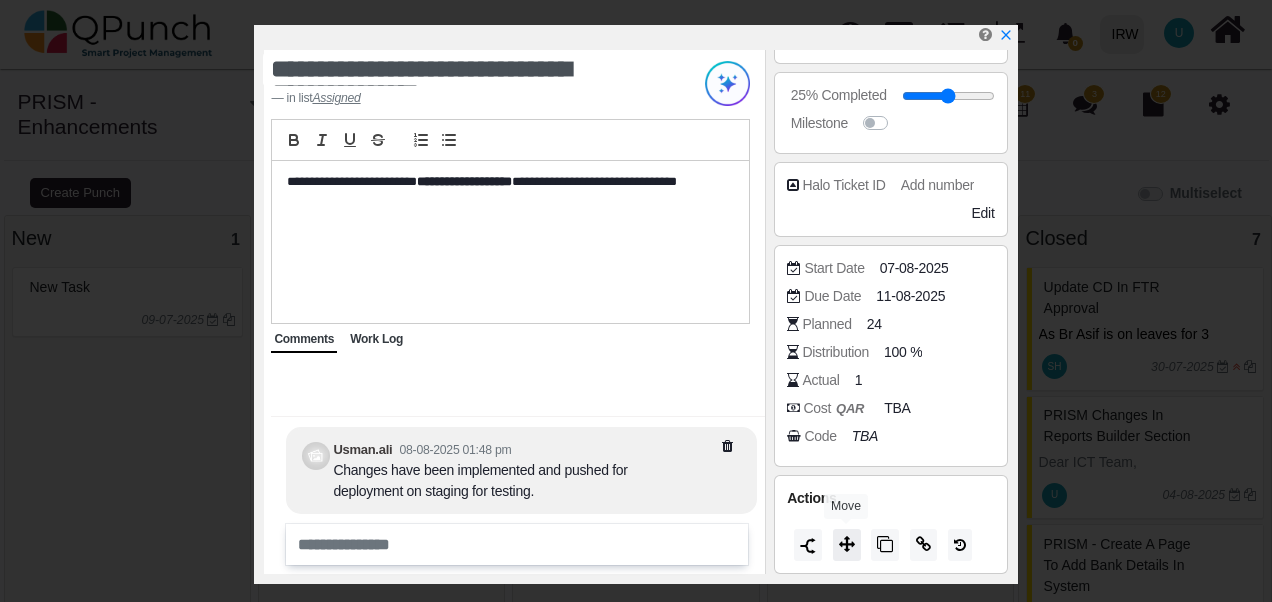 click at bounding box center [847, 544] 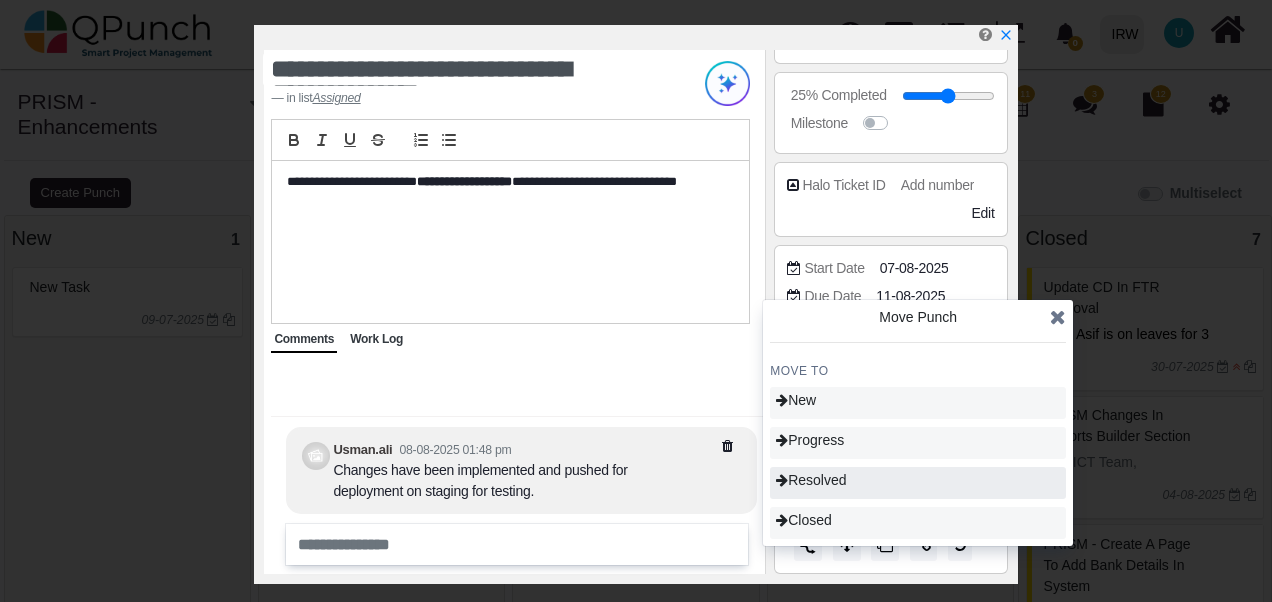 click on "Resolved" at bounding box center [811, 480] 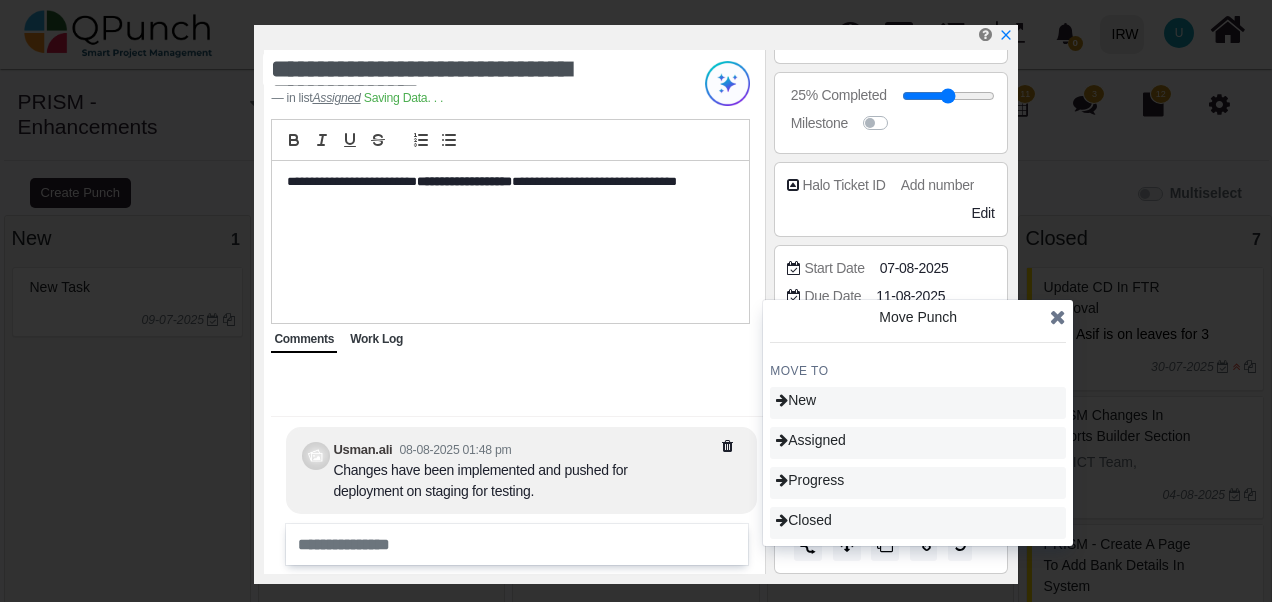 click at bounding box center [1058, 317] 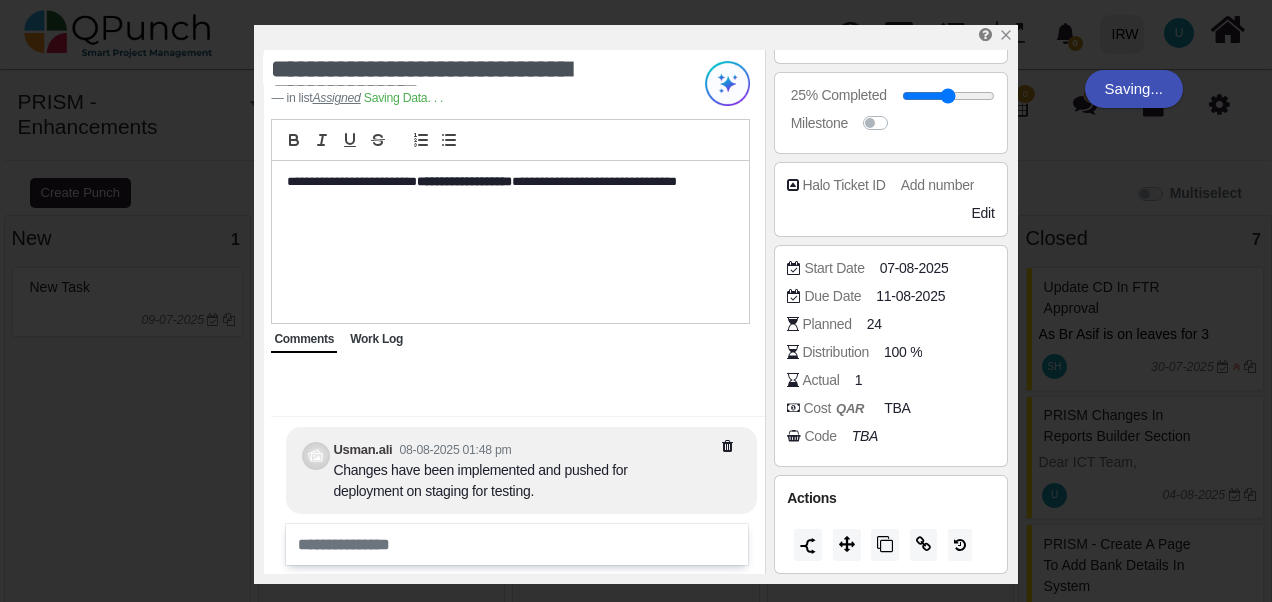 type on "**" 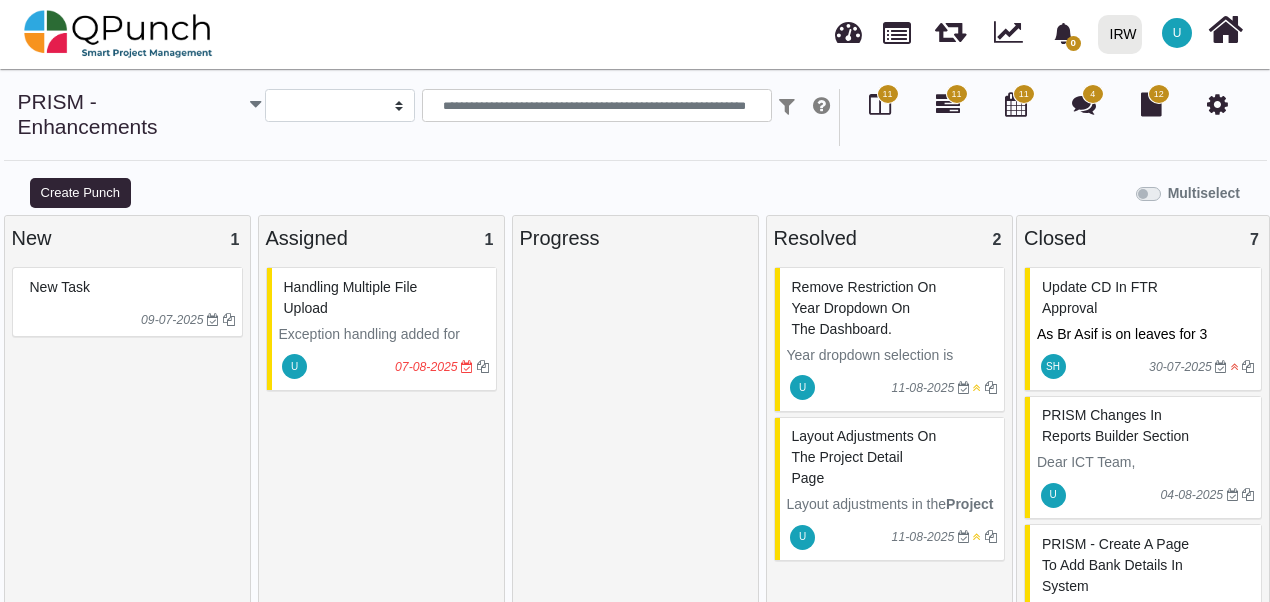 click on "Exception handling added for multiple file upload form on the Project page." at bounding box center [384, 355] 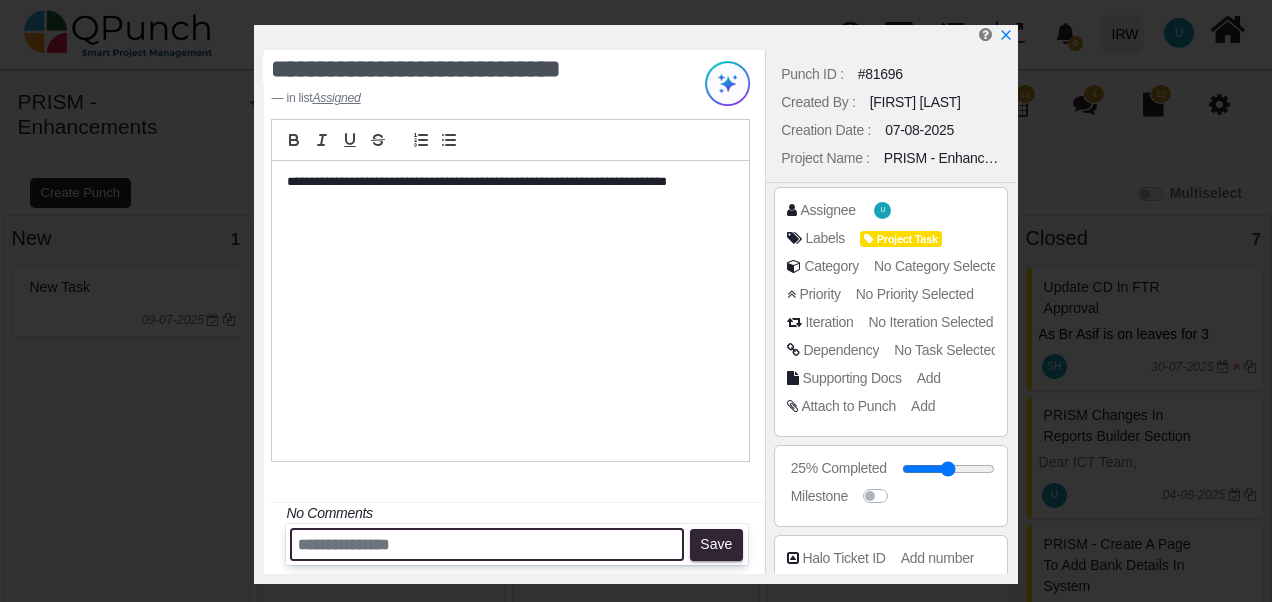 click at bounding box center (487, 544) 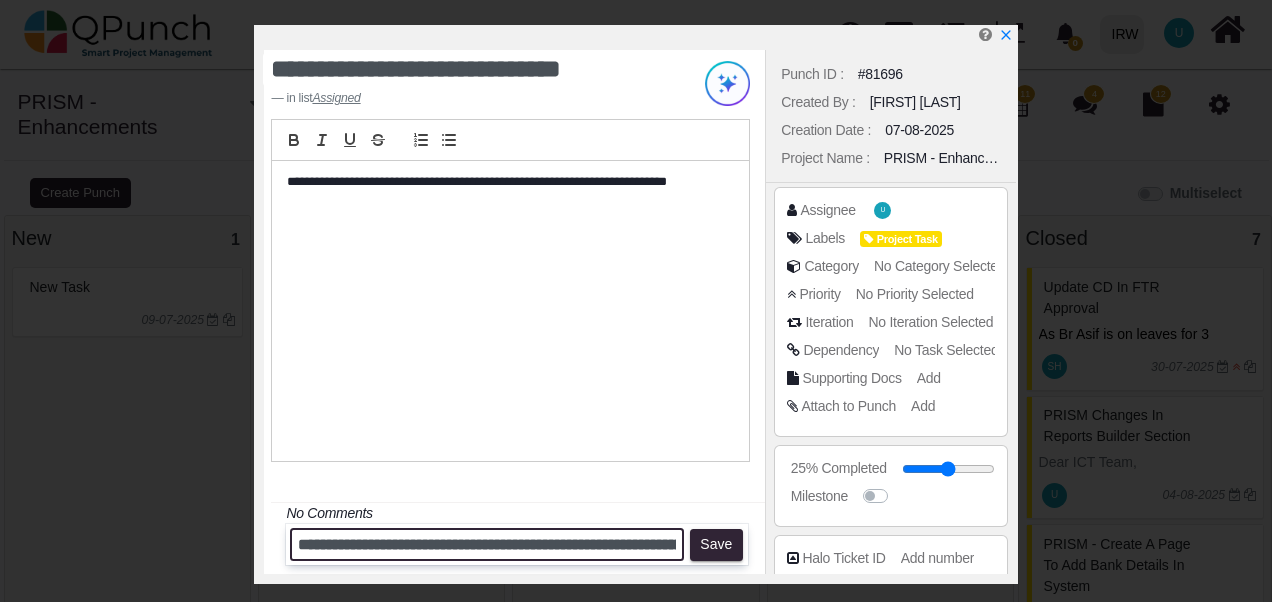 scroll, scrollTop: 0, scrollLeft: 236, axis: horizontal 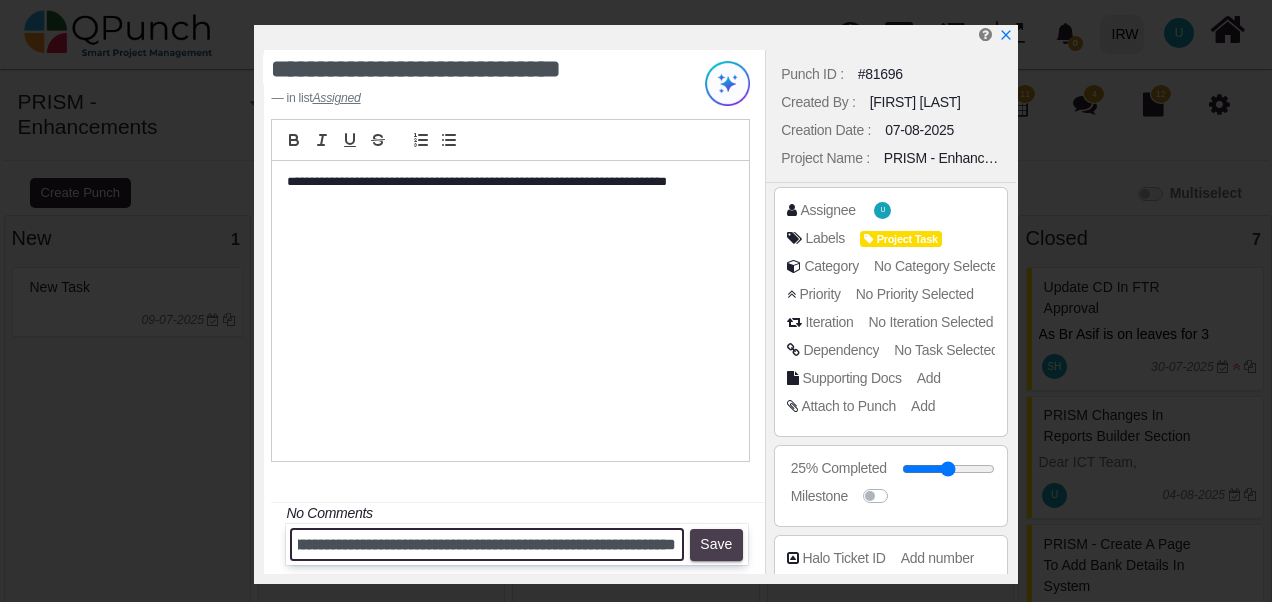 type on "**********" 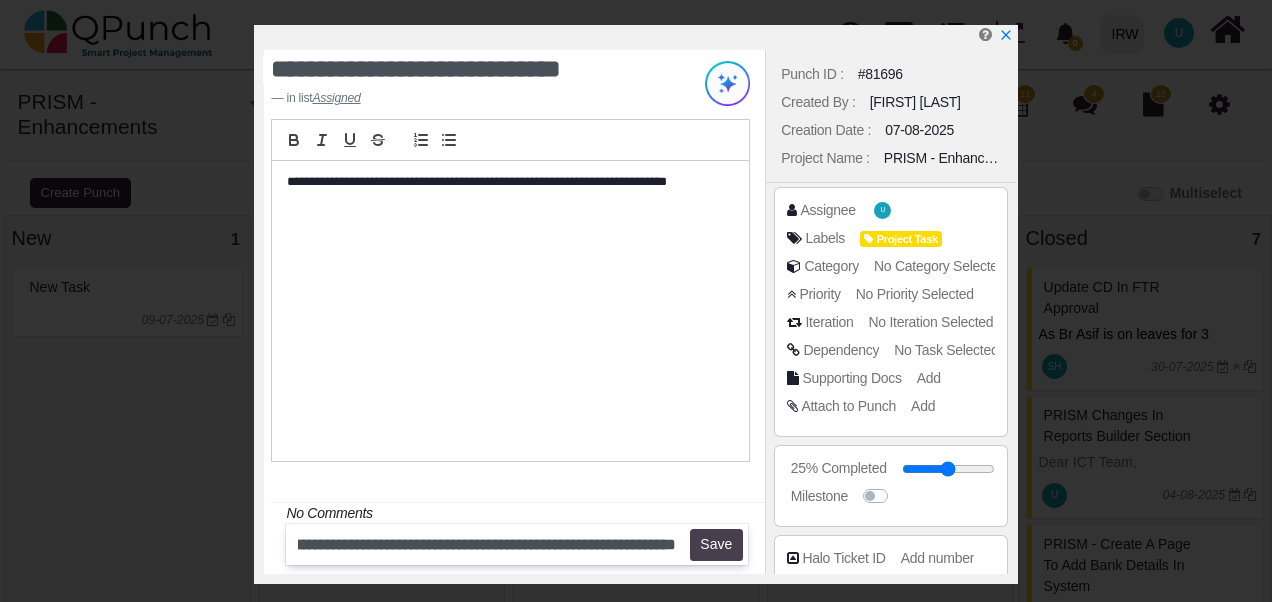 scroll, scrollTop: 0, scrollLeft: 0, axis: both 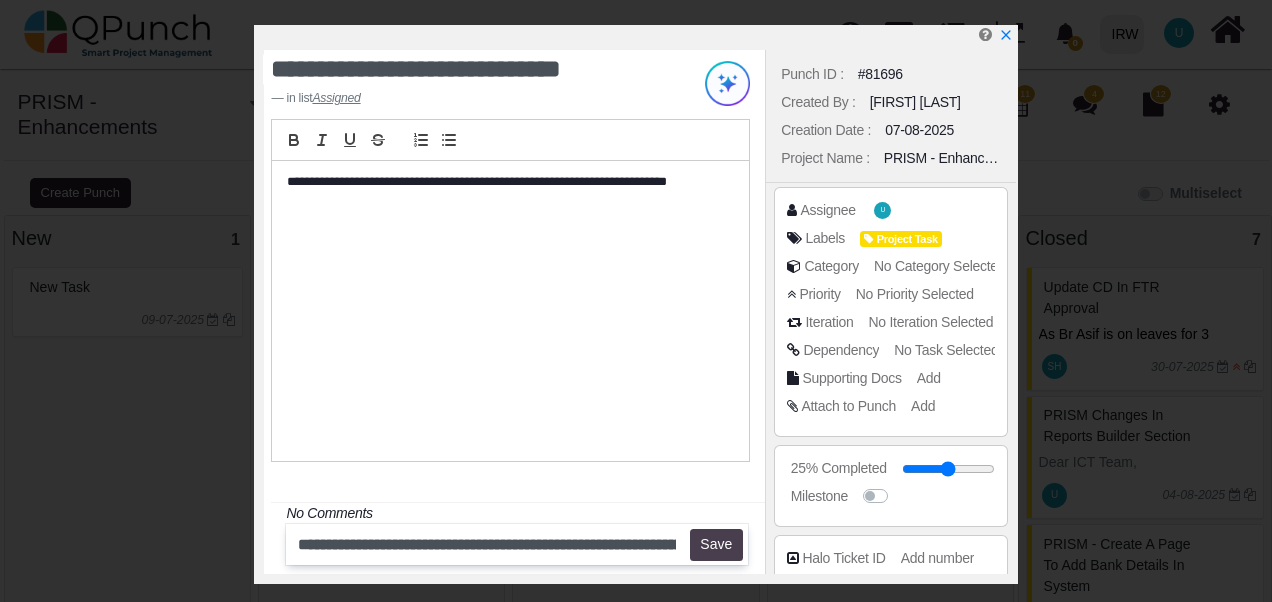 click on "Save" at bounding box center [716, 545] 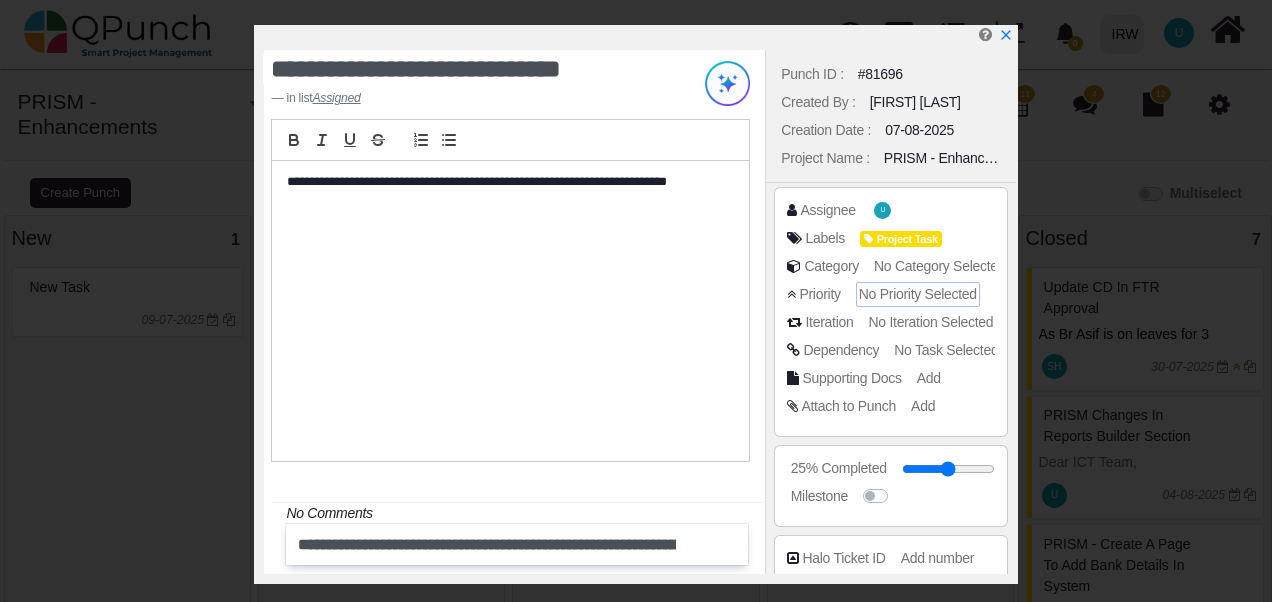 type 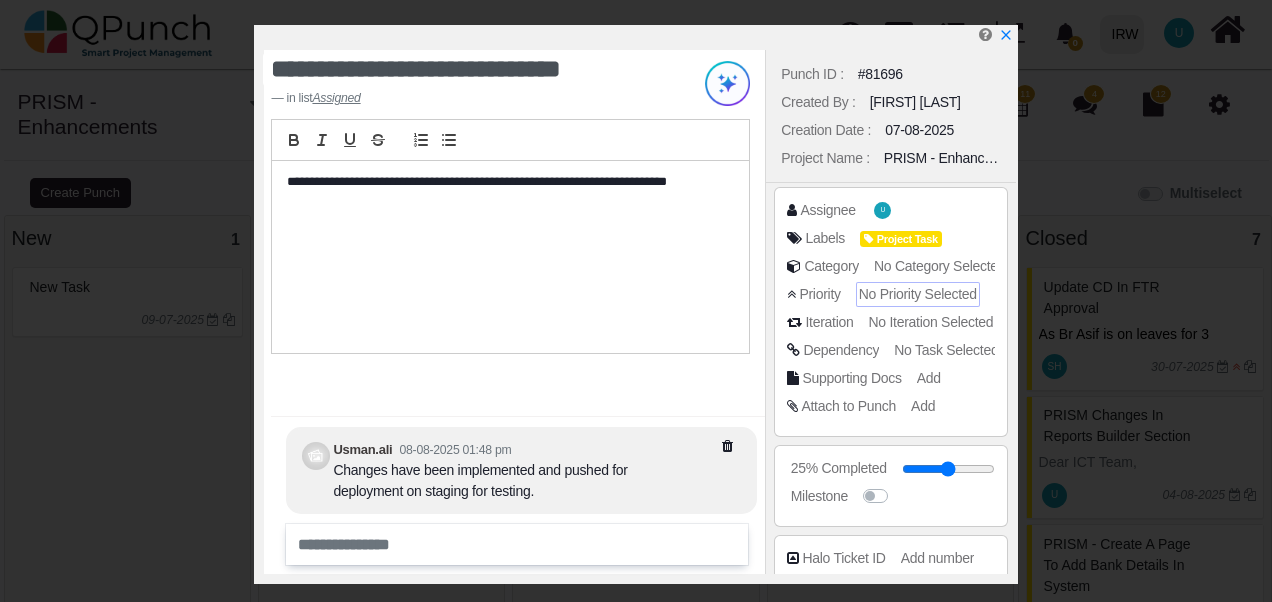 click on "No
Priority
Selected" at bounding box center (918, 294) 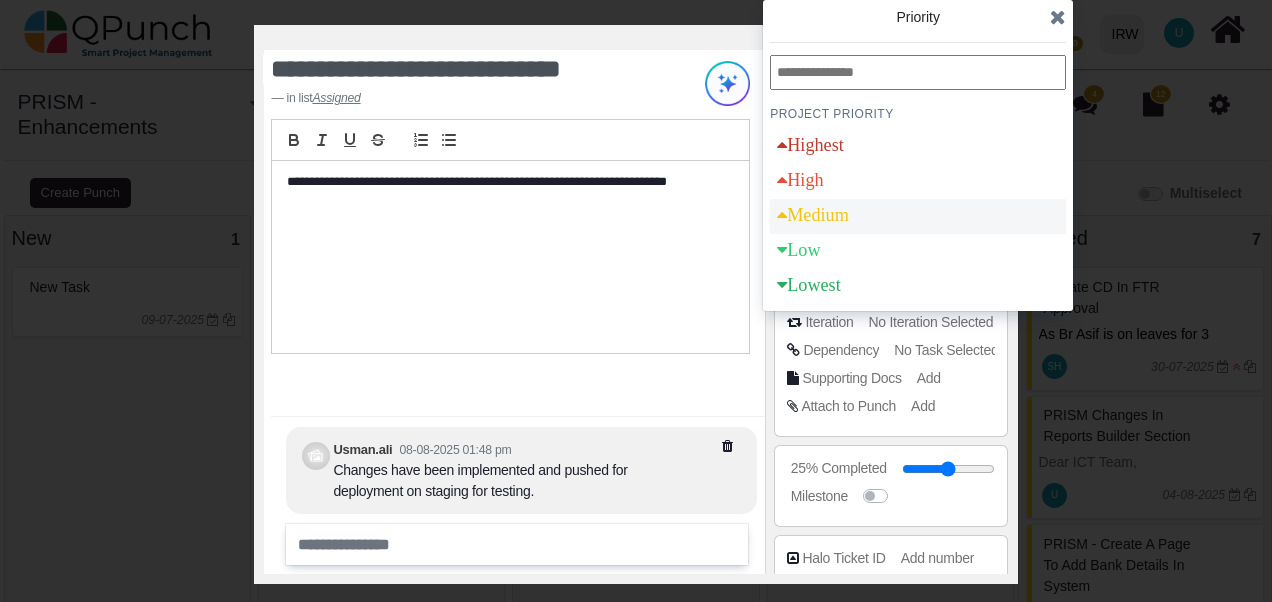 click on "Medium" at bounding box center (813, 215) 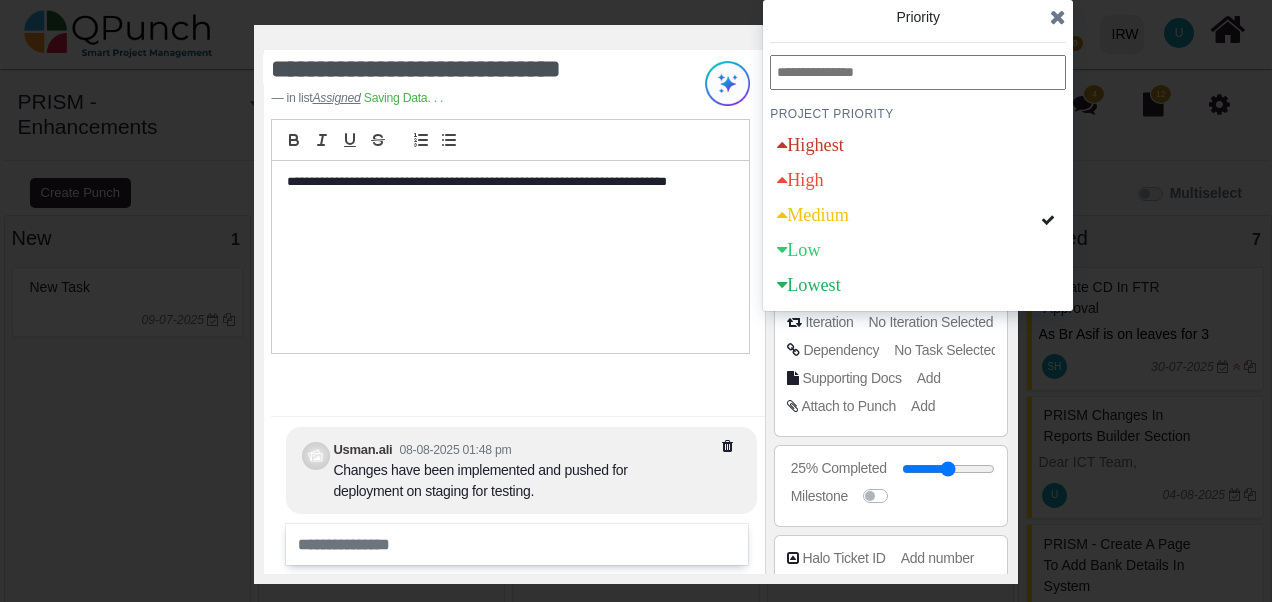 click at bounding box center (1058, 17) 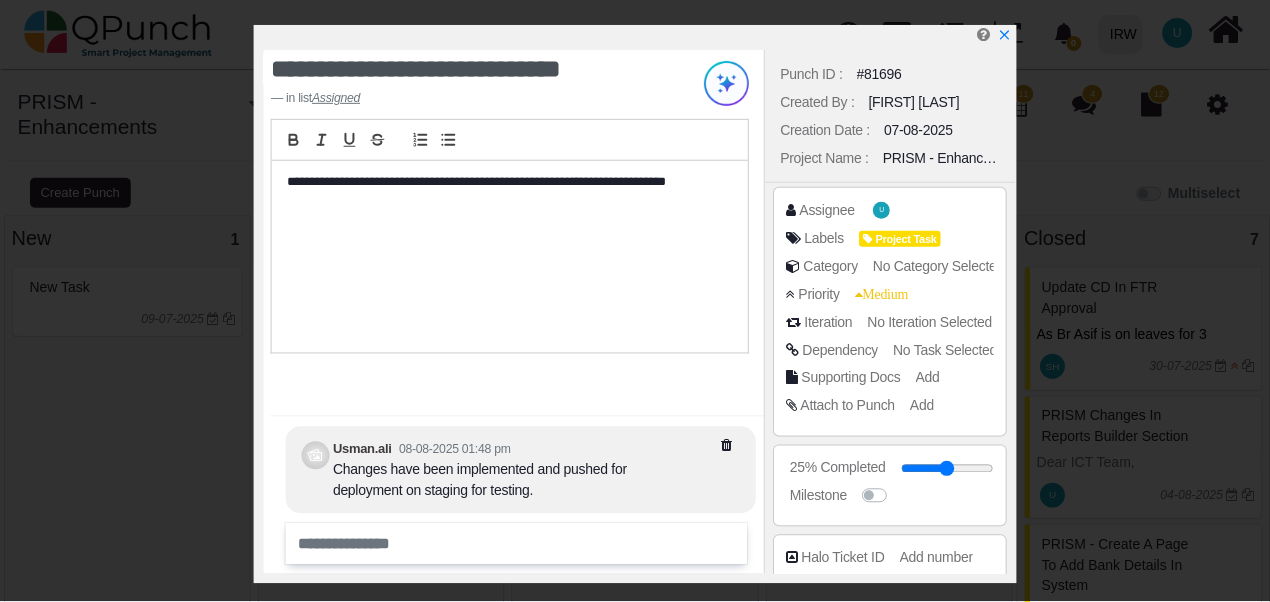 scroll, scrollTop: 373, scrollLeft: 0, axis: vertical 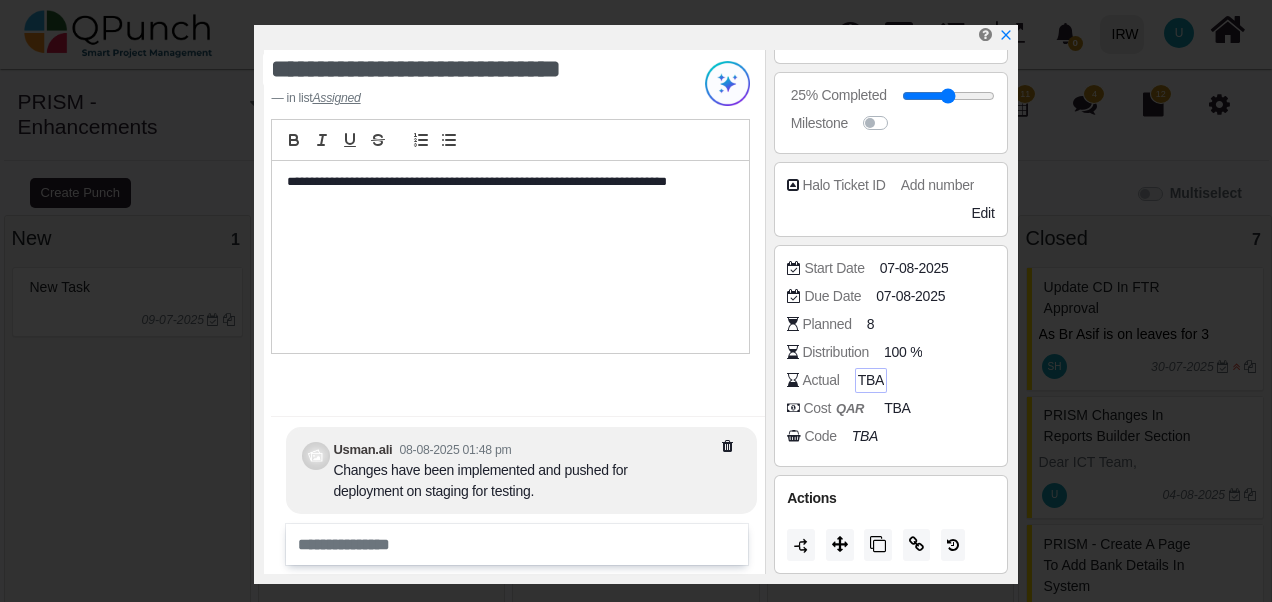 click on "TBA" at bounding box center [871, 380] 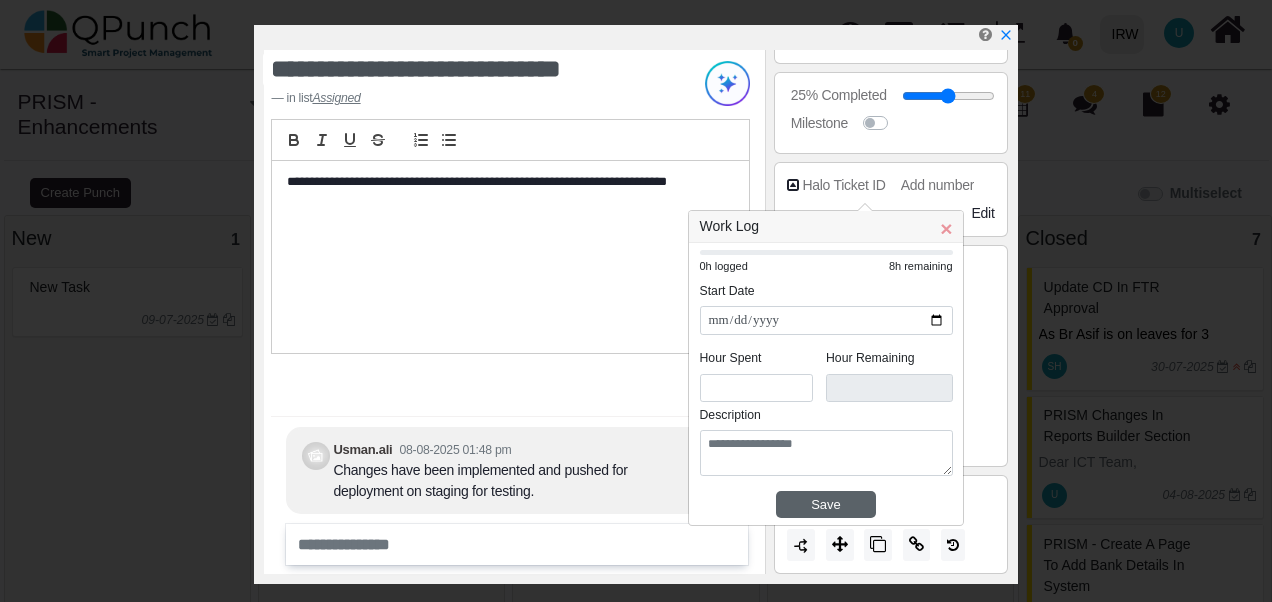 click on "Save" at bounding box center [826, 505] 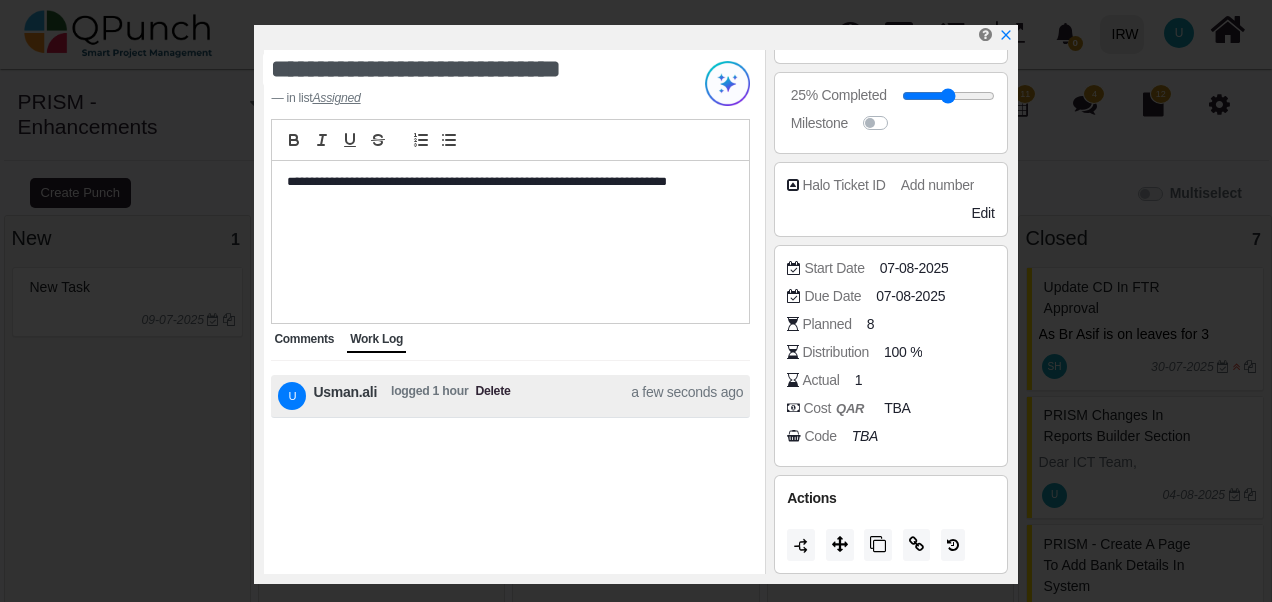 click on "Comments" at bounding box center (304, 339) 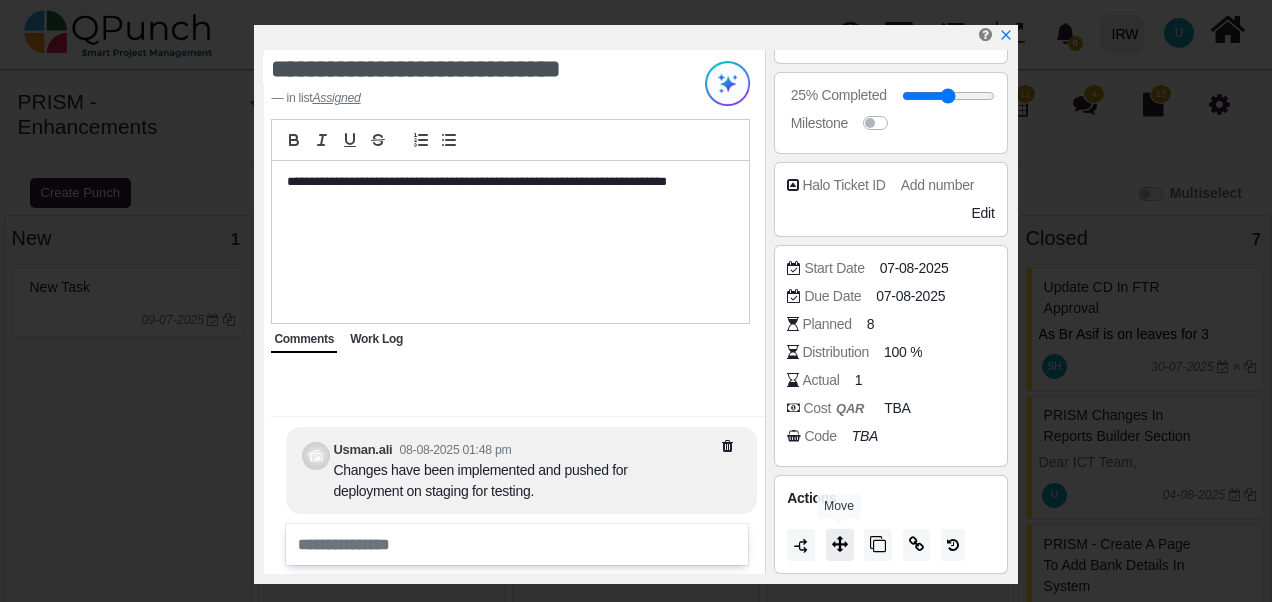 click at bounding box center [840, 544] 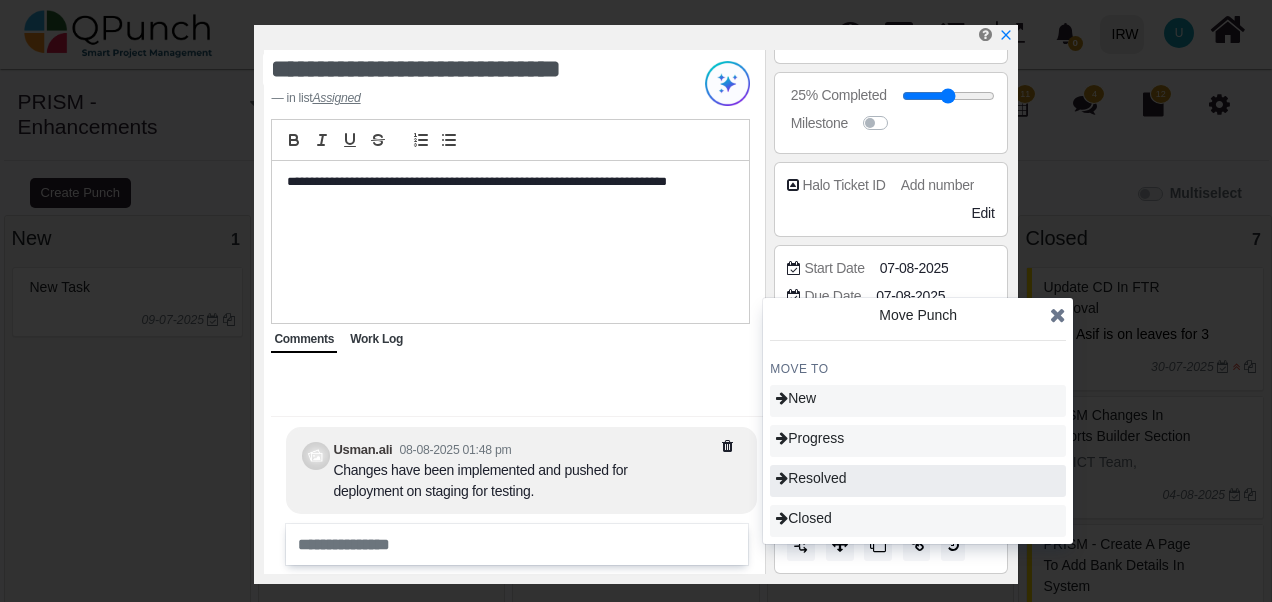 click on "Resolved" at bounding box center (918, 481) 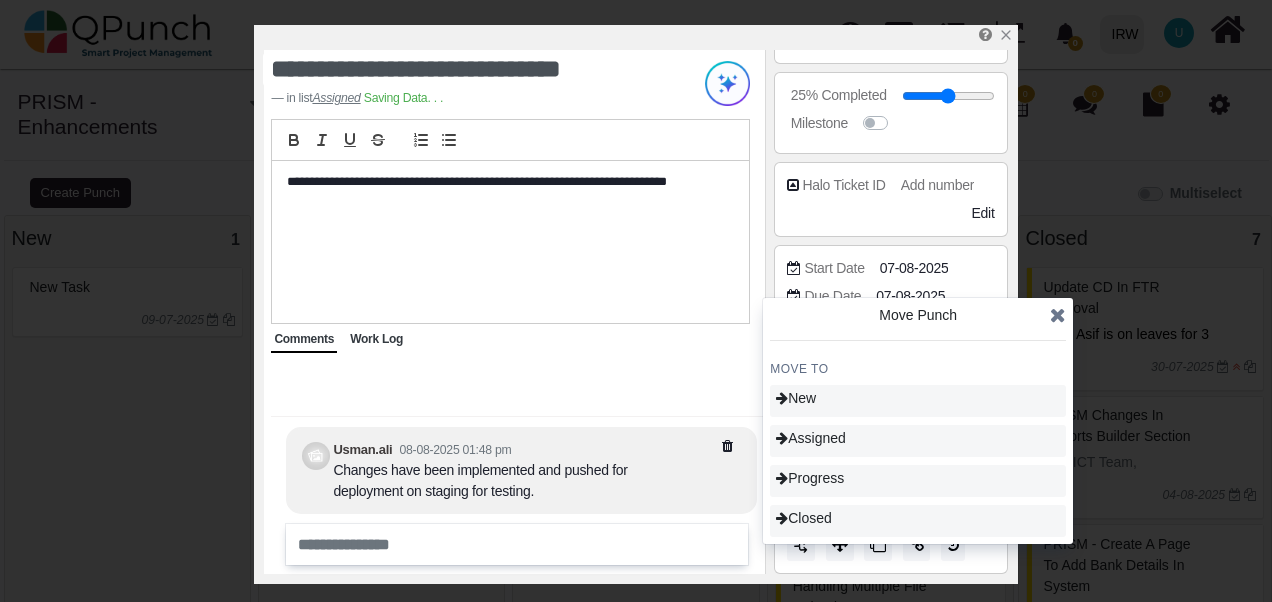 click at bounding box center [1058, 315] 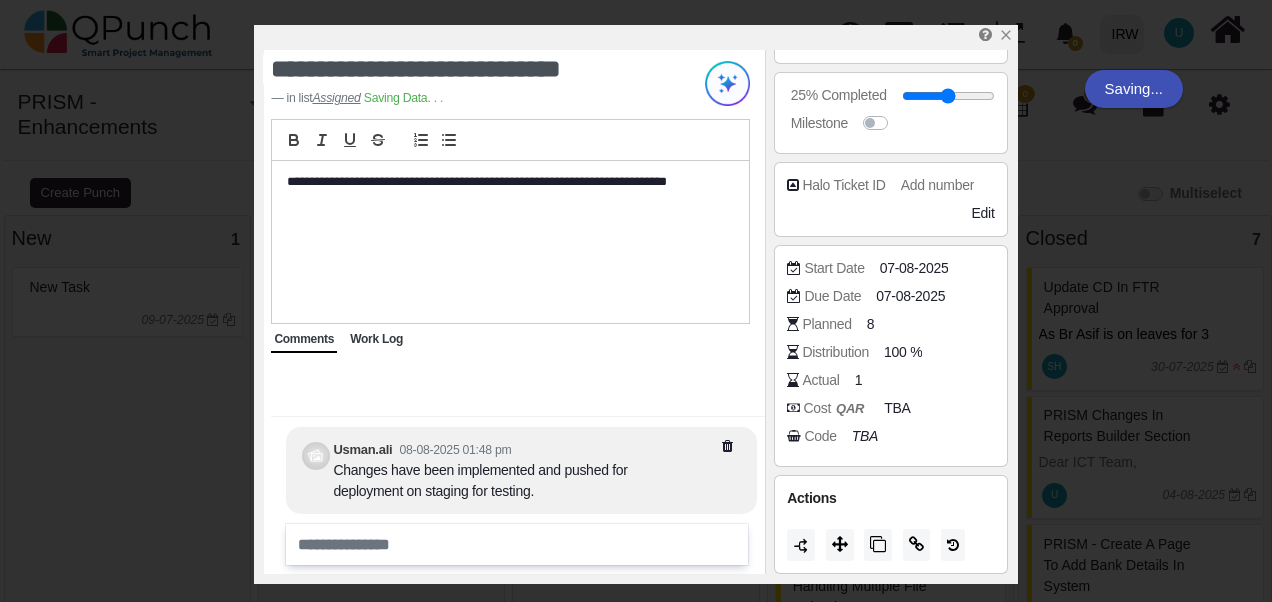 type on "**" 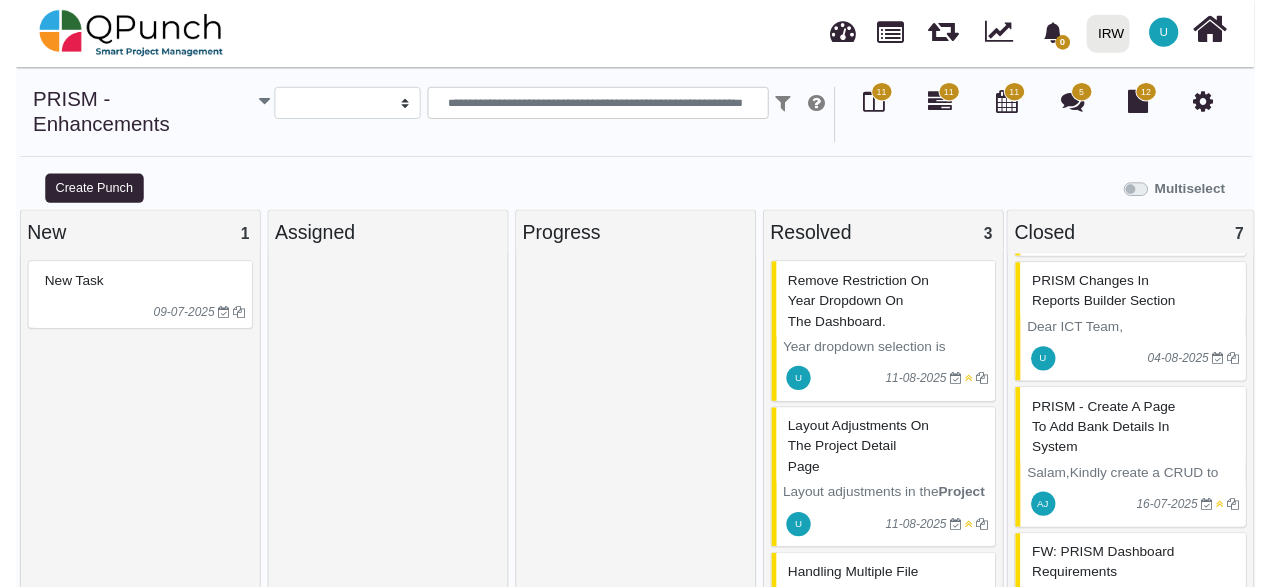 scroll, scrollTop: 0, scrollLeft: 0, axis: both 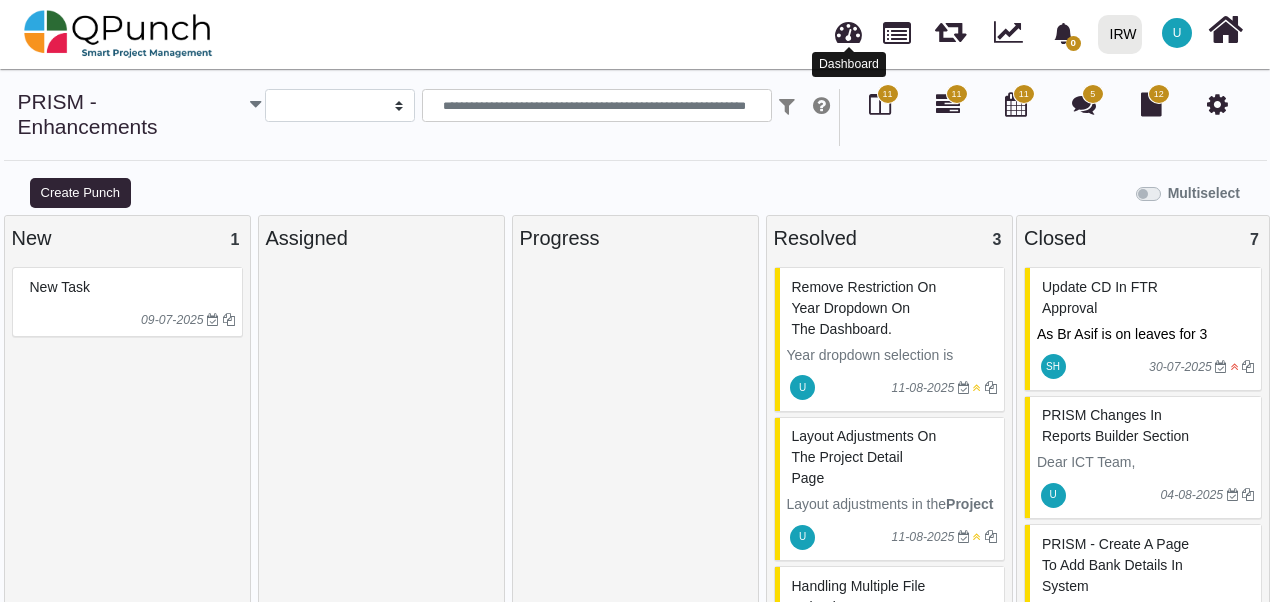 click at bounding box center (848, 29) 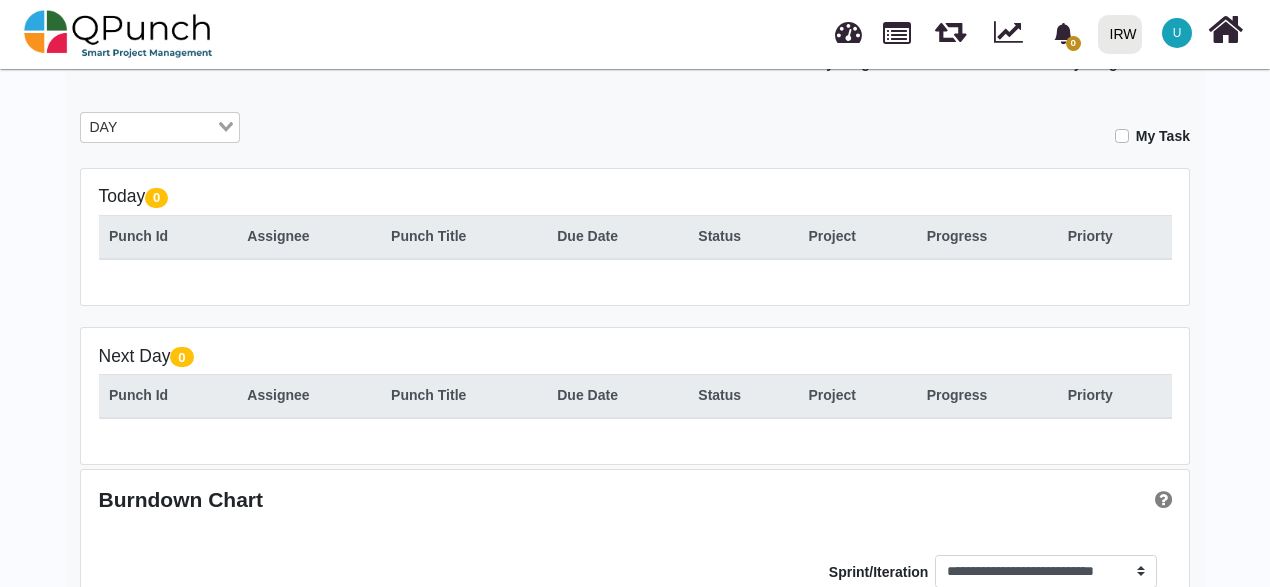 scroll, scrollTop: 334, scrollLeft: 0, axis: vertical 